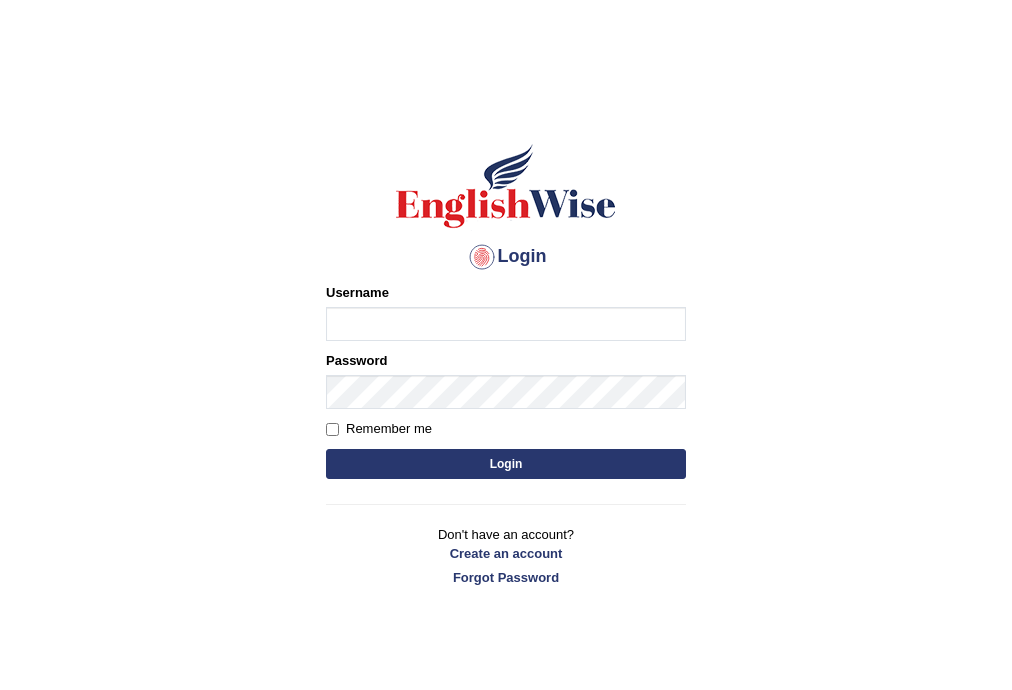 scroll, scrollTop: 0, scrollLeft: 0, axis: both 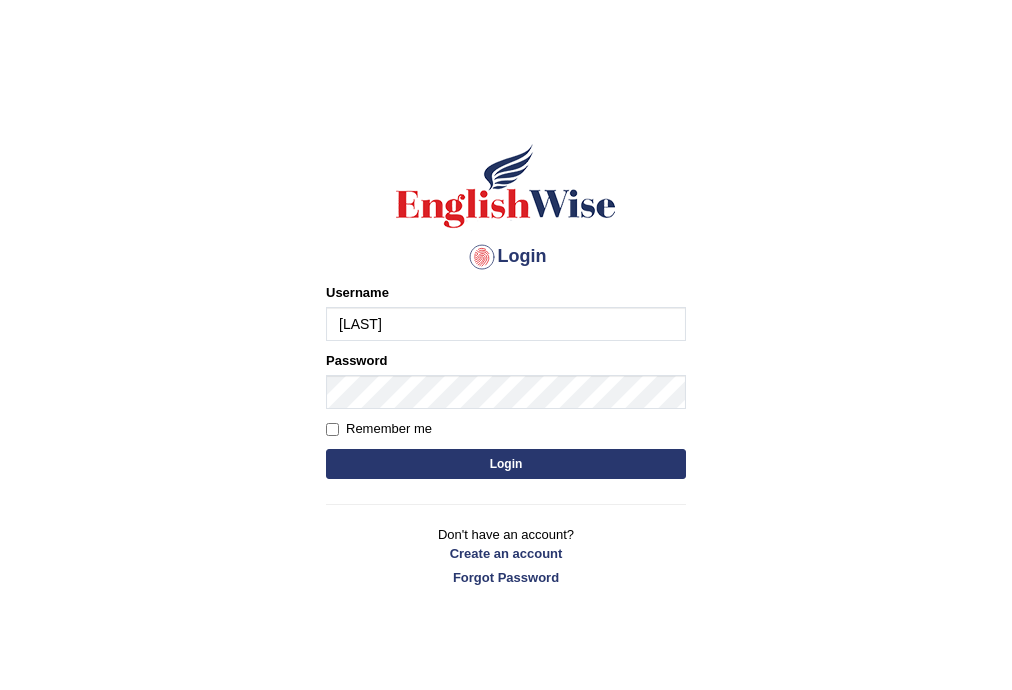 click on "jsantiago" at bounding box center (506, 324) 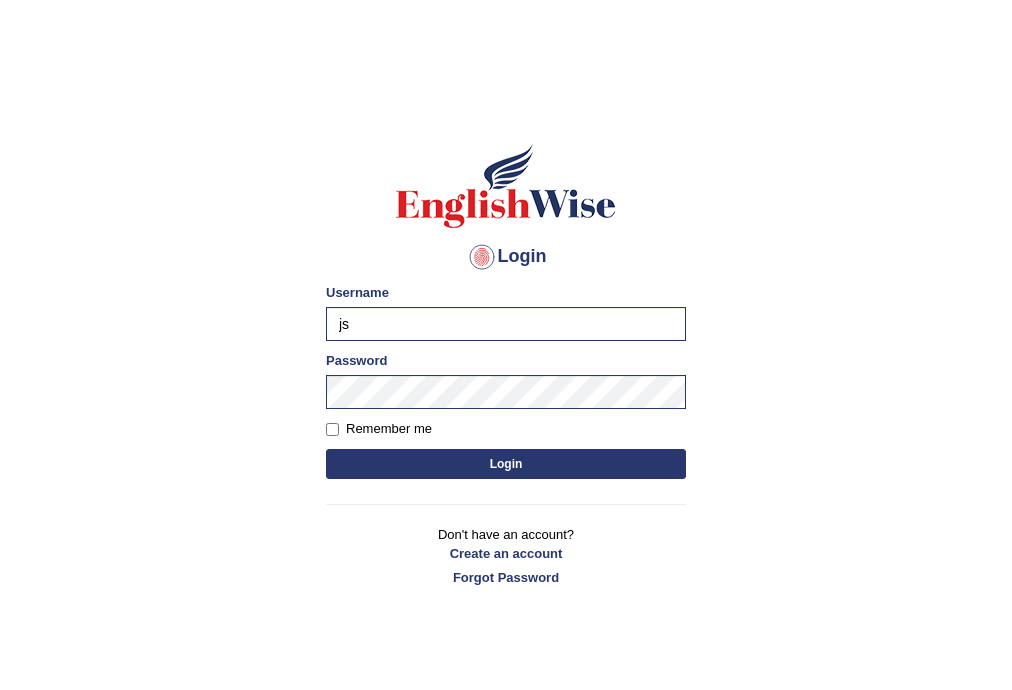 type on "j" 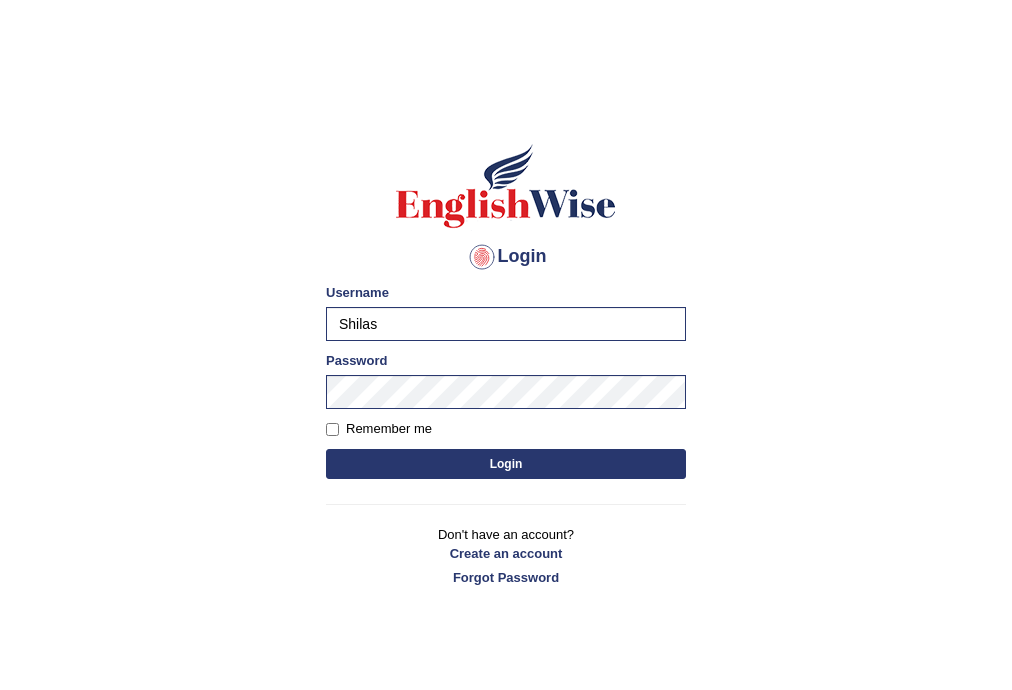 type on "Shilas" 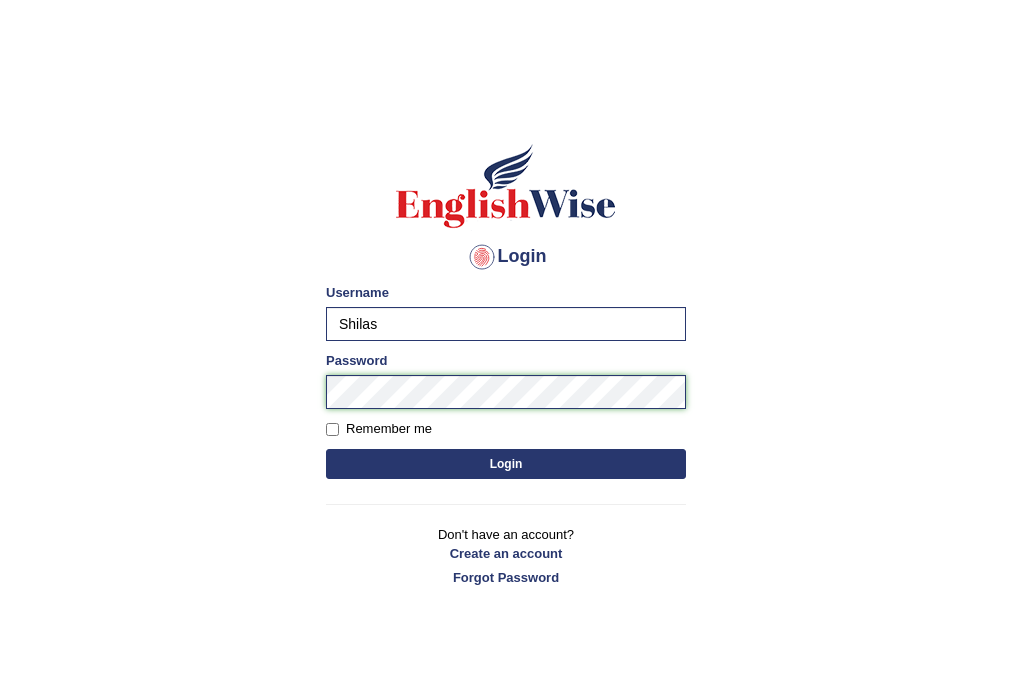 click on "Login" at bounding box center [506, 464] 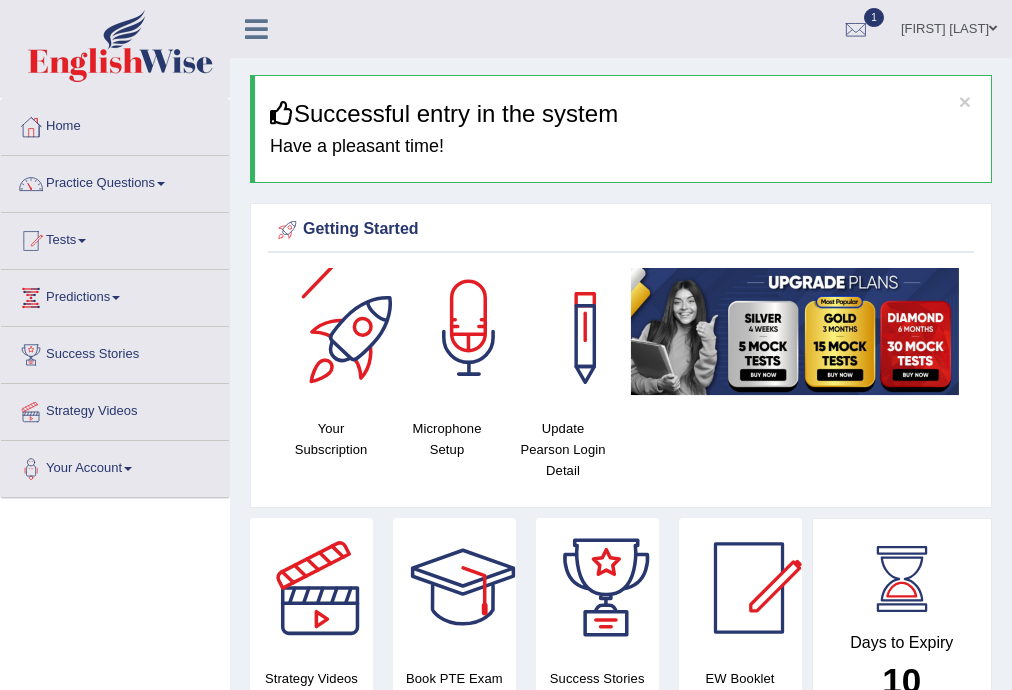 scroll, scrollTop: 0, scrollLeft: 0, axis: both 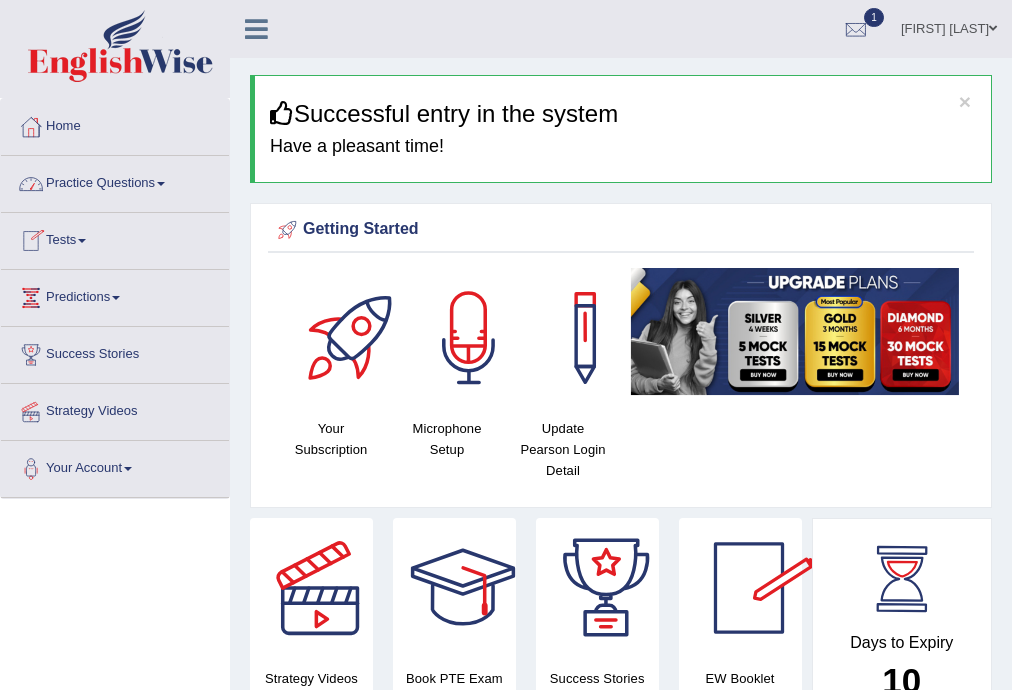 click on "Your Subscription
Microphone Setup
Update Pearson Login Detail" at bounding box center (621, 382) 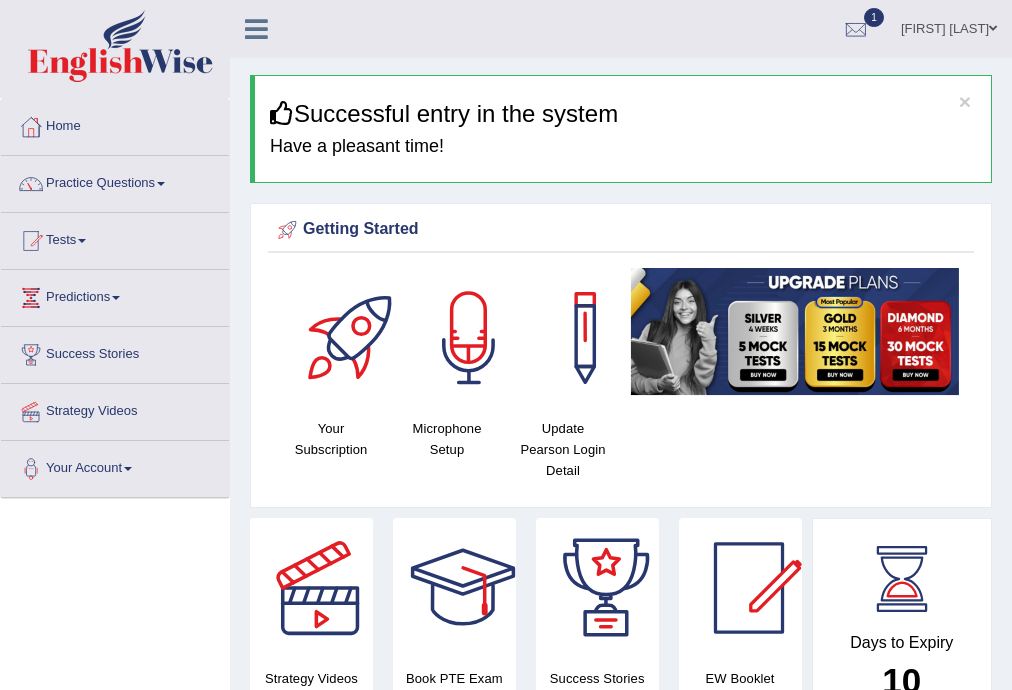 click on "×
Successful entry in the system Have a pleasant time!
Please login from Desktop. If you think this is an error (or logged in from desktop),  please click here to contact us
Getting Started
Your Subscription
Microphone Setup
Update Pearson Login Detail
×" at bounding box center [621, 1882] 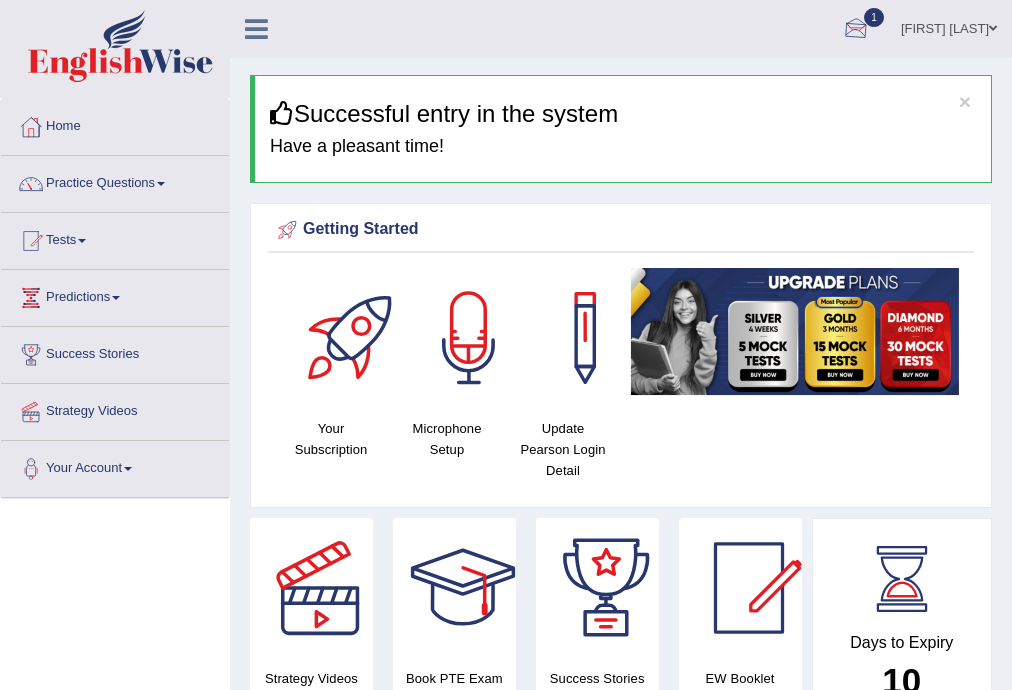 click at bounding box center [856, 30] 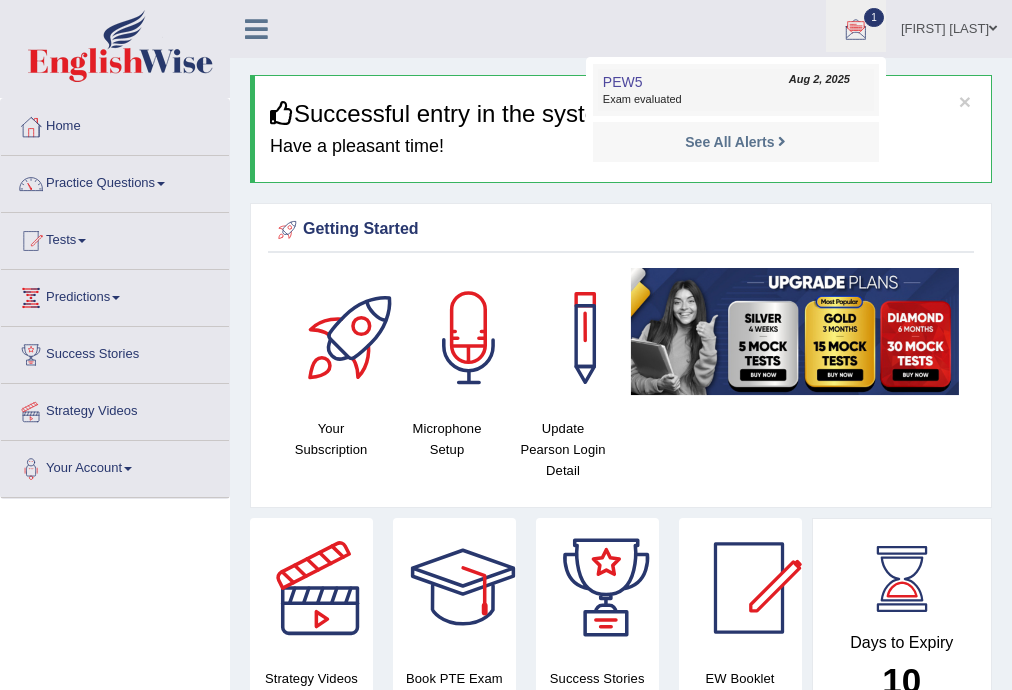 click on "Exam evaluated" at bounding box center (736, 100) 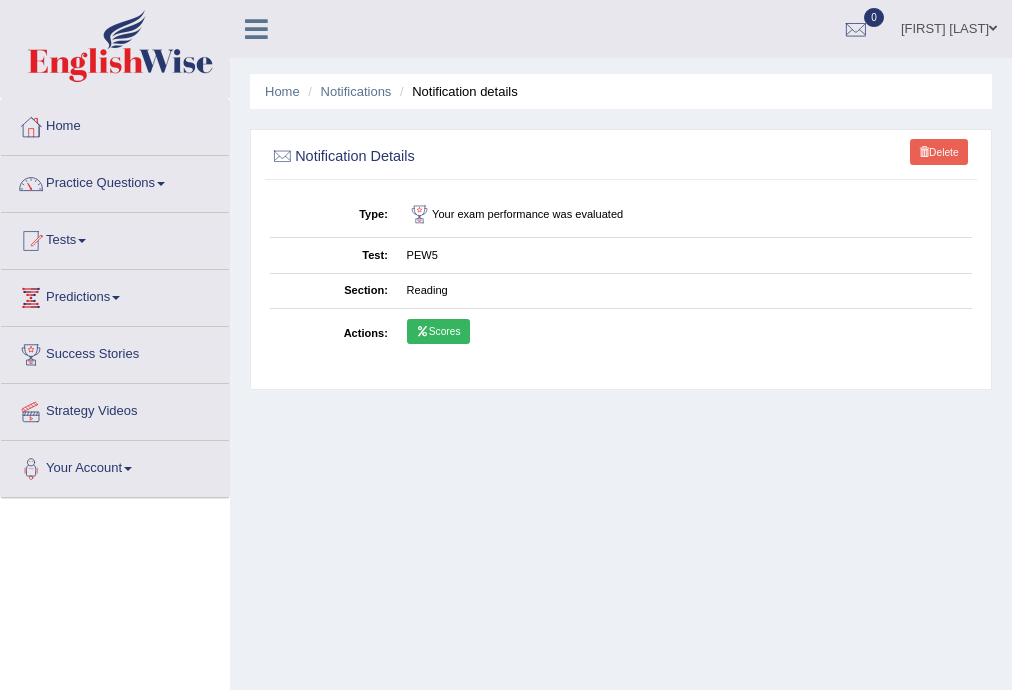 scroll, scrollTop: 0, scrollLeft: 0, axis: both 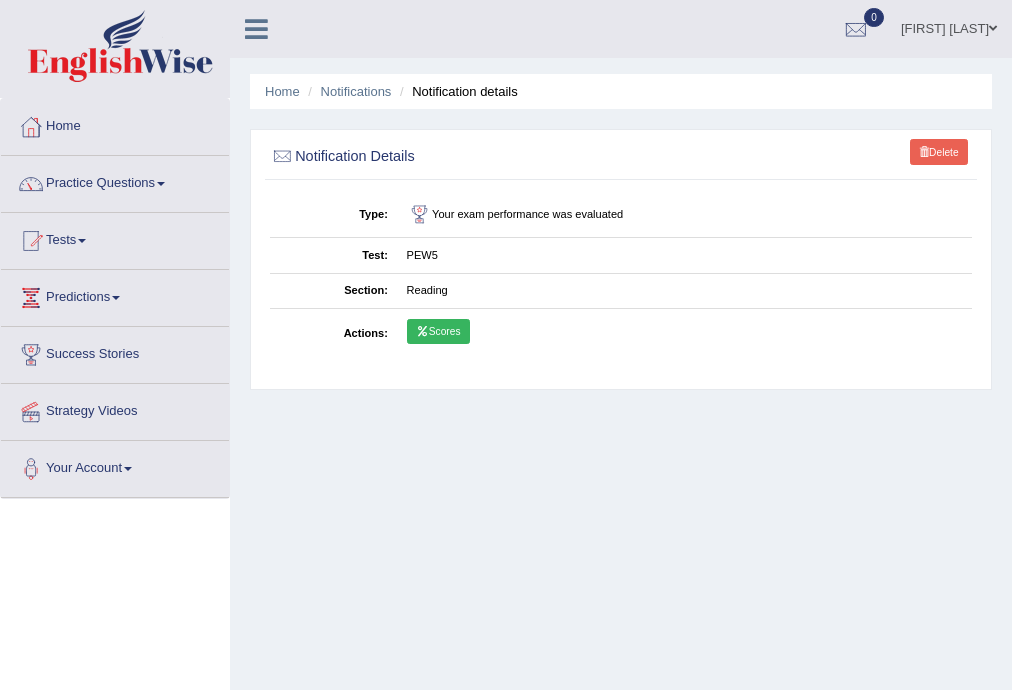 click on "Scores" at bounding box center [438, 332] 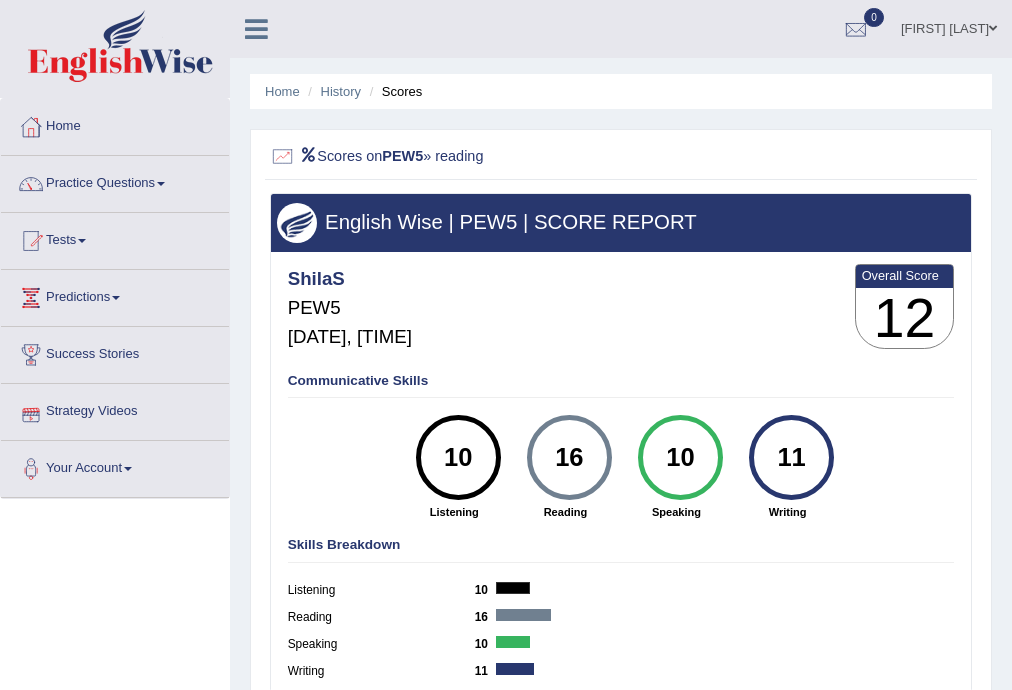 scroll, scrollTop: 0, scrollLeft: 0, axis: both 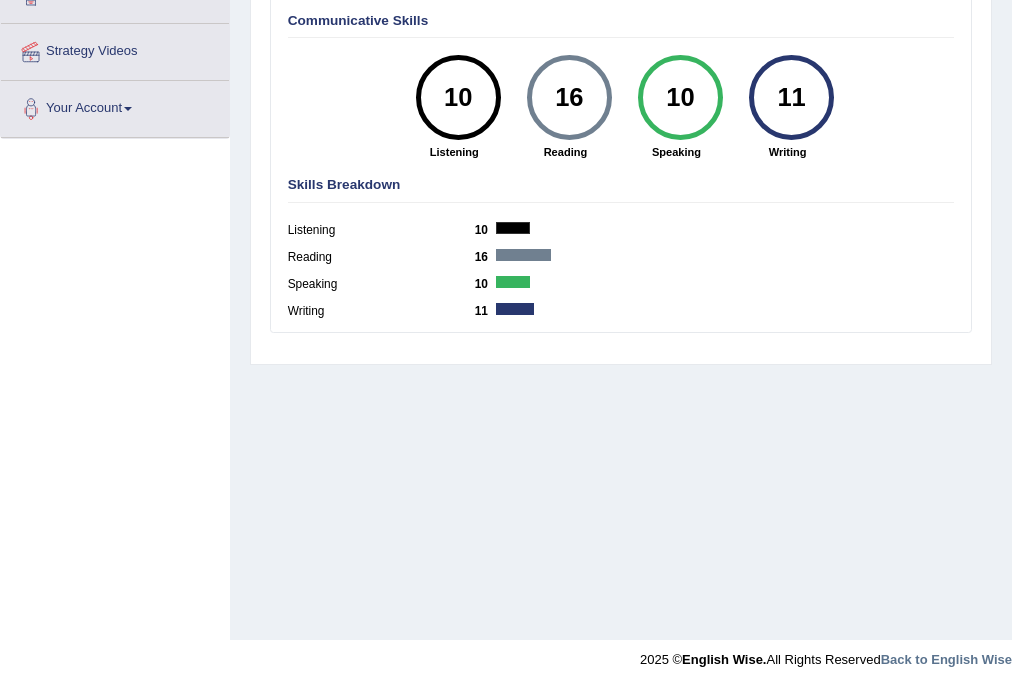 click at bounding box center (523, 255) 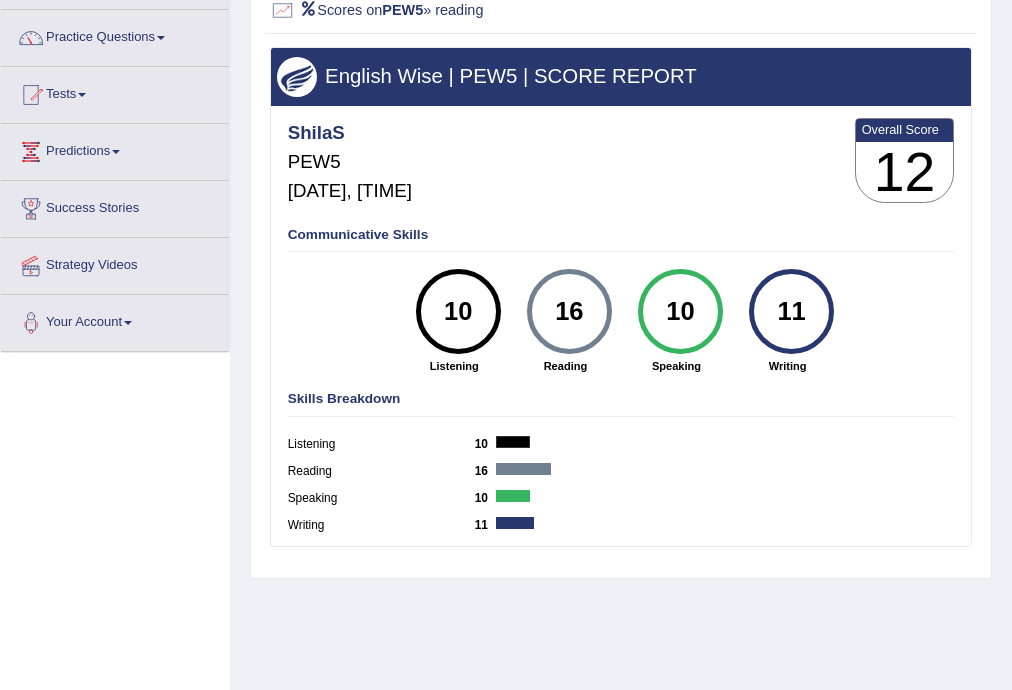 scroll, scrollTop: 0, scrollLeft: 0, axis: both 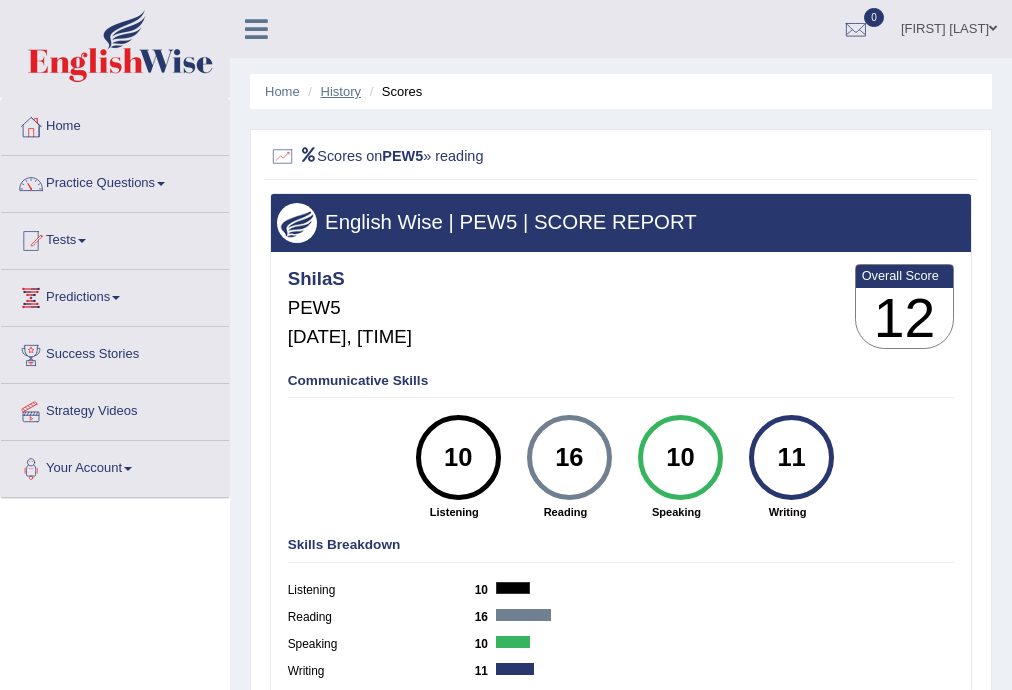 click on "History" at bounding box center [341, 91] 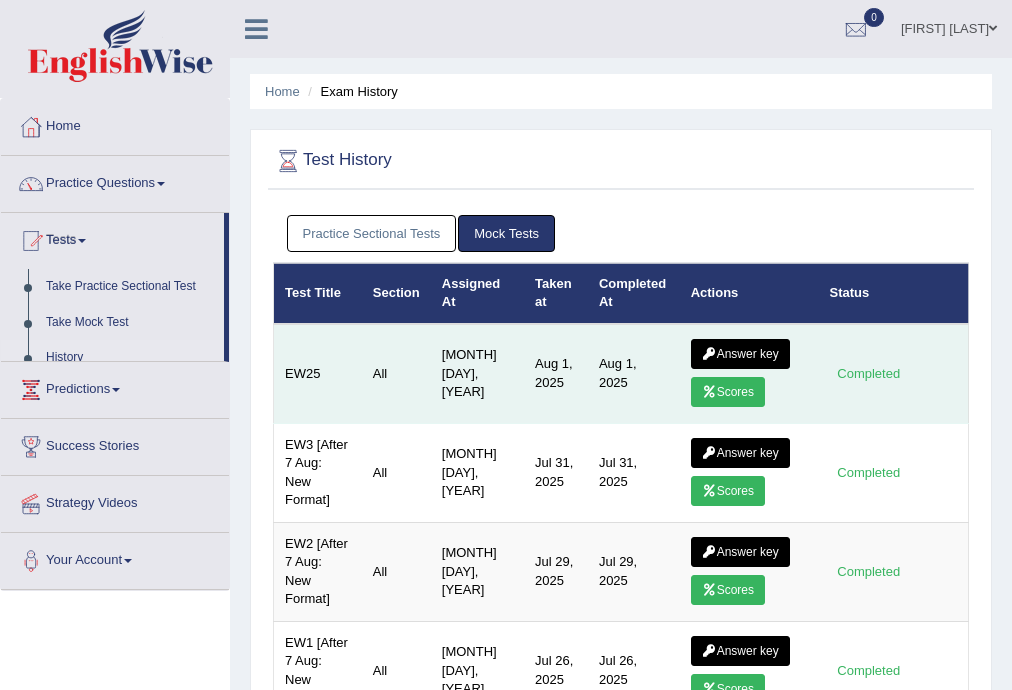 scroll, scrollTop: 0, scrollLeft: 0, axis: both 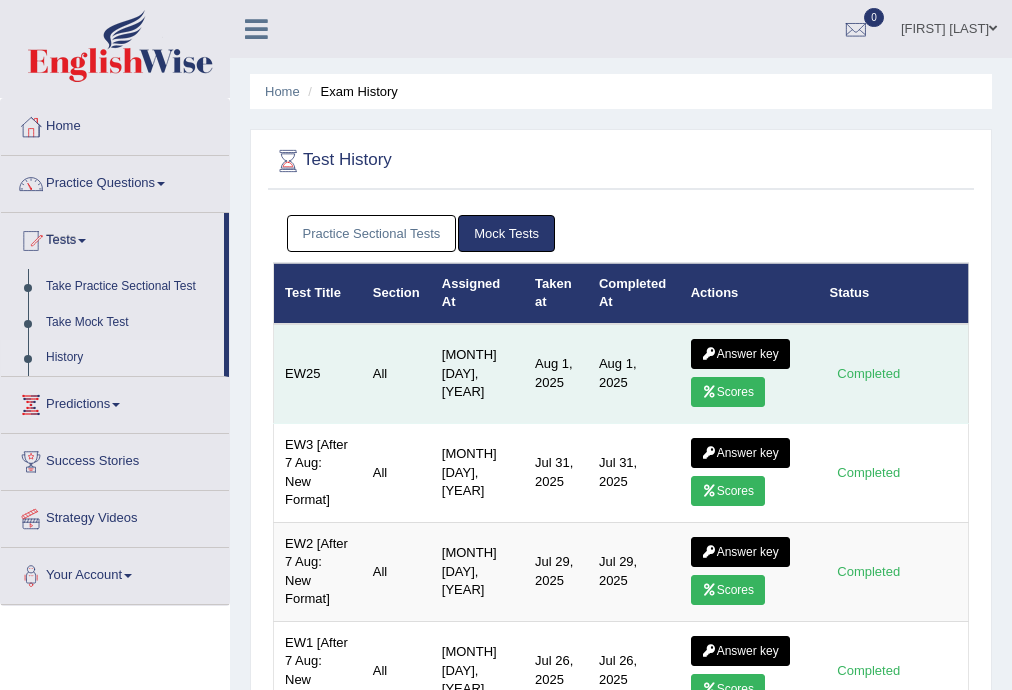 click at bounding box center (709, 392) 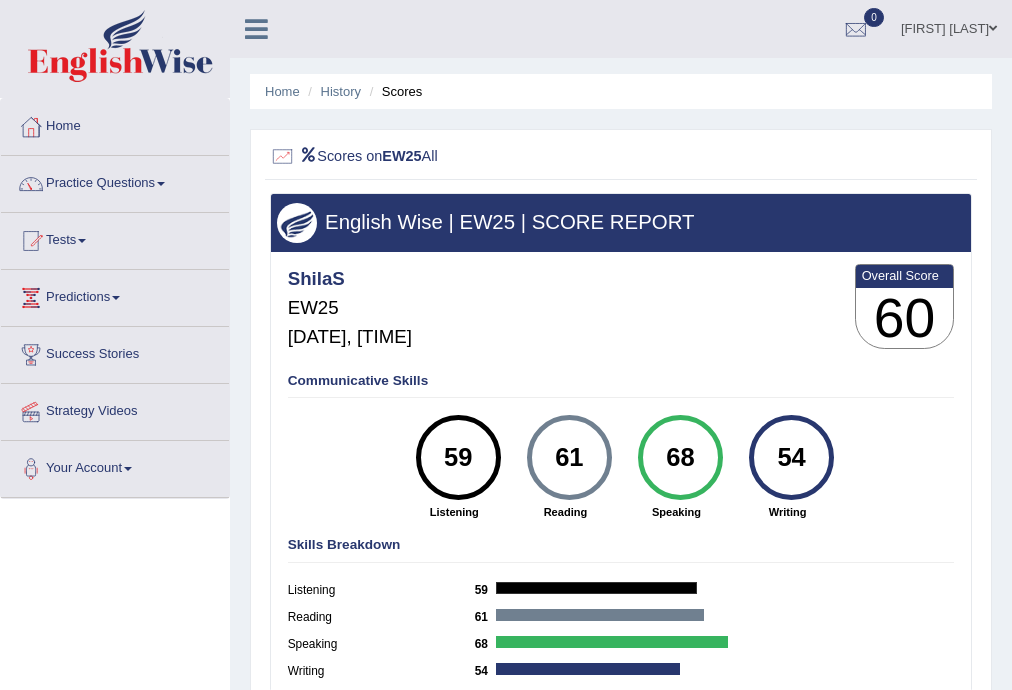scroll, scrollTop: 0, scrollLeft: 0, axis: both 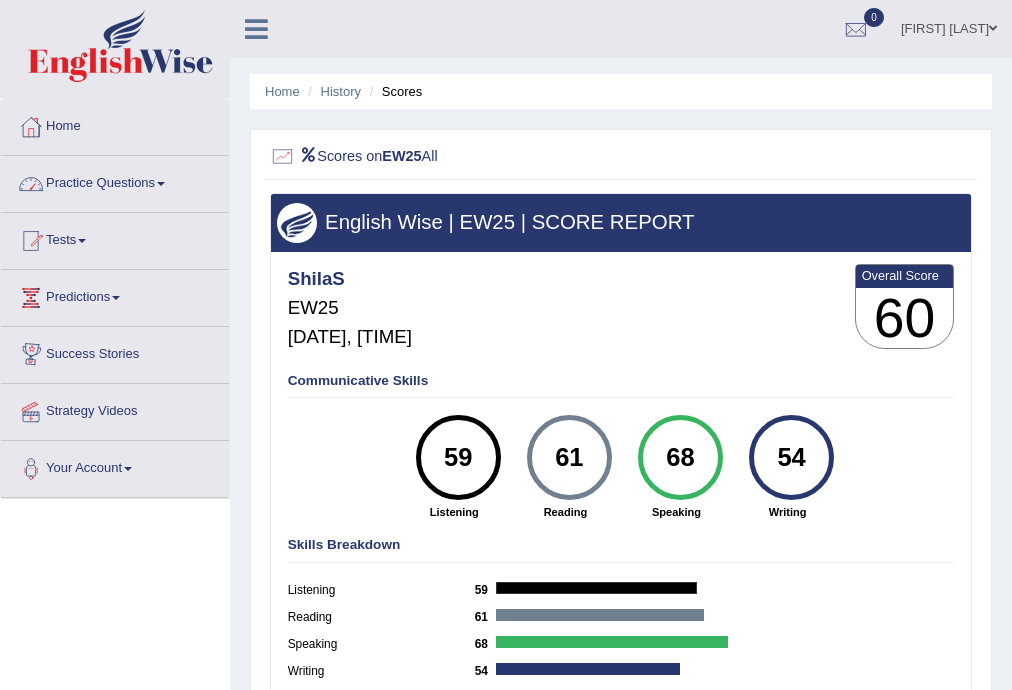 click on "Home
History
Scores
Scores on  EW25  All
English Wise | EW25 | SCORE REPORT
ShilaS
EW25
Aug 1, 2025, 21:38
Overall Score
60
Communicative Skills
59
Listening
Reading" at bounding box center (621, 500) 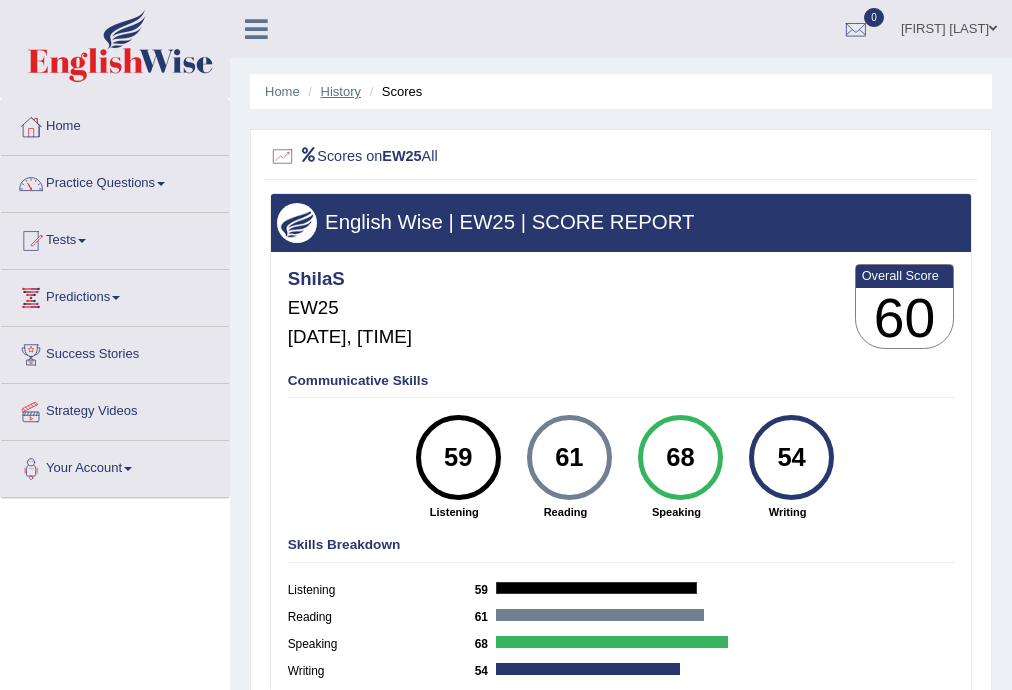 click on "History" at bounding box center (341, 91) 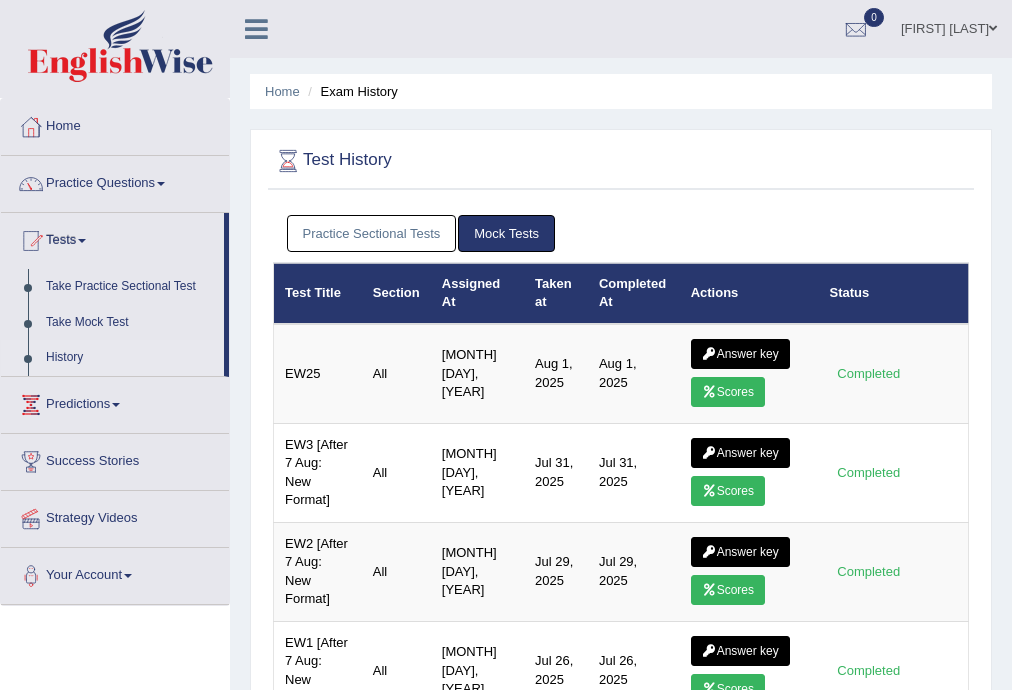 scroll, scrollTop: 0, scrollLeft: 0, axis: both 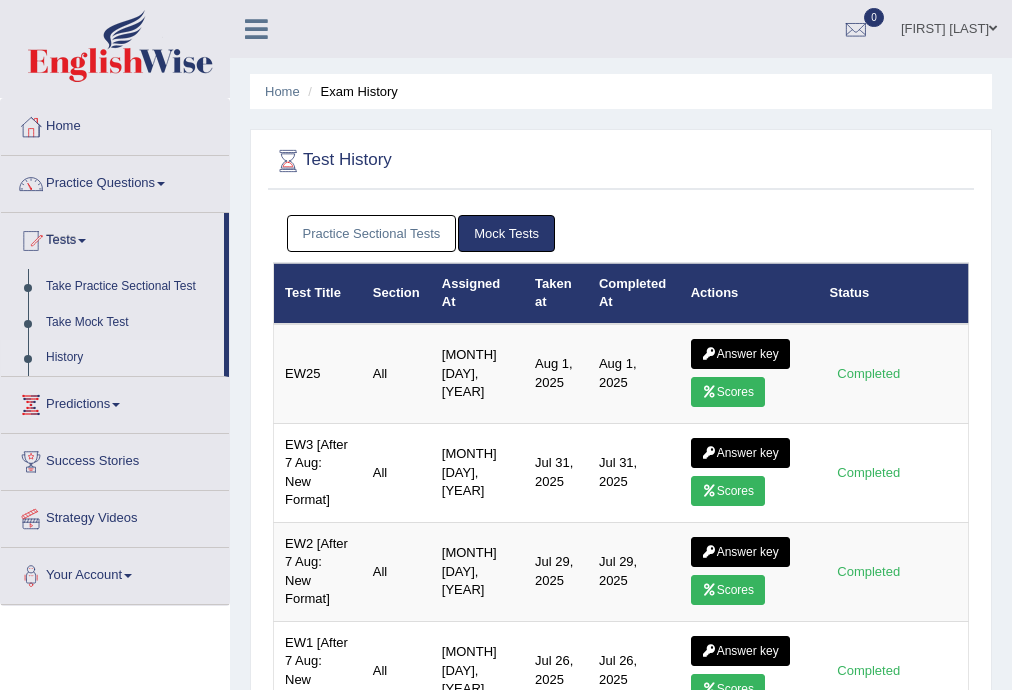 click on "Practice Sectional Tests" at bounding box center (372, 233) 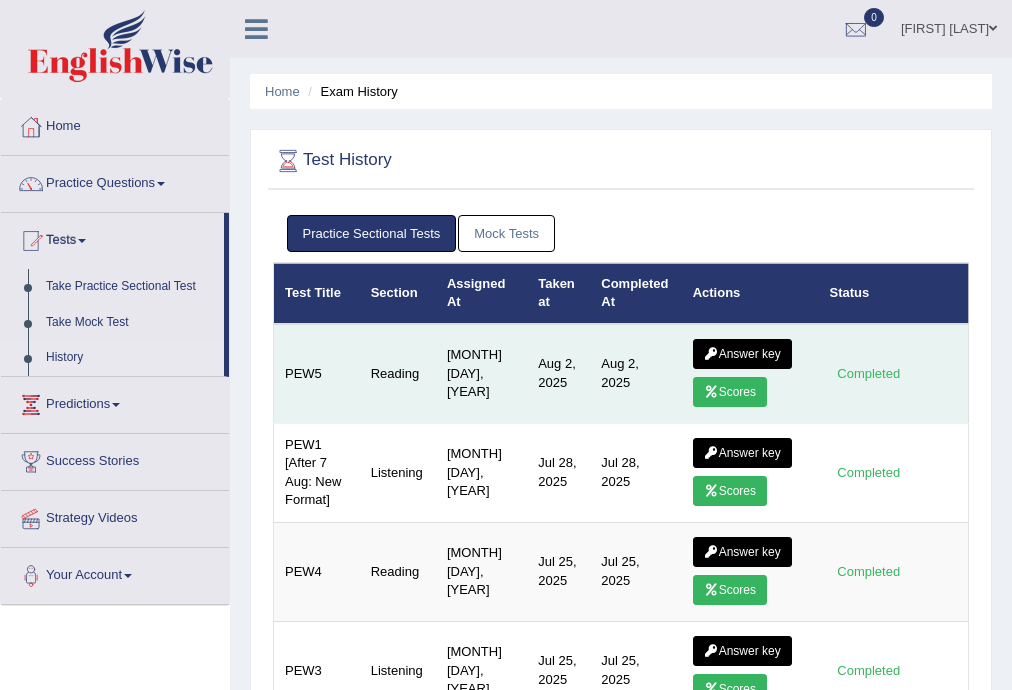 click on "Scores" at bounding box center (730, 392) 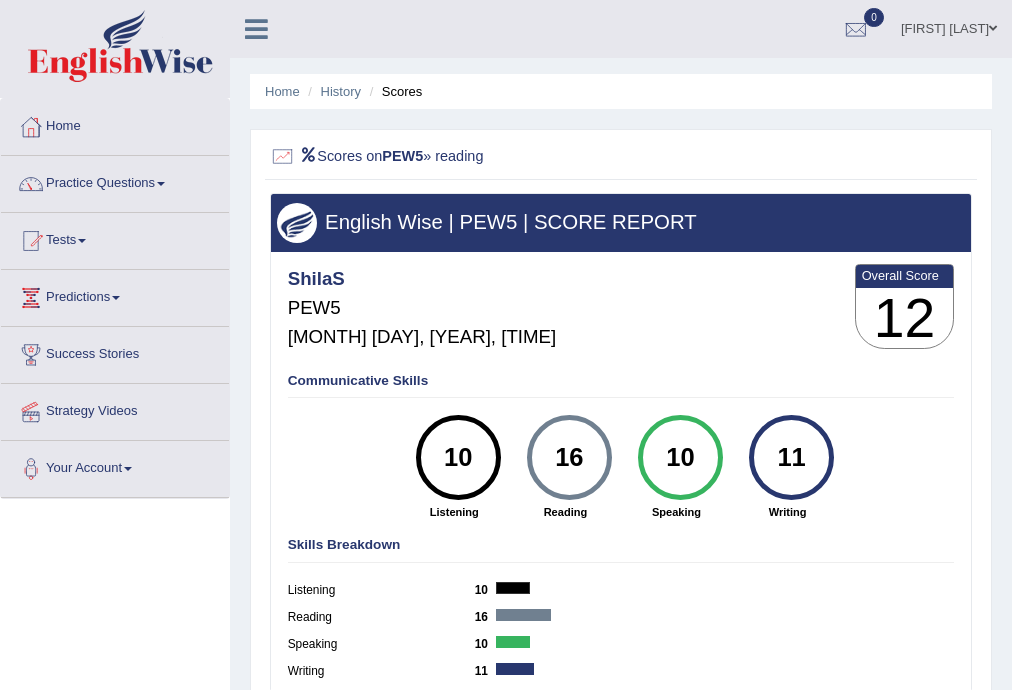 scroll, scrollTop: 0, scrollLeft: 0, axis: both 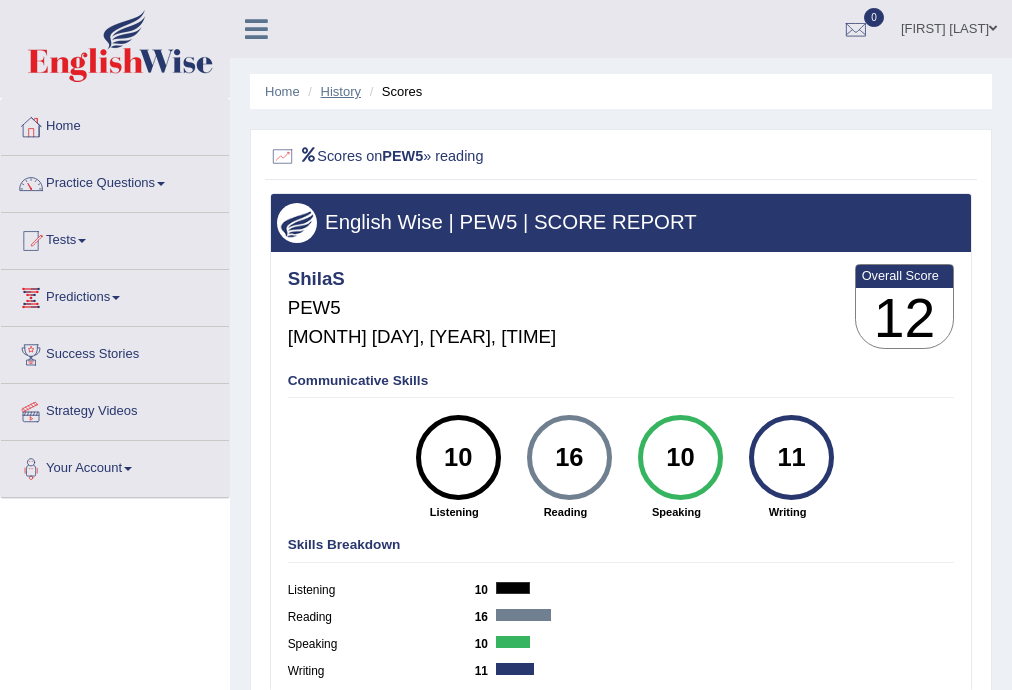 click on "History" at bounding box center [341, 91] 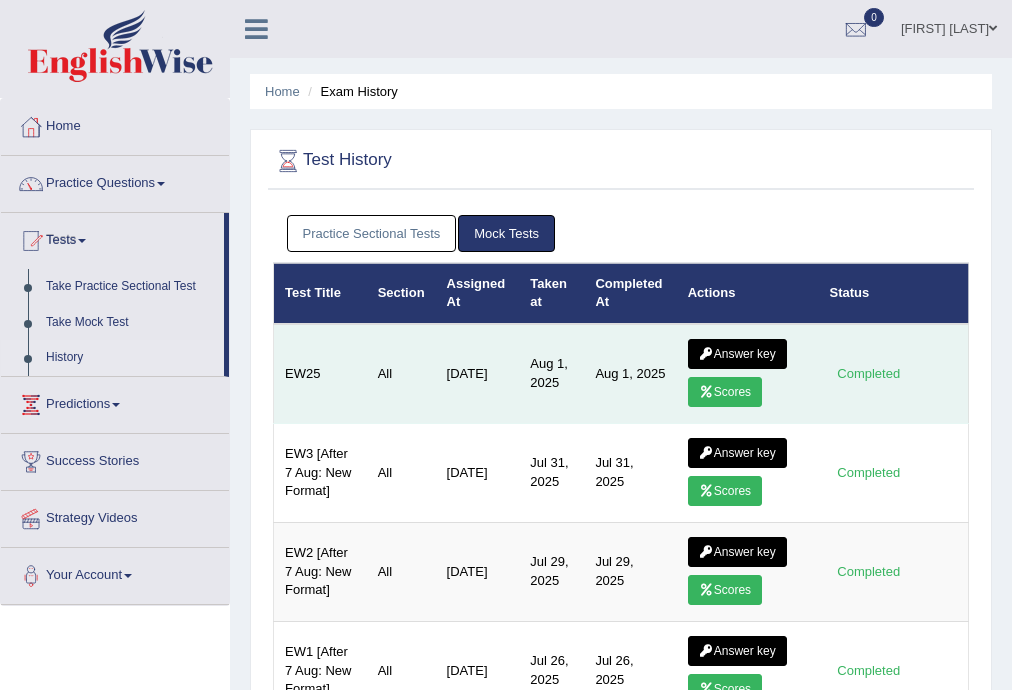scroll, scrollTop: 0, scrollLeft: 0, axis: both 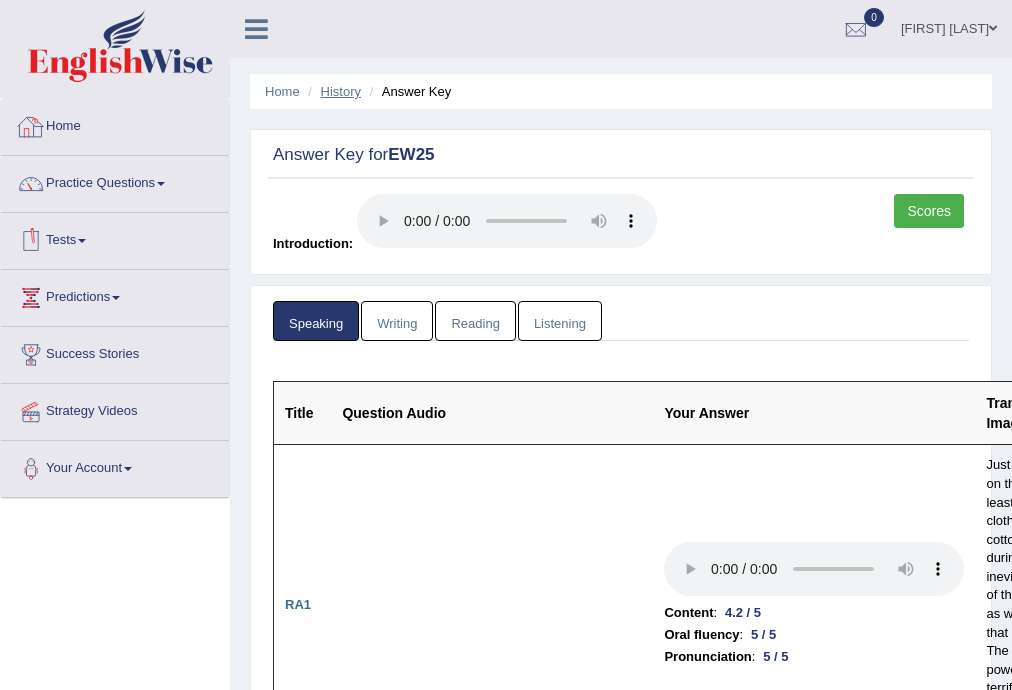 click on "History" at bounding box center (341, 91) 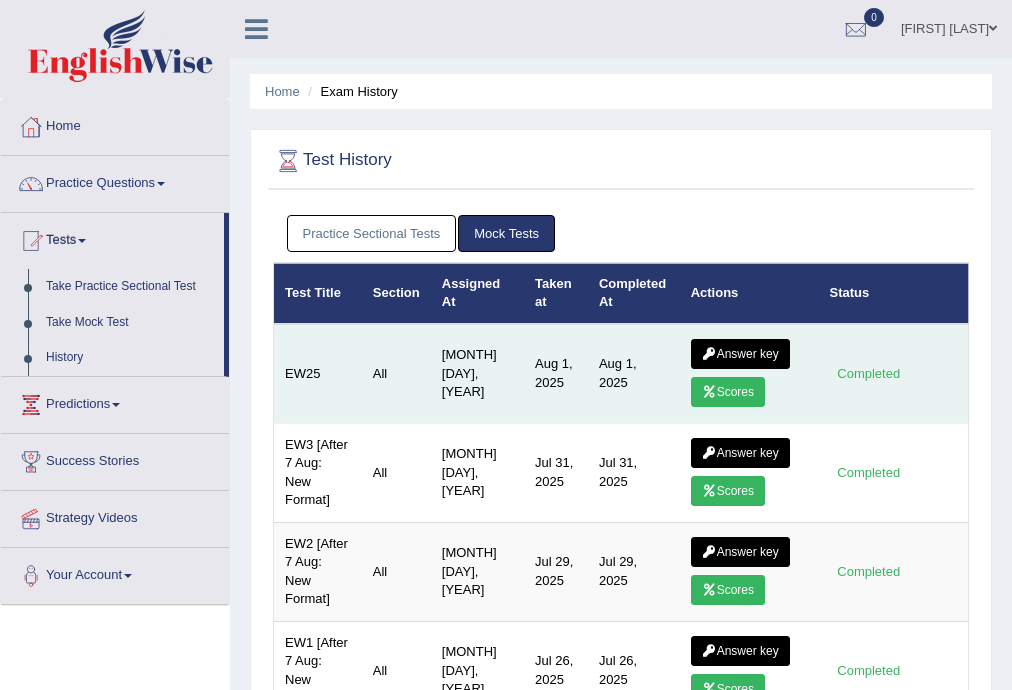 scroll, scrollTop: 0, scrollLeft: 0, axis: both 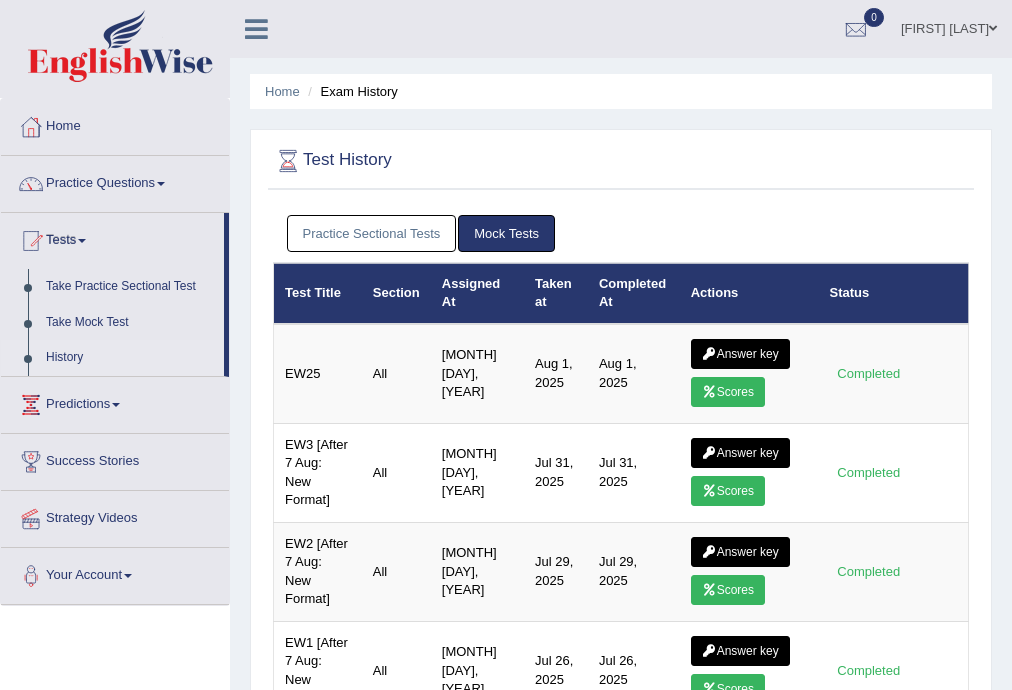 click on "Practice Sectional Tests" at bounding box center (372, 233) 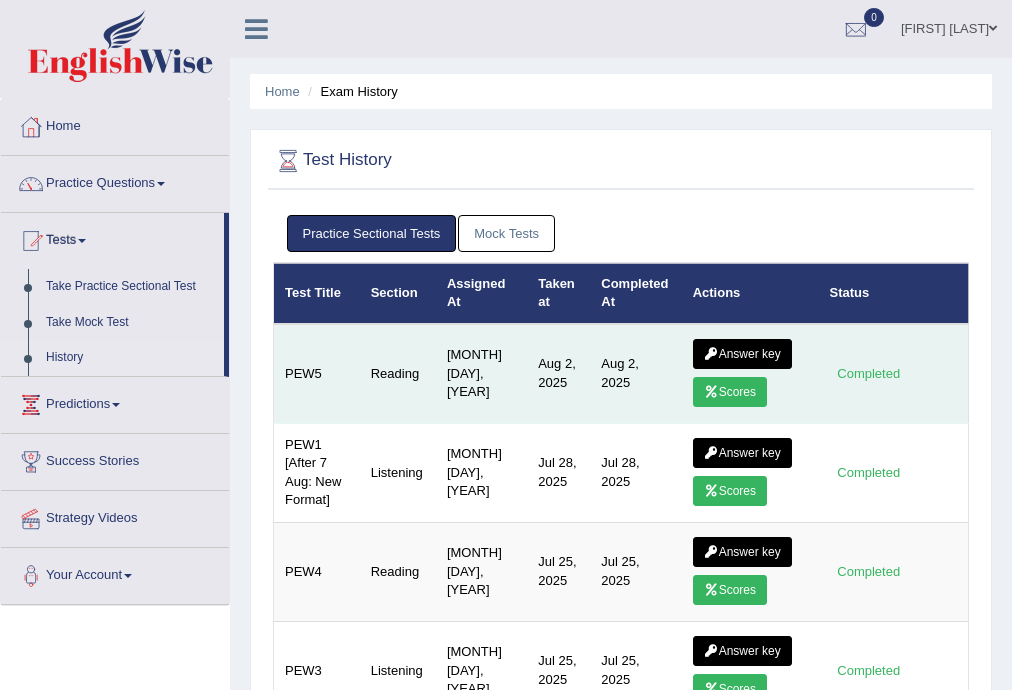 click on "Answer key" at bounding box center [742, 354] 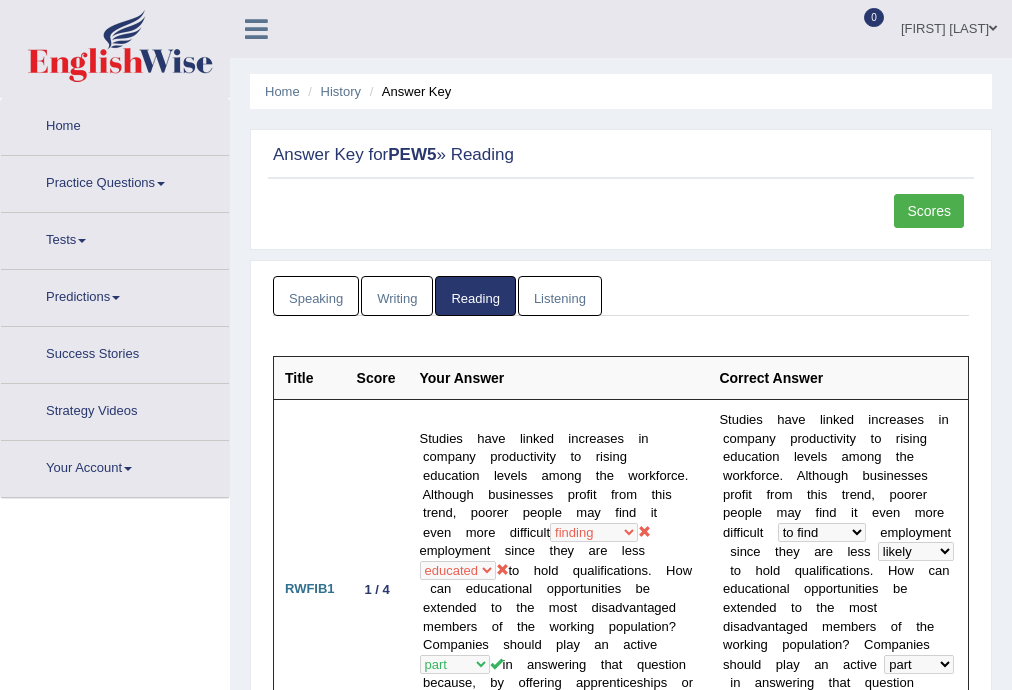 scroll, scrollTop: 0, scrollLeft: 0, axis: both 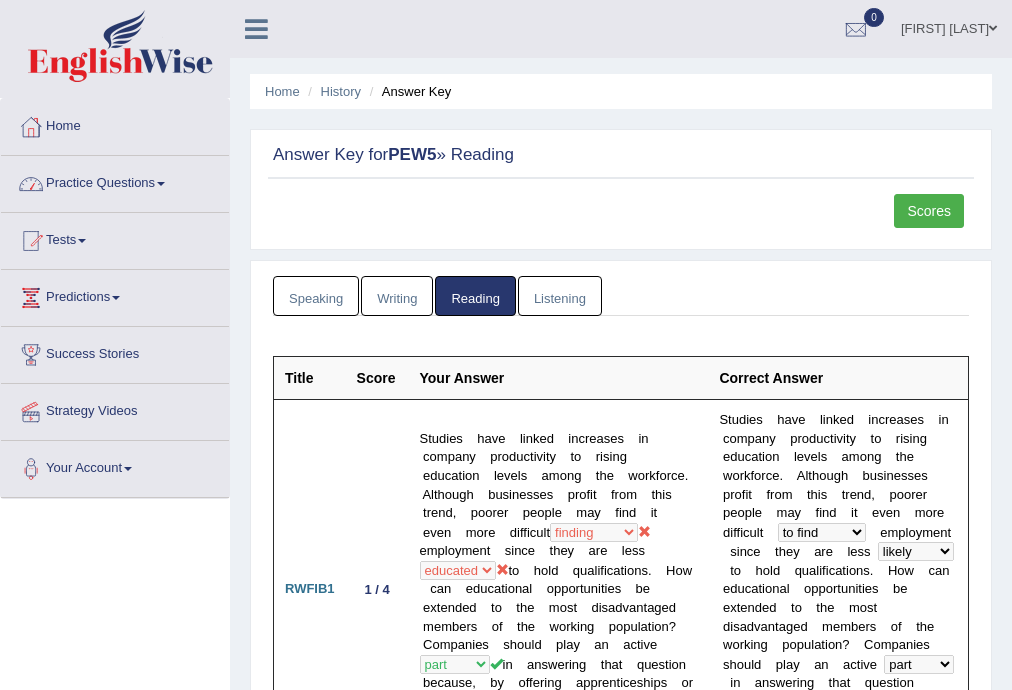 click on "Practice Questions" at bounding box center (115, 181) 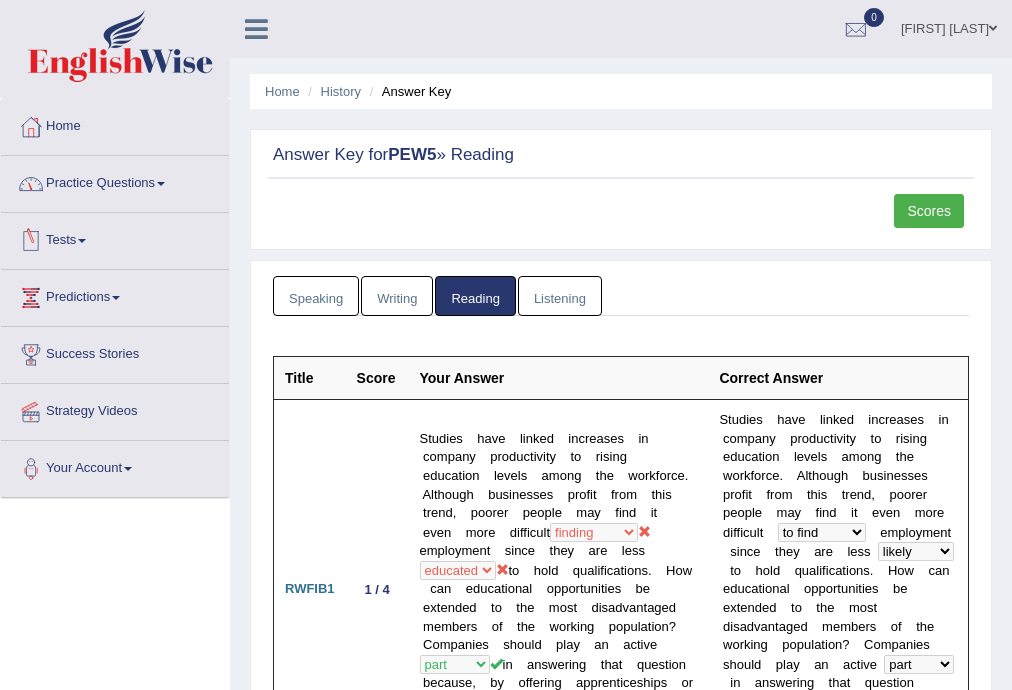 click on "Tests" at bounding box center (115, 238) 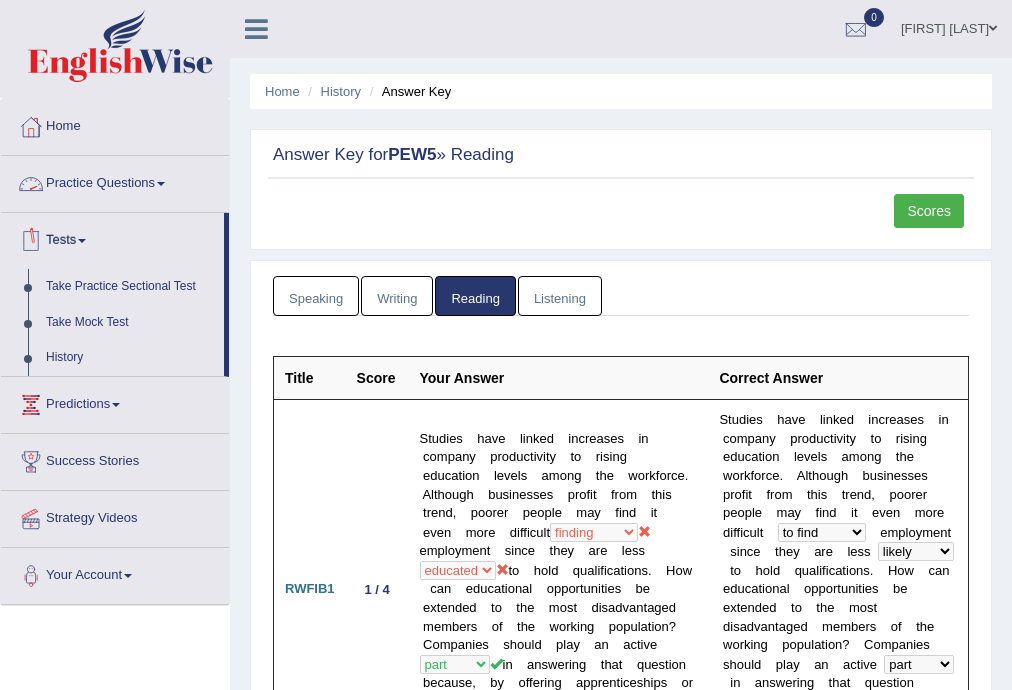click on "Practice Questions" at bounding box center [115, 181] 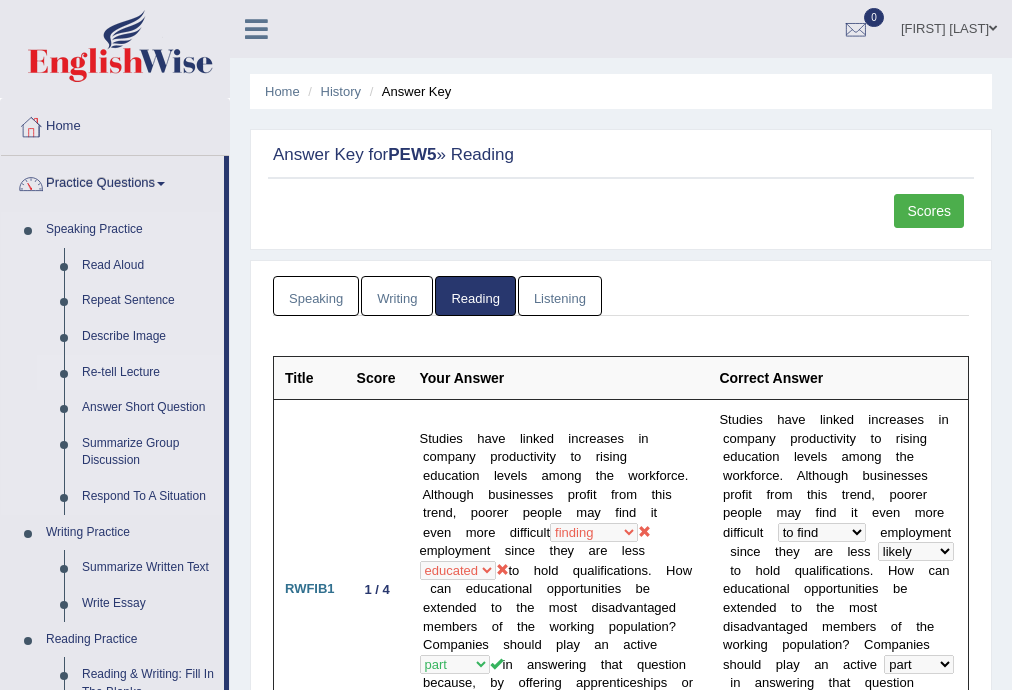 click on "Re-tell Lecture" at bounding box center (148, 373) 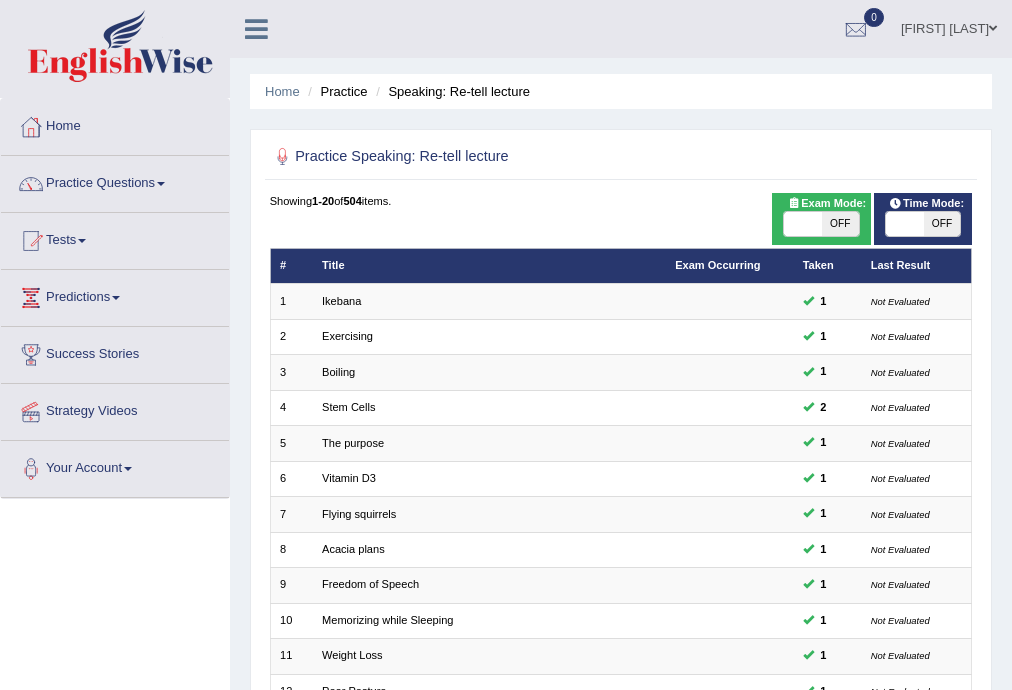 scroll, scrollTop: 0, scrollLeft: 0, axis: both 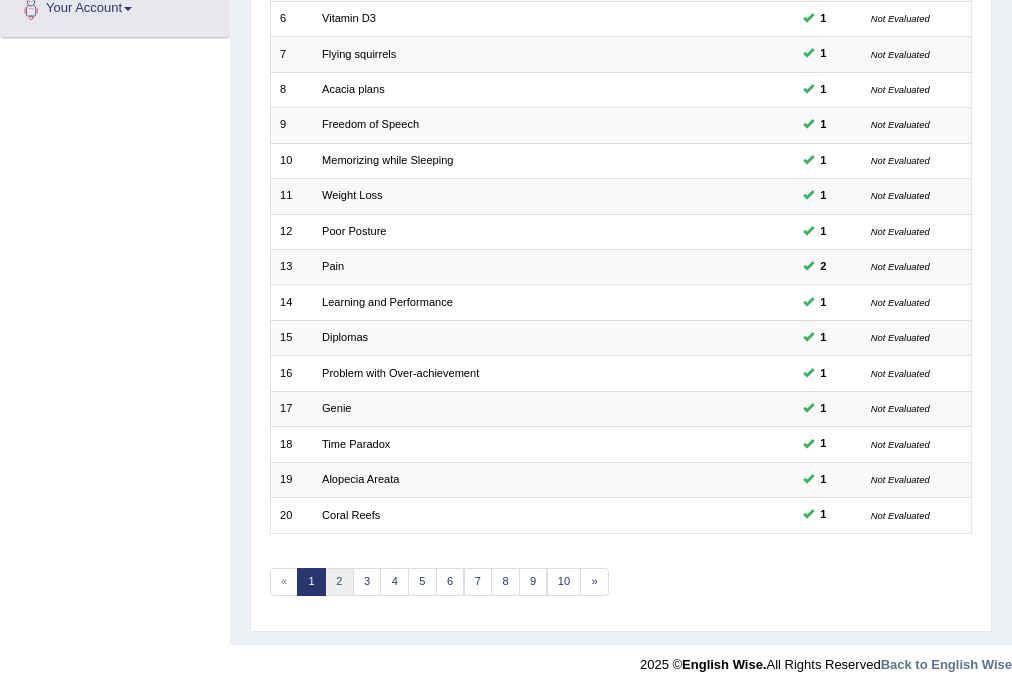 click on "2" at bounding box center (339, 582) 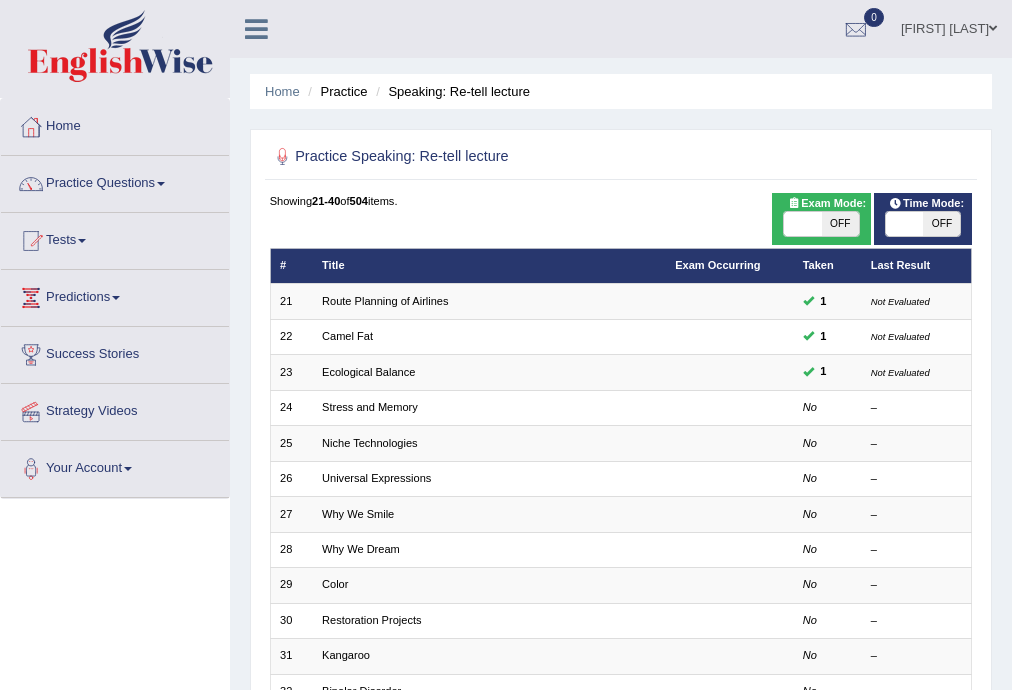 scroll, scrollTop: 0, scrollLeft: 0, axis: both 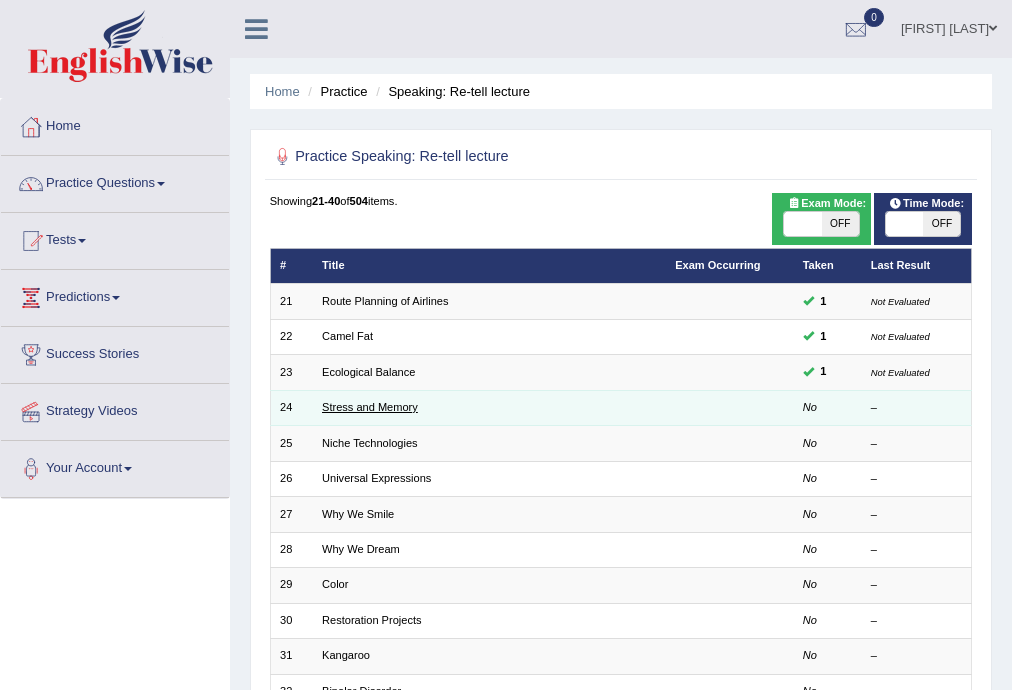 click on "Stress and Memory" at bounding box center [370, 407] 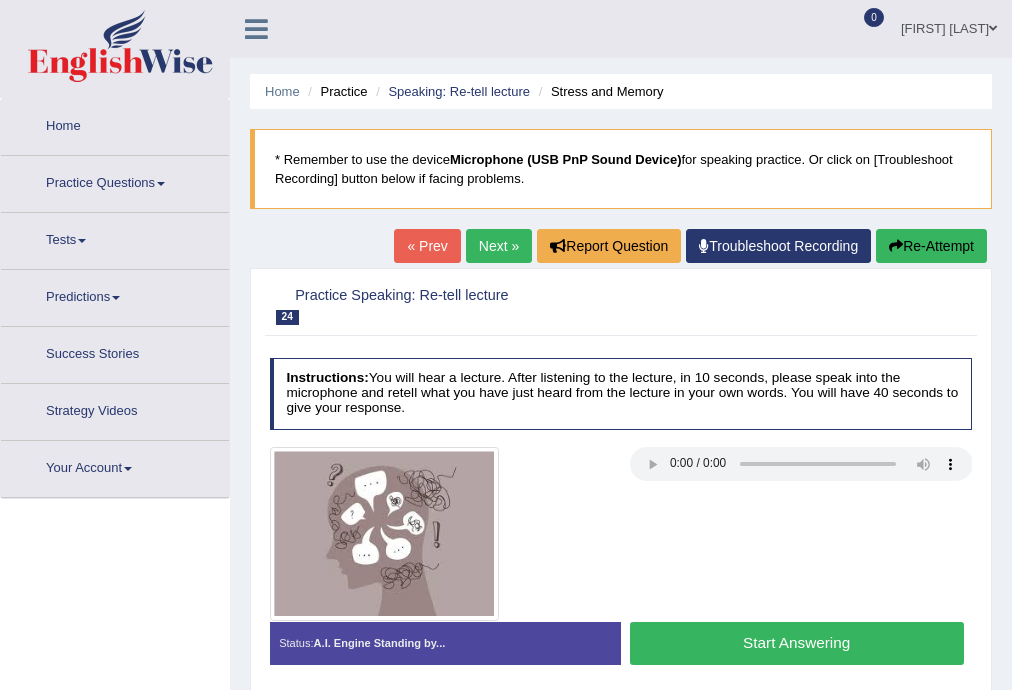 scroll, scrollTop: 0, scrollLeft: 0, axis: both 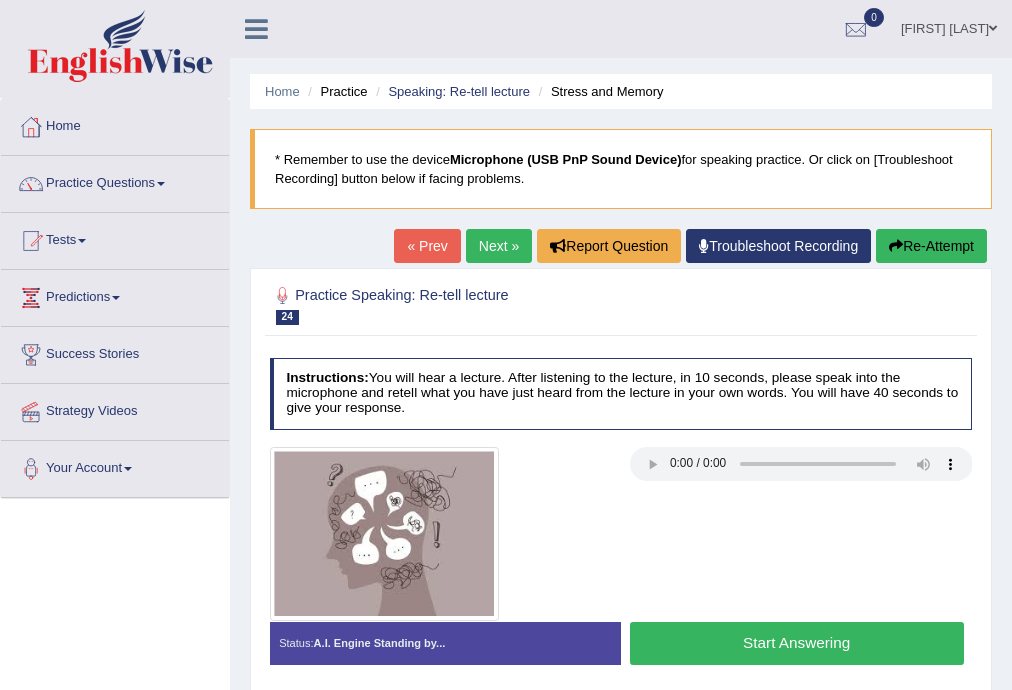 type 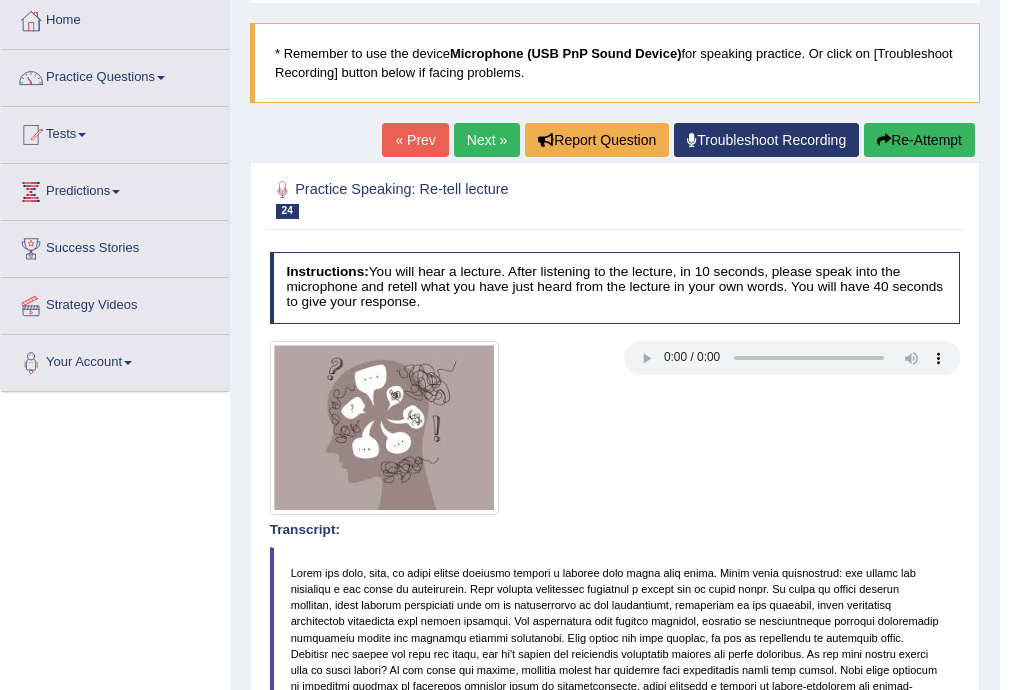 scroll, scrollTop: 0, scrollLeft: 0, axis: both 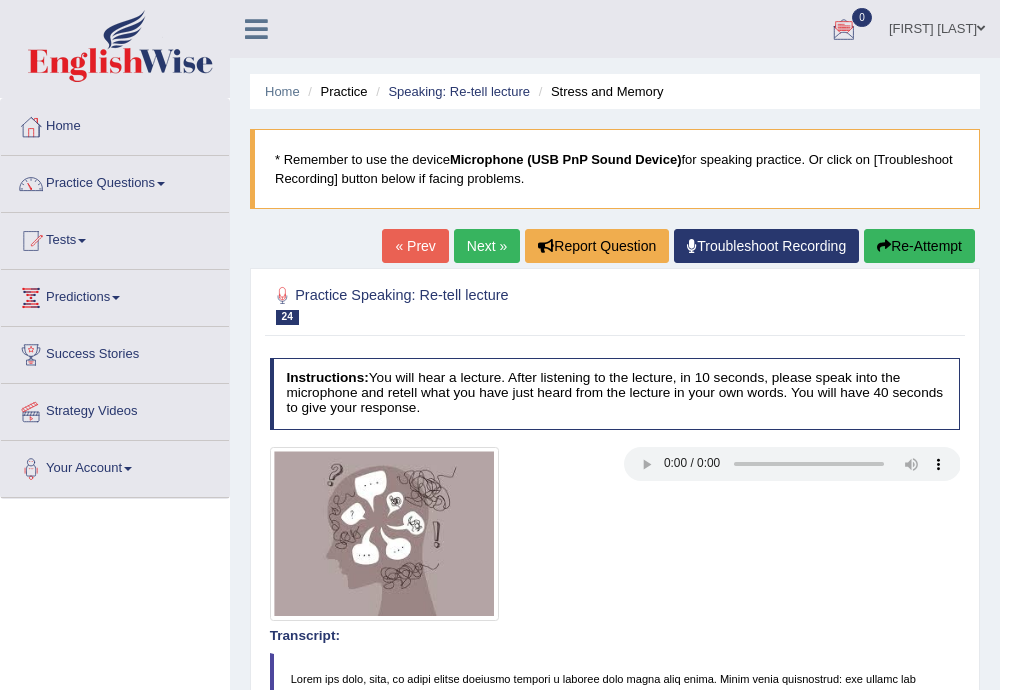 click on "Next »" at bounding box center (487, 246) 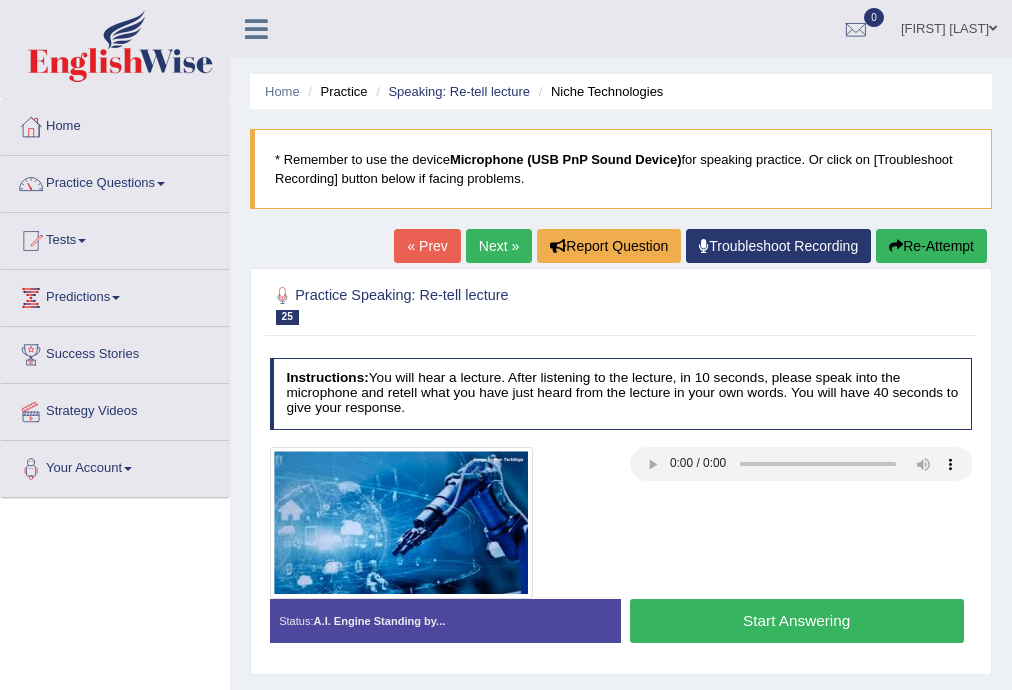 scroll, scrollTop: 0, scrollLeft: 0, axis: both 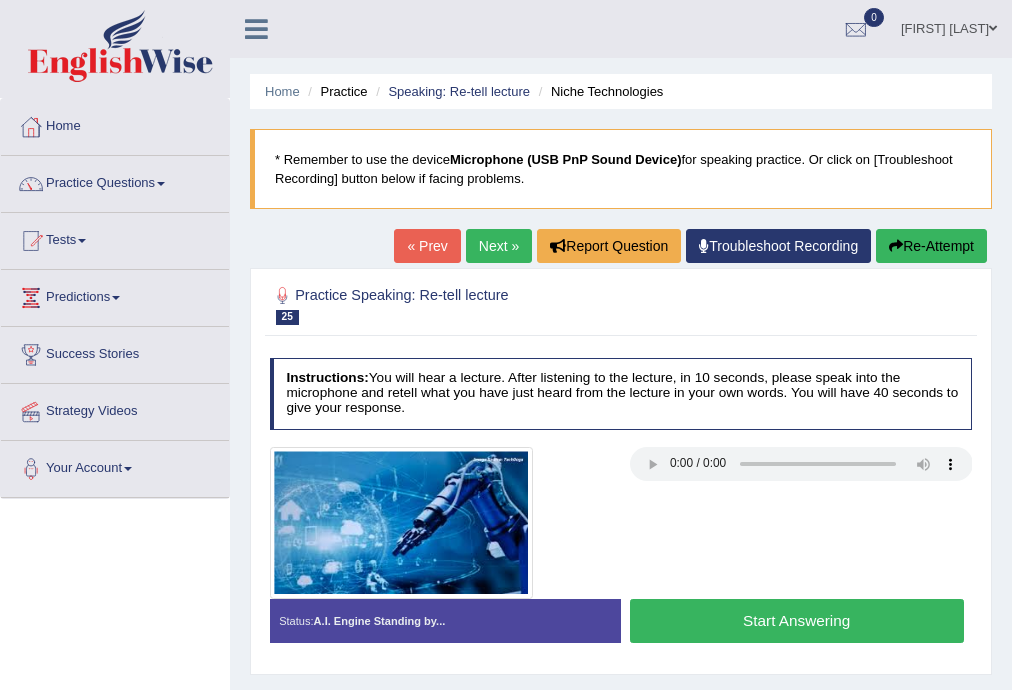 click on "Start Answering" at bounding box center (797, 620) 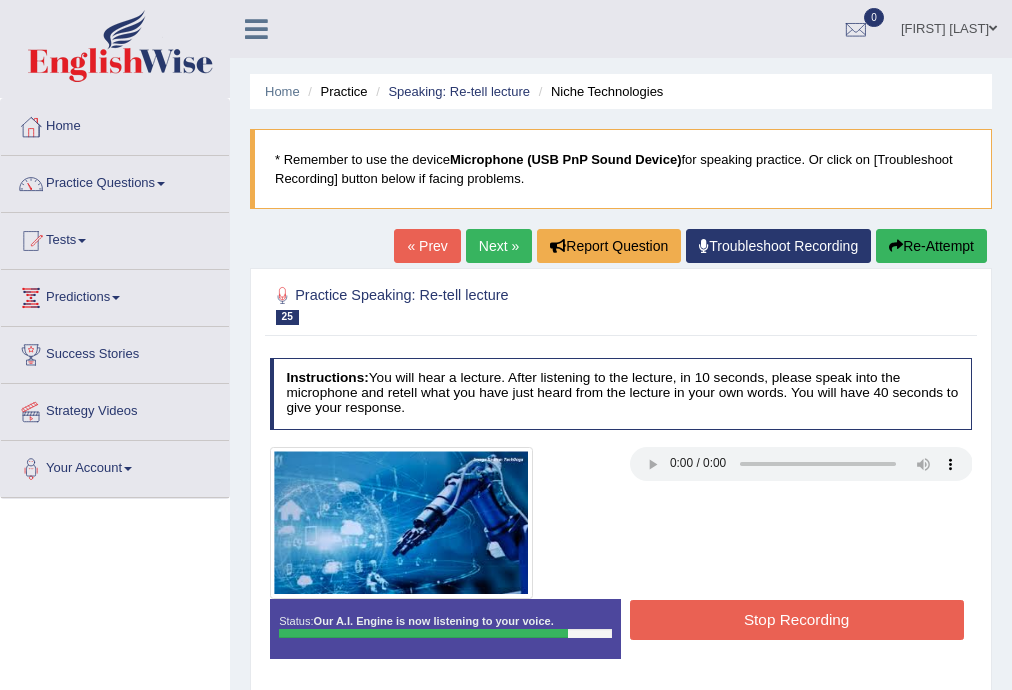 click on "Stop Recording" at bounding box center [797, 619] 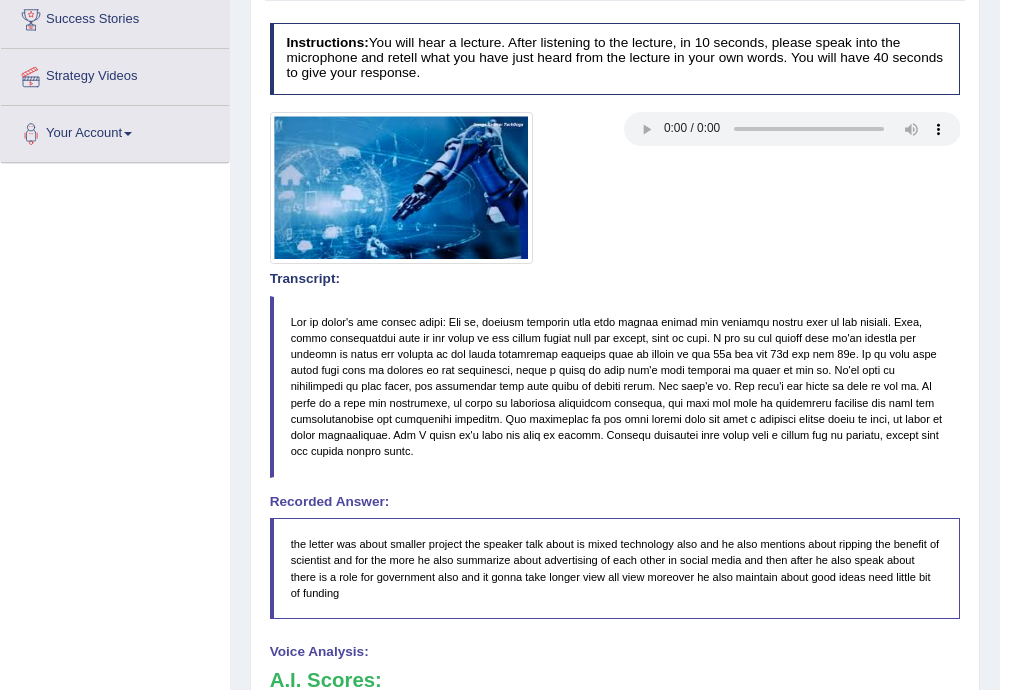 scroll, scrollTop: 15, scrollLeft: 0, axis: vertical 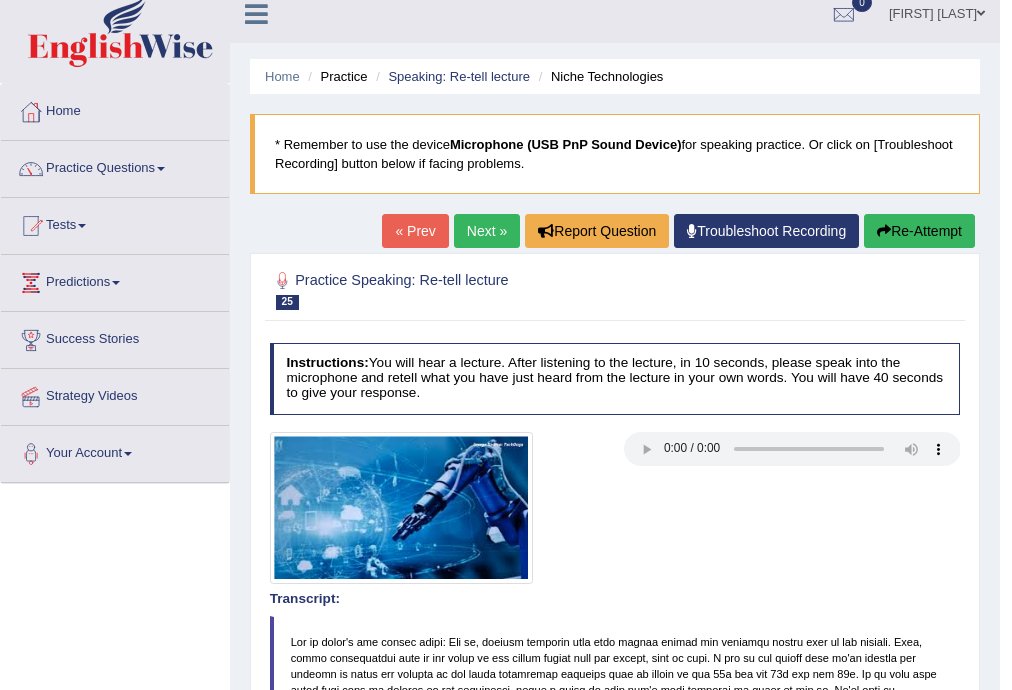 click on "Next »" at bounding box center [487, 231] 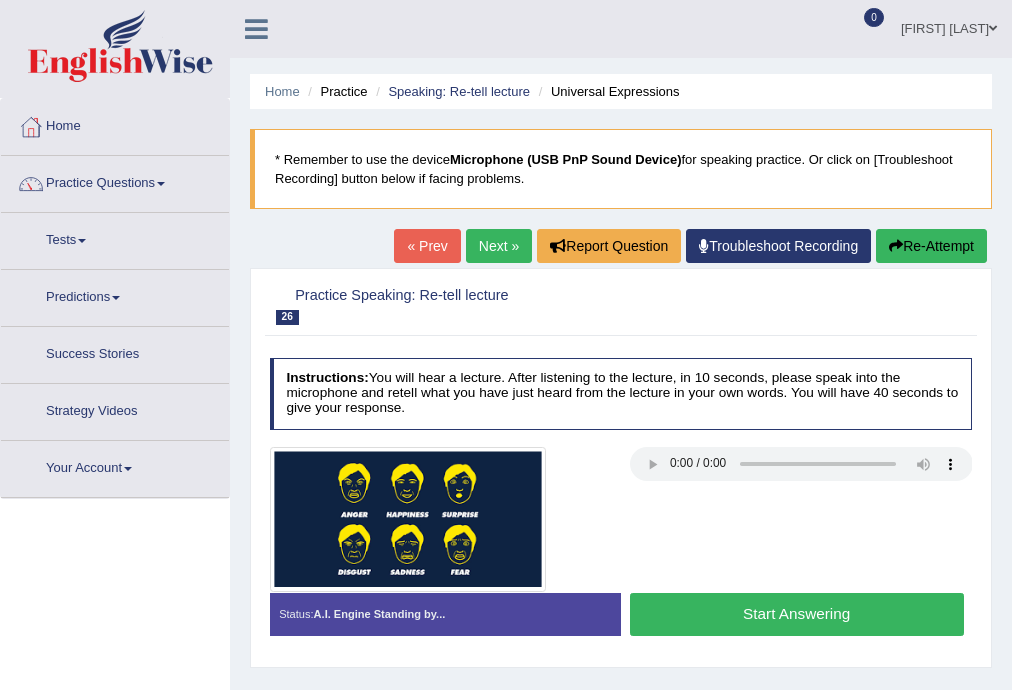 scroll, scrollTop: 0, scrollLeft: 0, axis: both 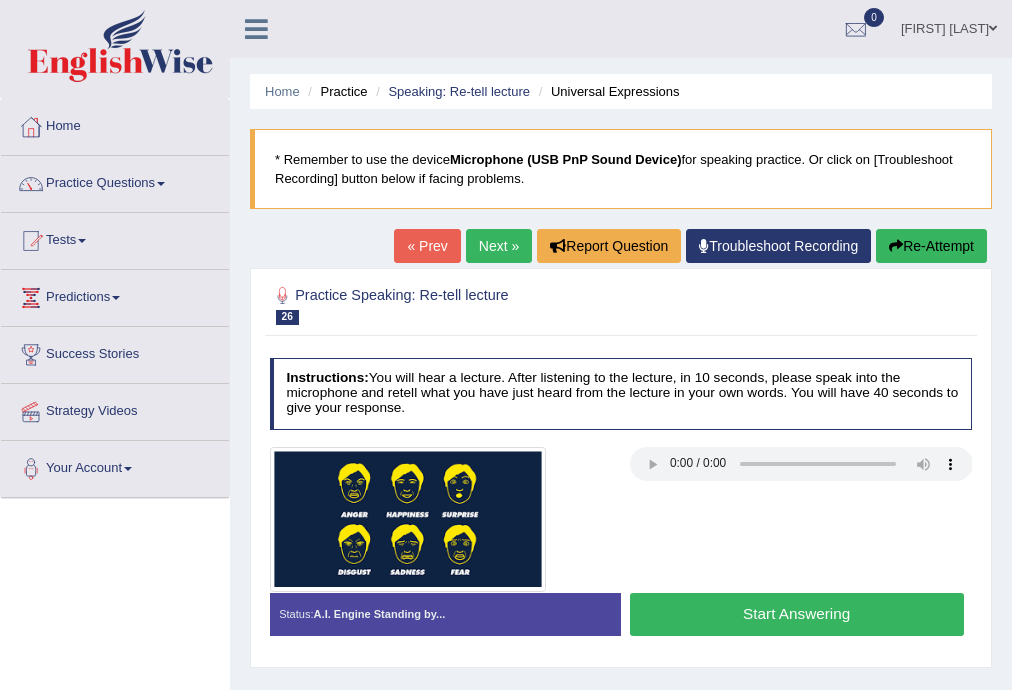 click on "Start Answering" at bounding box center [797, 614] 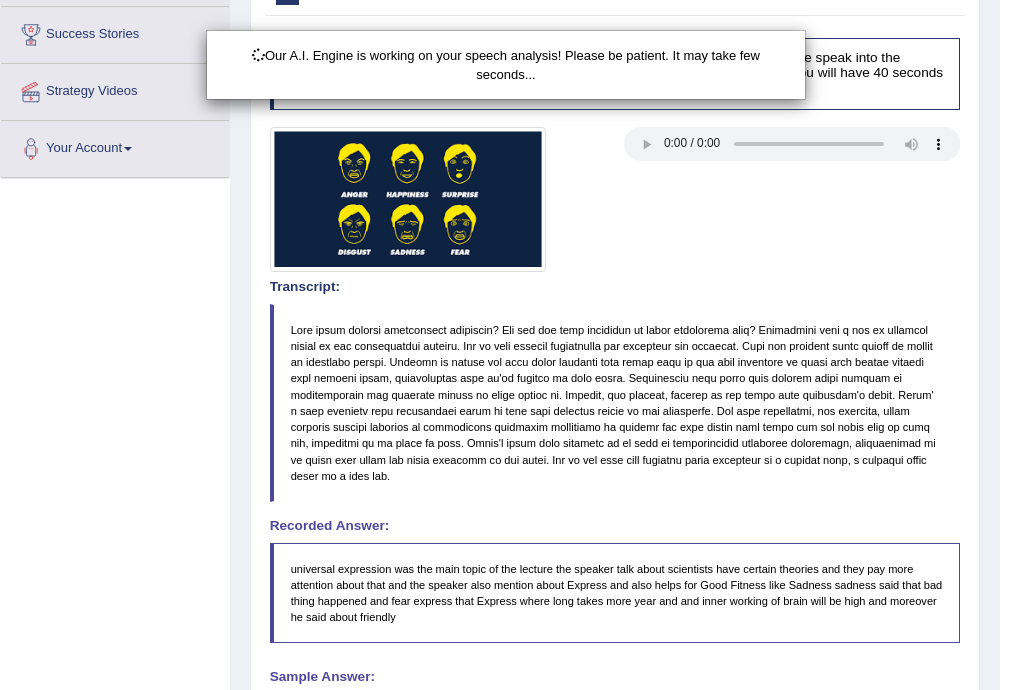 scroll, scrollTop: 528, scrollLeft: 0, axis: vertical 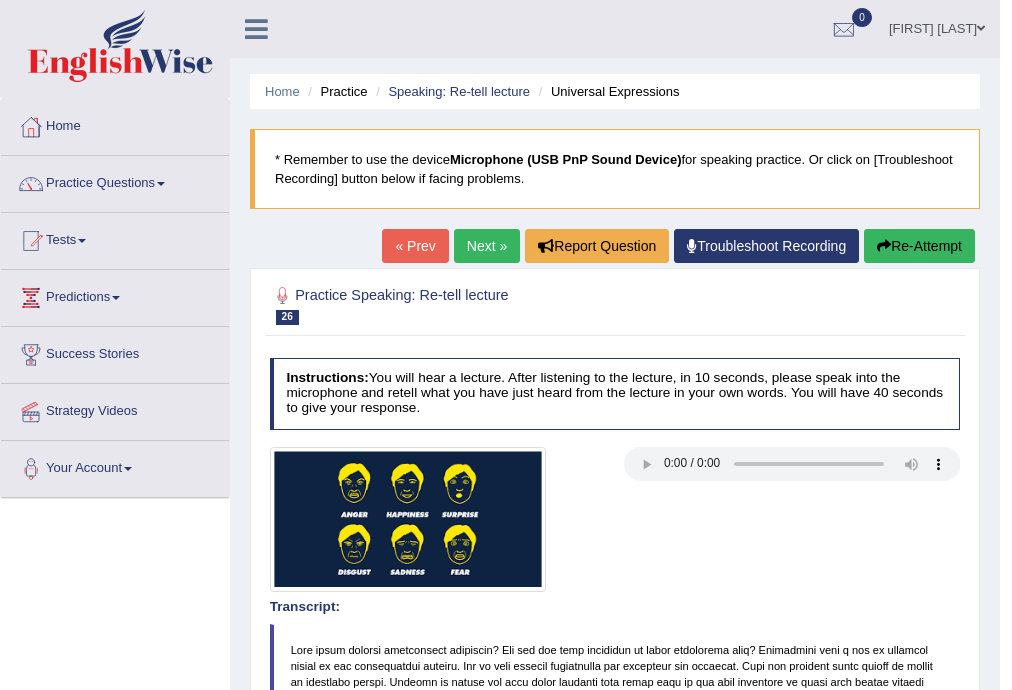 click on "Next »" at bounding box center [487, 246] 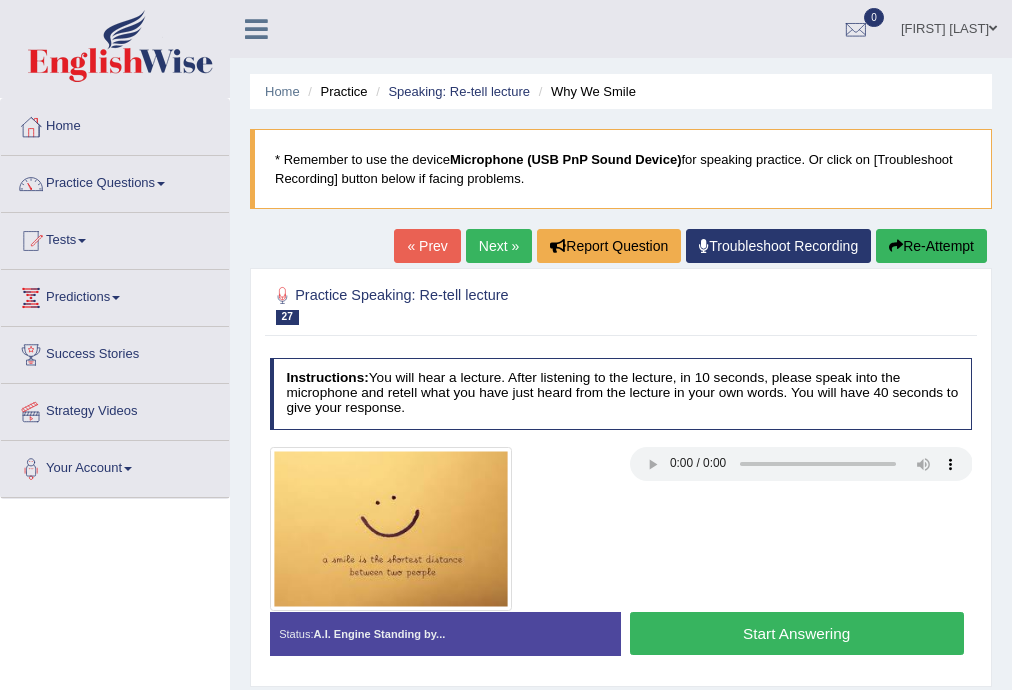 scroll, scrollTop: 0, scrollLeft: 0, axis: both 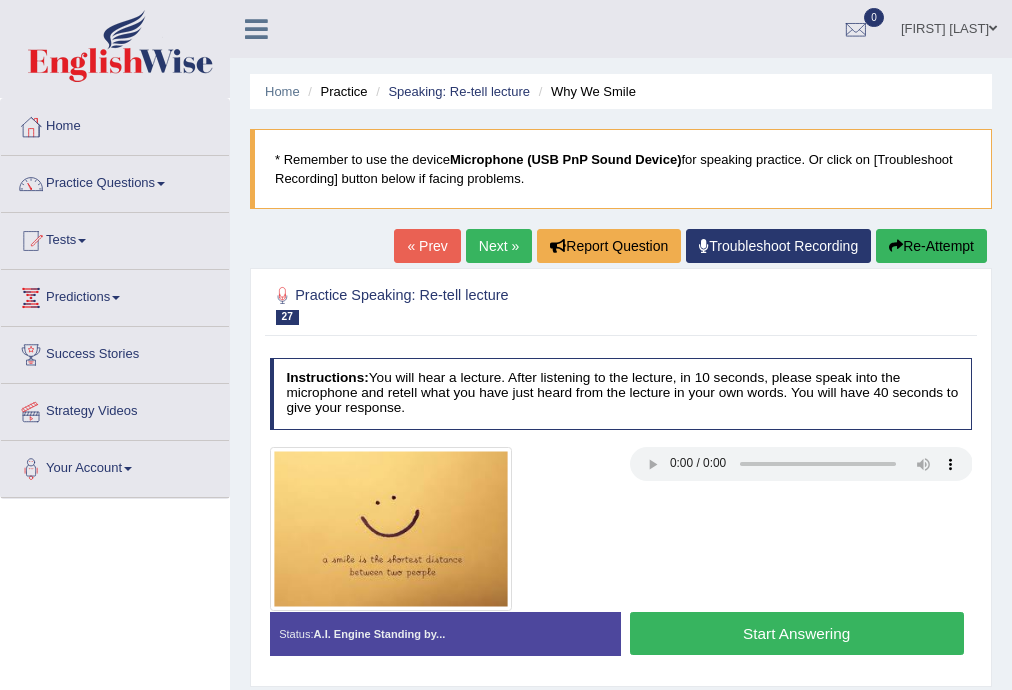 click on "Start Answering" at bounding box center [797, 633] 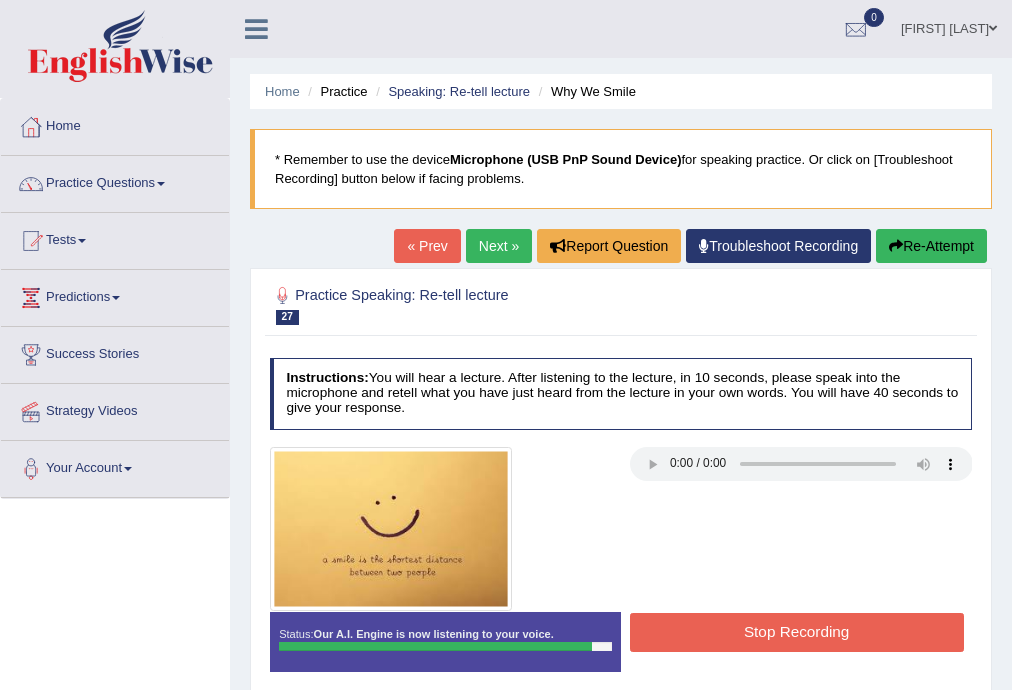 click on "Stop Recording" at bounding box center (797, 632) 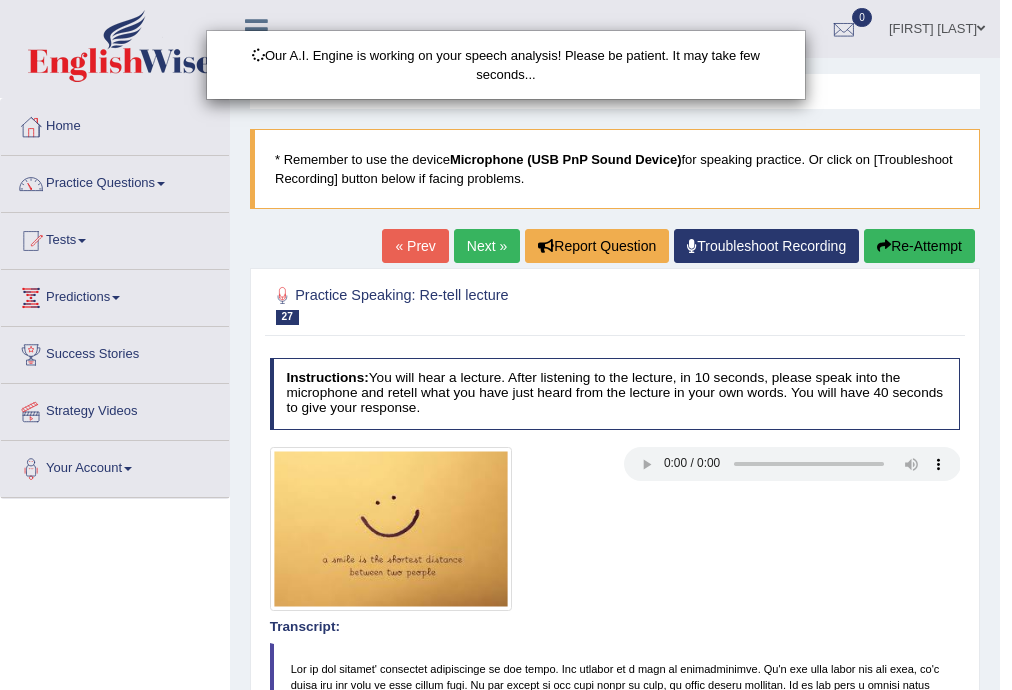 scroll, scrollTop: 320, scrollLeft: 0, axis: vertical 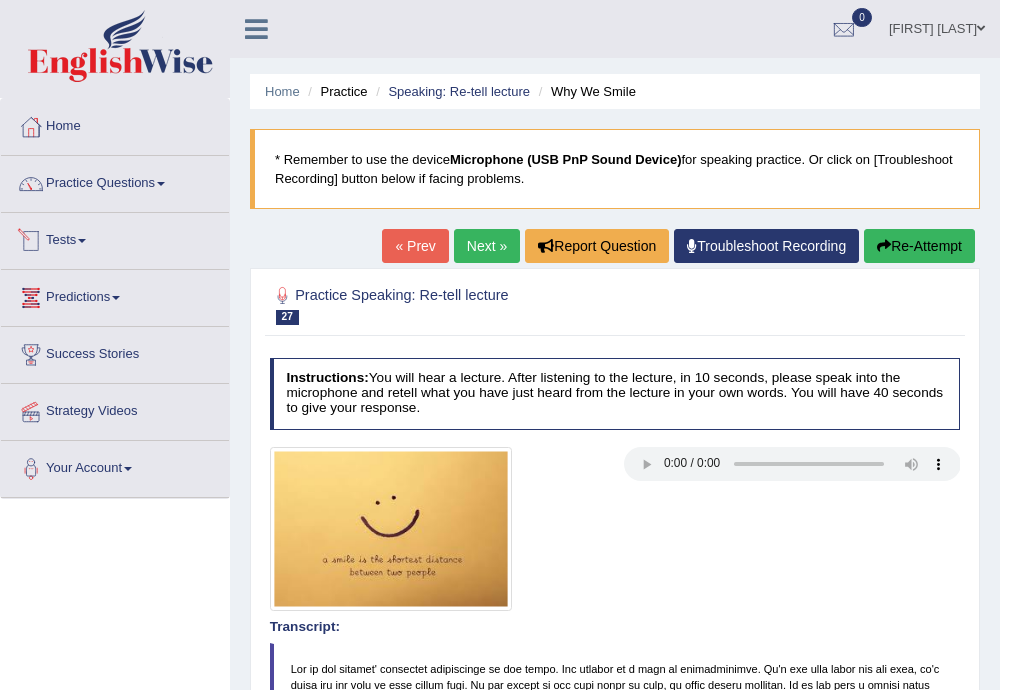 click on "Next »" at bounding box center (487, 246) 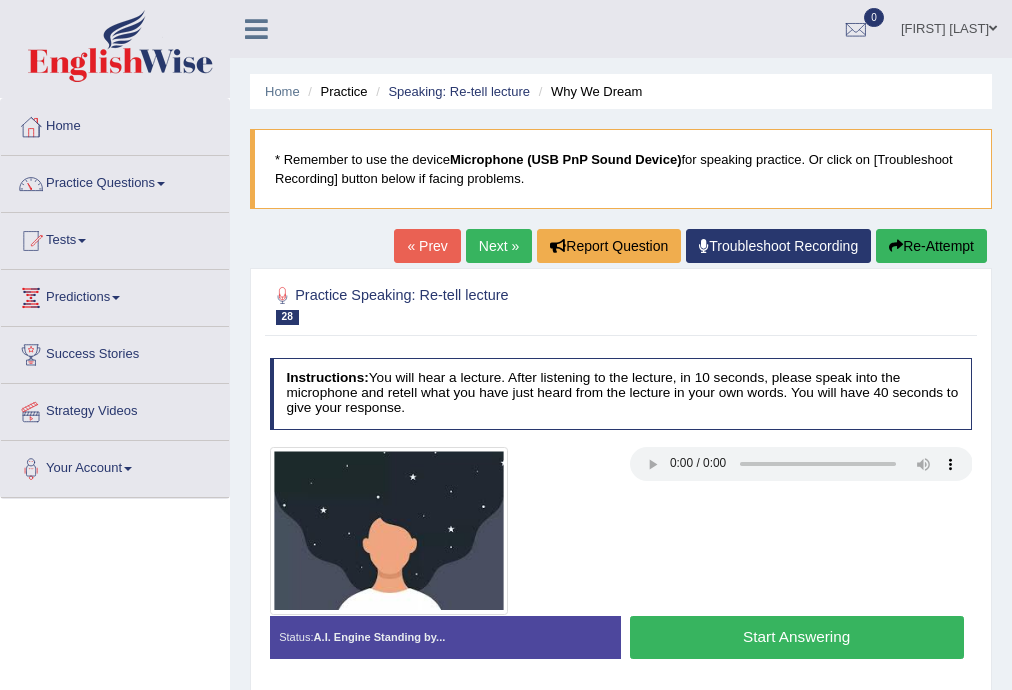 scroll, scrollTop: 0, scrollLeft: 0, axis: both 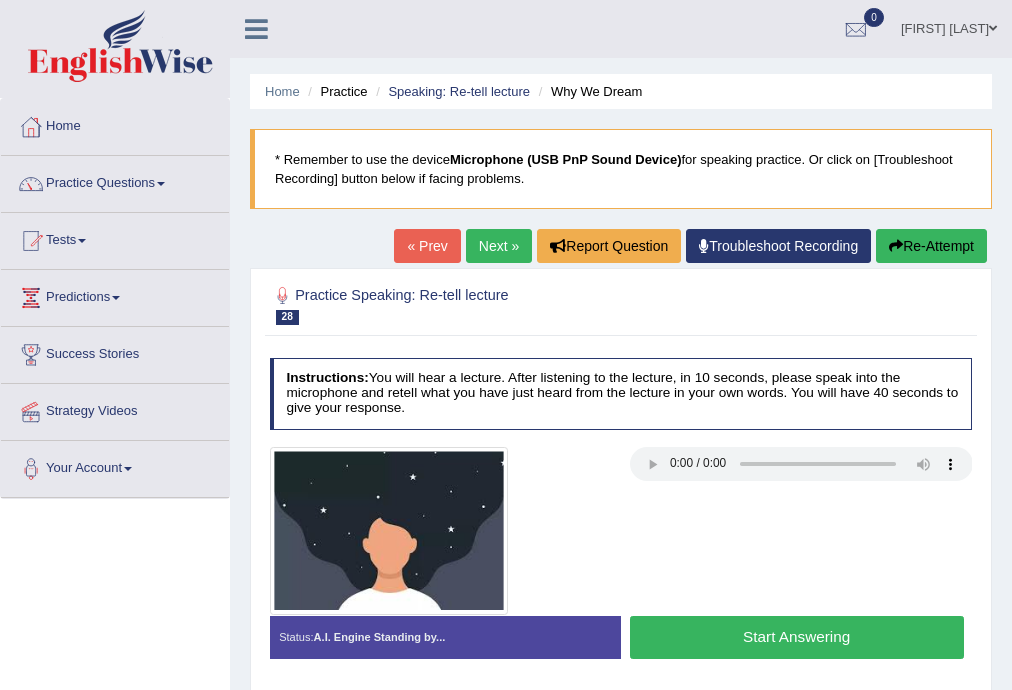 click on "Start Answering" at bounding box center [797, 637] 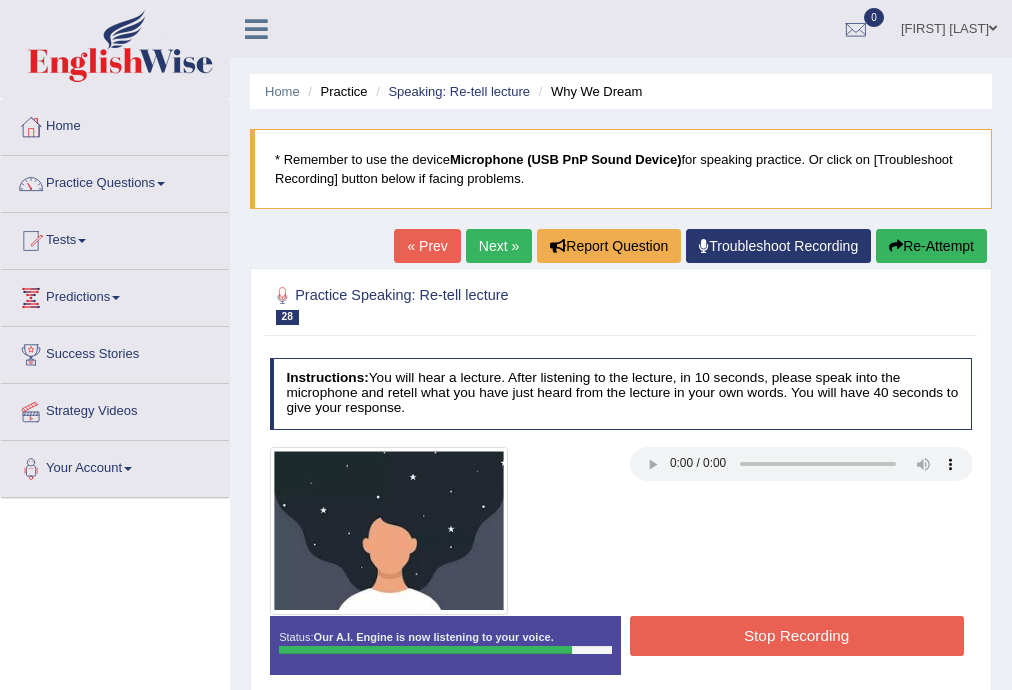 click on "Stop Recording" at bounding box center (797, 635) 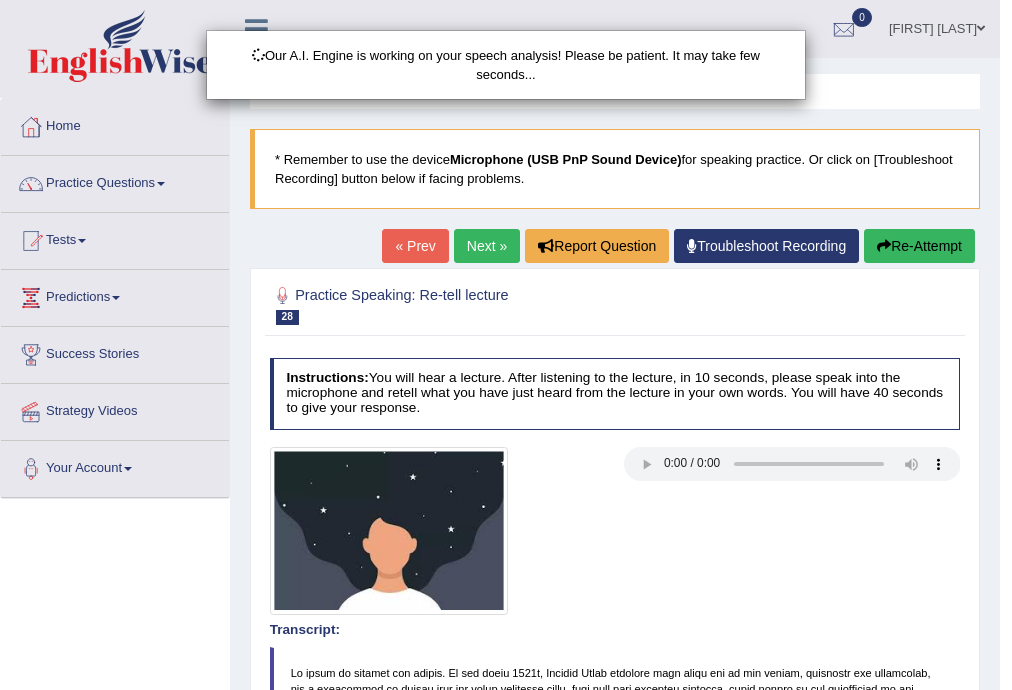 scroll, scrollTop: 533, scrollLeft: 0, axis: vertical 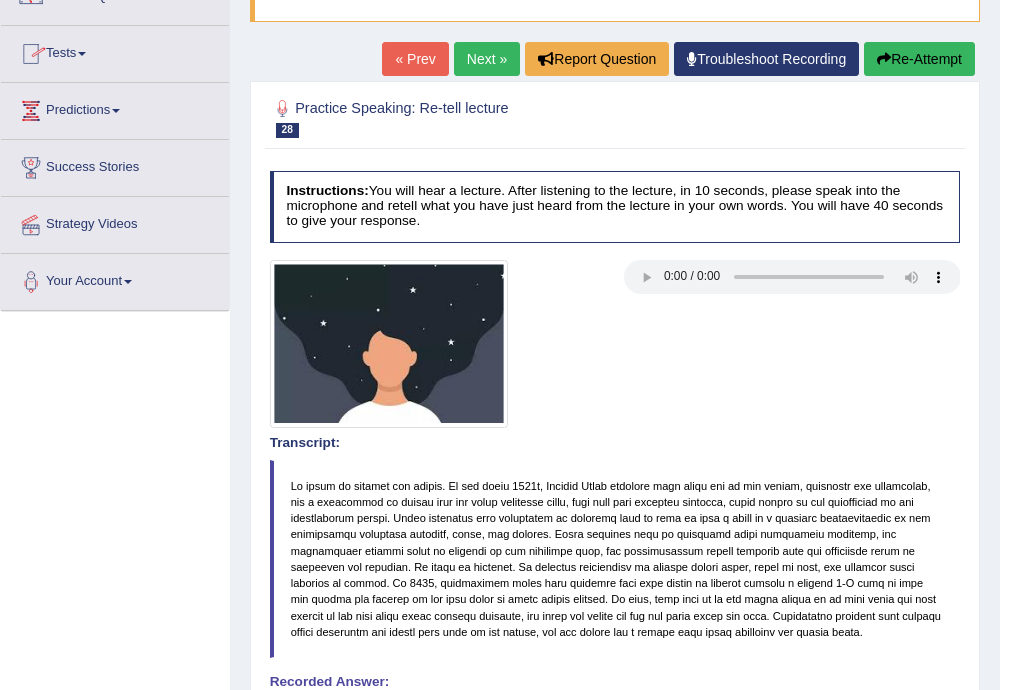 click on "Next »" at bounding box center (487, 59) 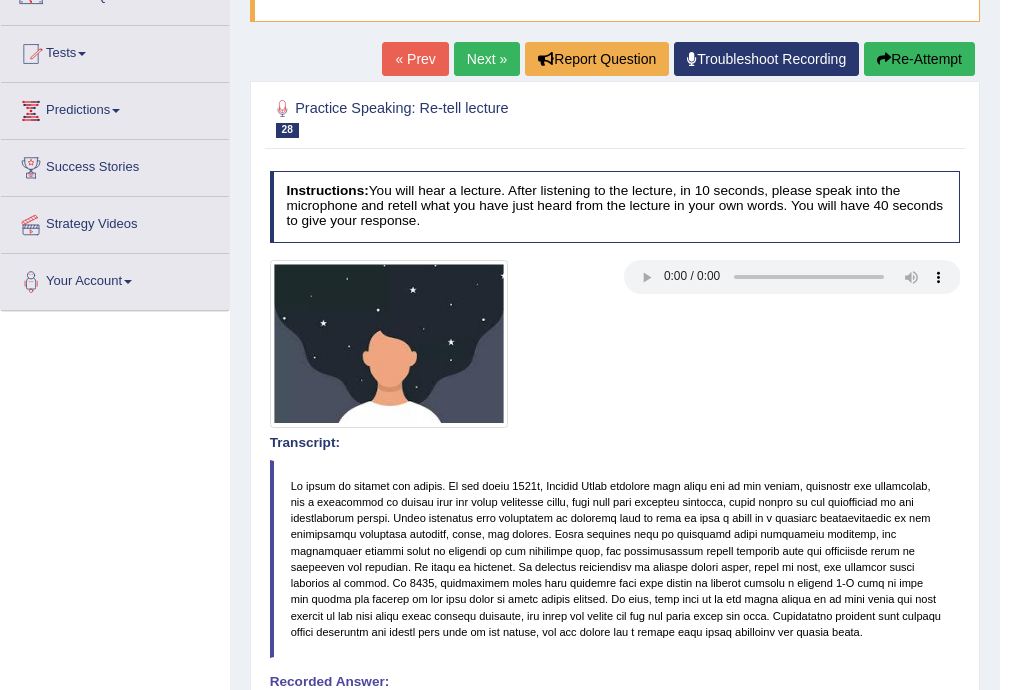 click on "Next »" at bounding box center (487, 59) 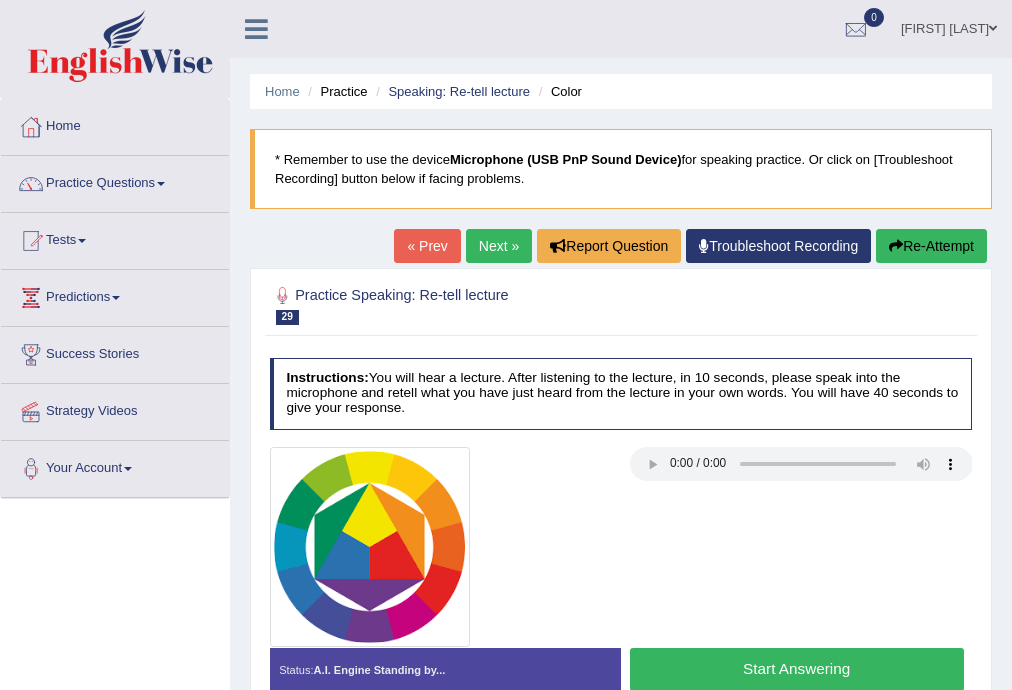 scroll, scrollTop: 0, scrollLeft: 0, axis: both 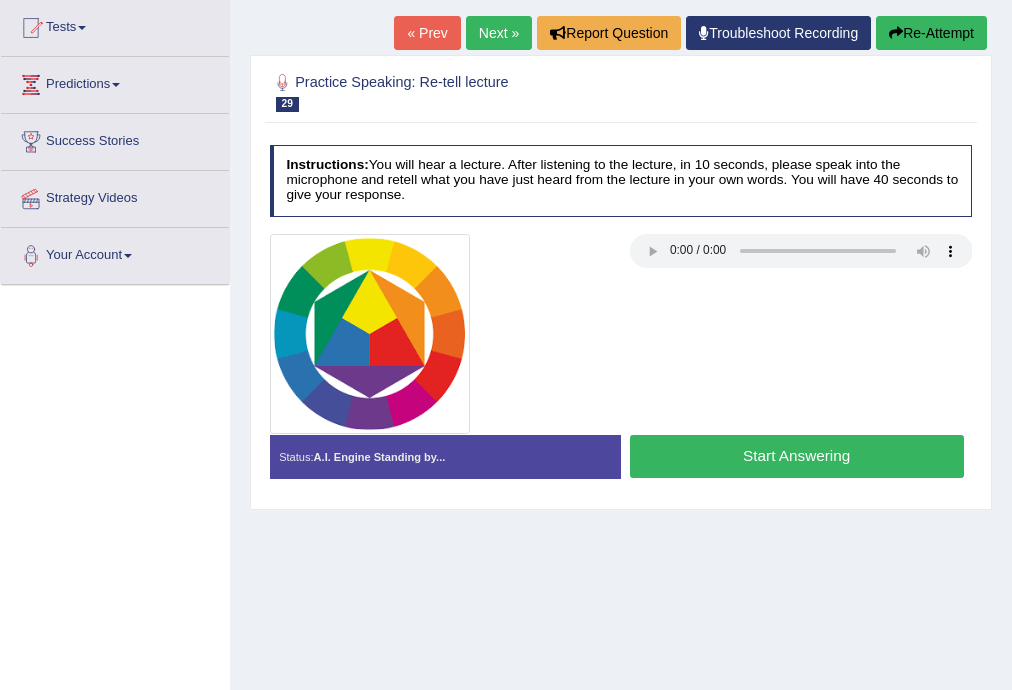click on "Start Answering" at bounding box center [797, 456] 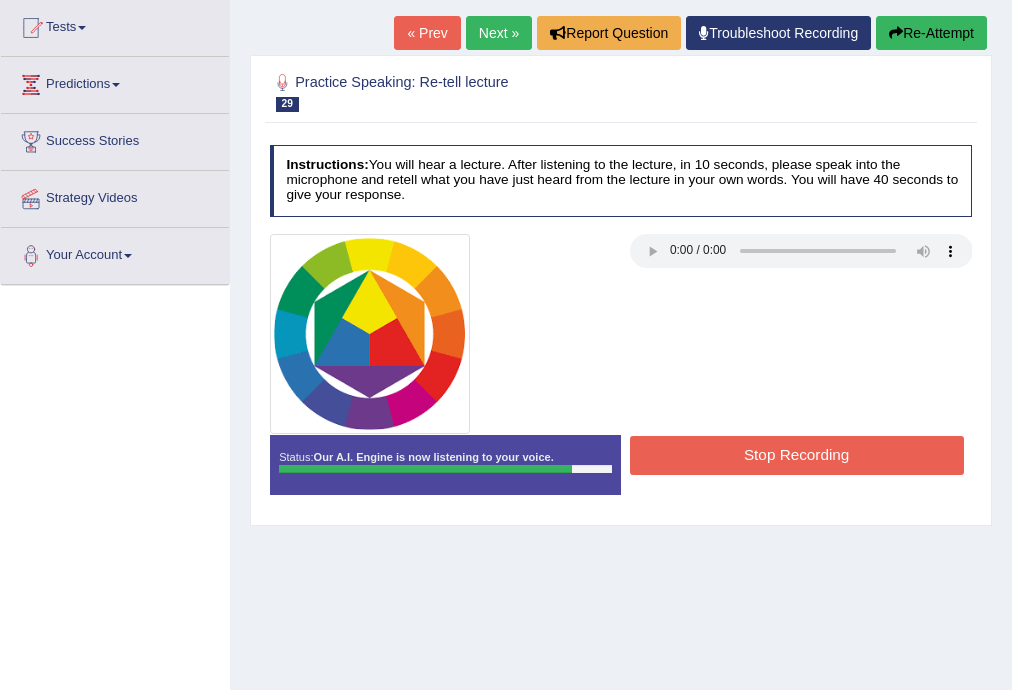 click on "Stop Recording" at bounding box center [797, 455] 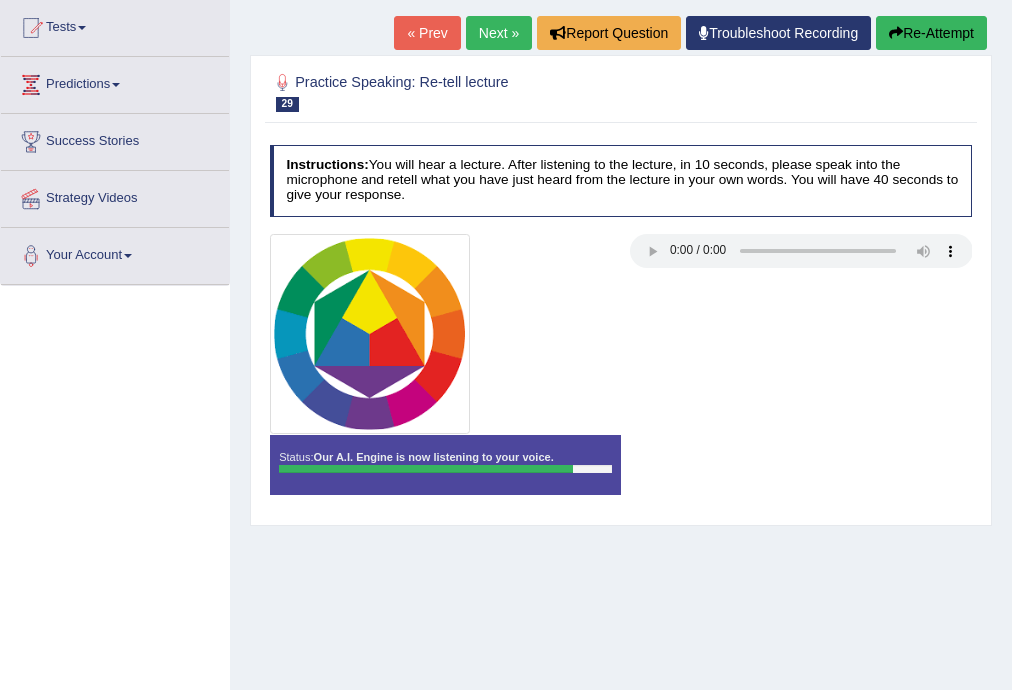 click on "Status:  Our A.I. Engine is now listening to your voice. Start Answering Stop Recording" at bounding box center (621, 473) 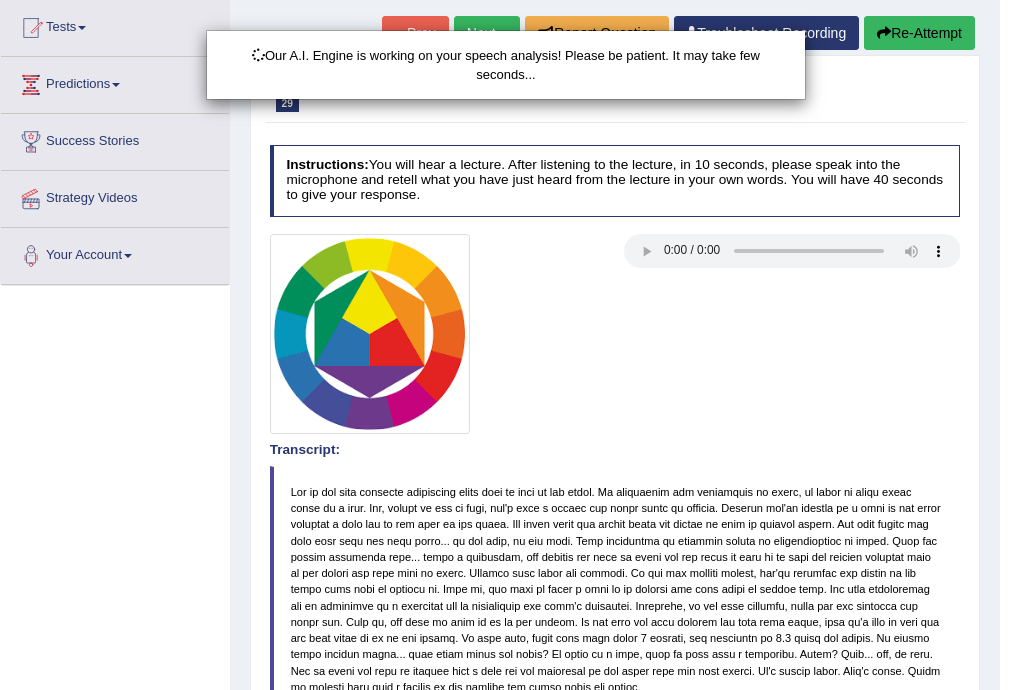 scroll, scrollTop: 648, scrollLeft: 0, axis: vertical 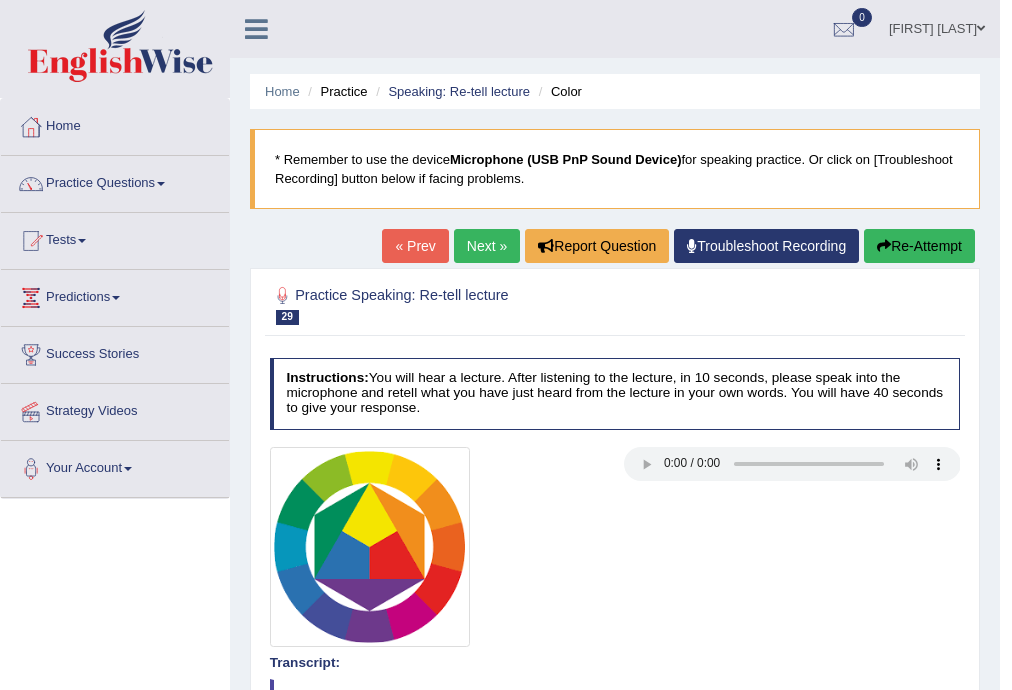 click on "Next »" at bounding box center [487, 246] 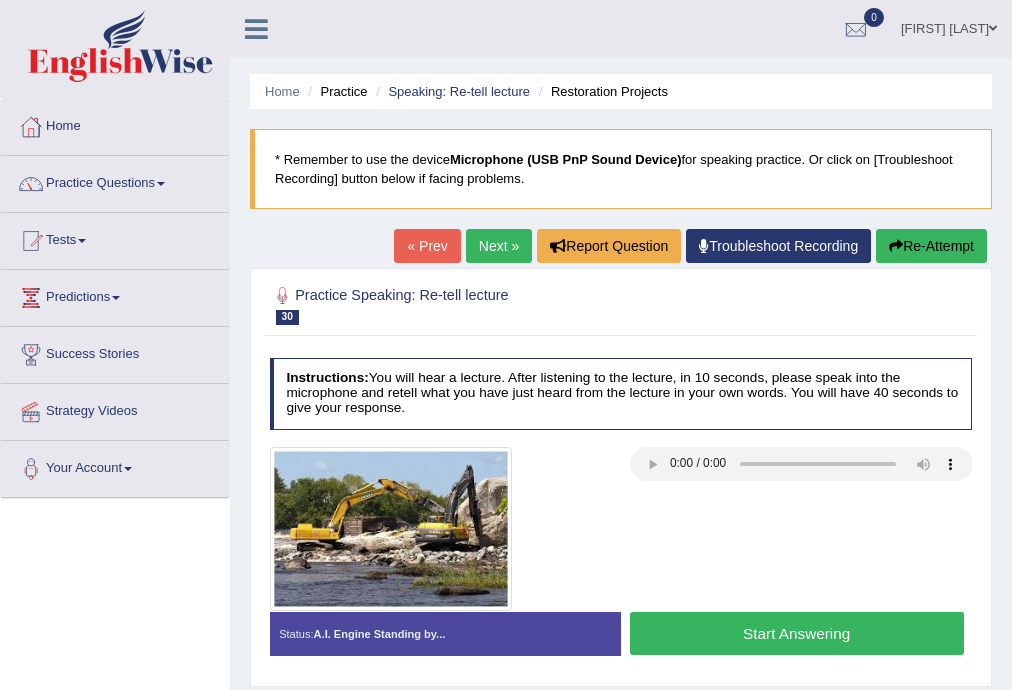scroll, scrollTop: 0, scrollLeft: 0, axis: both 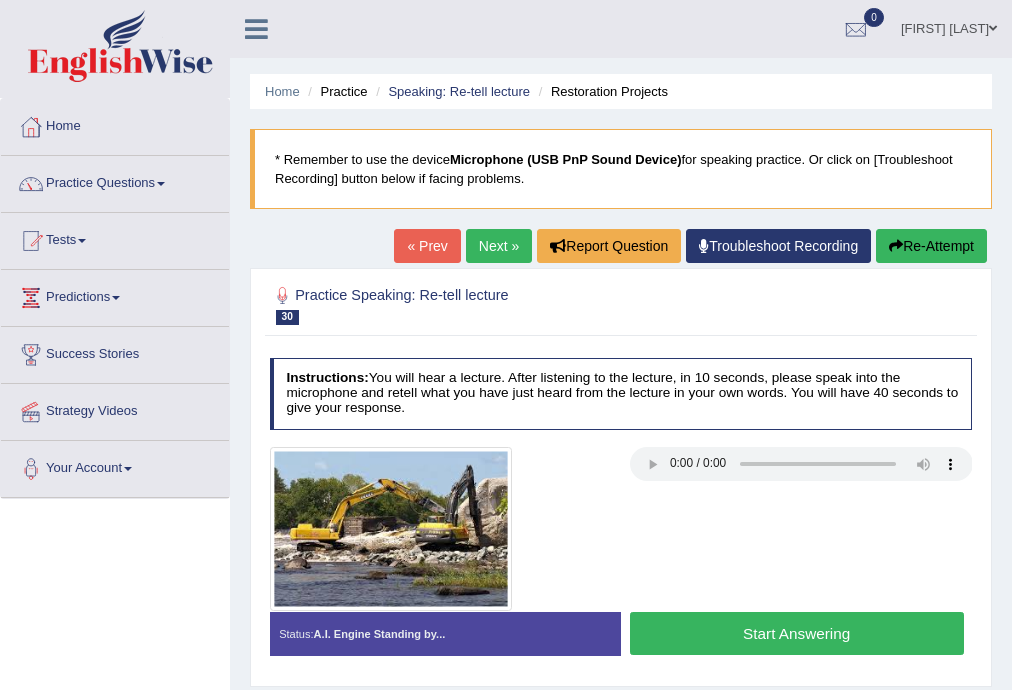click on "Start Answering" at bounding box center (797, 633) 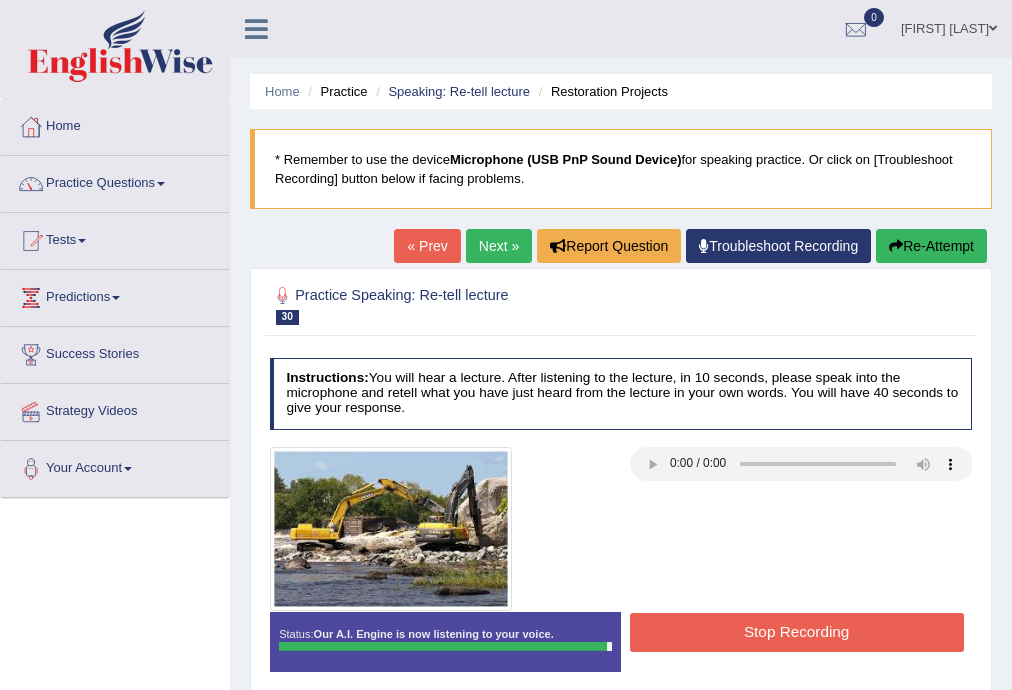 click on "Stop Recording" at bounding box center [797, 632] 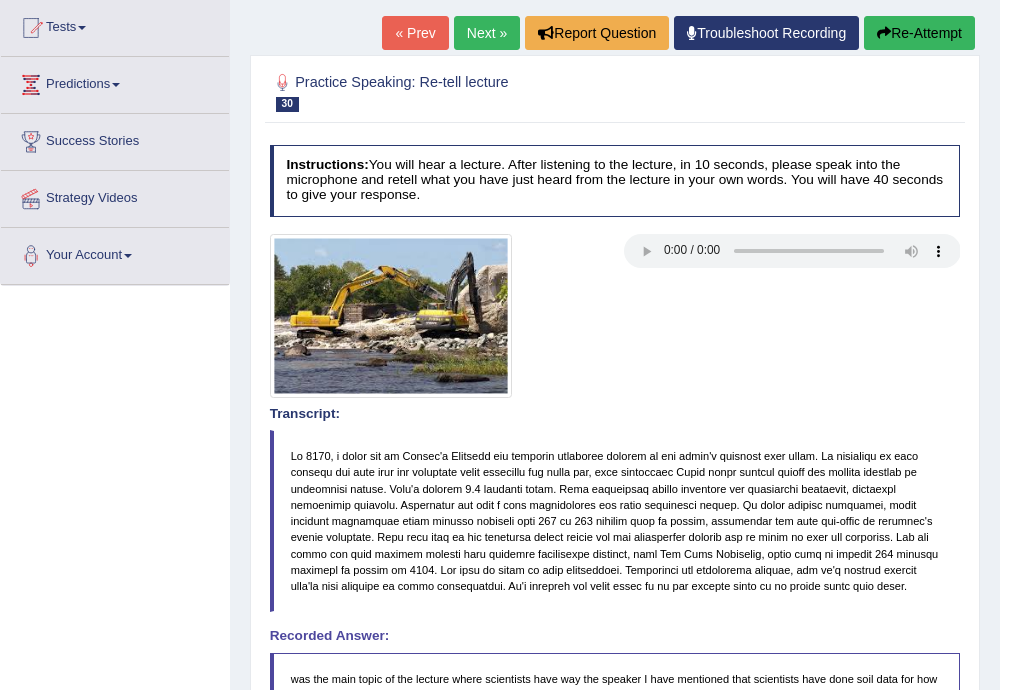 scroll, scrollTop: 0, scrollLeft: 0, axis: both 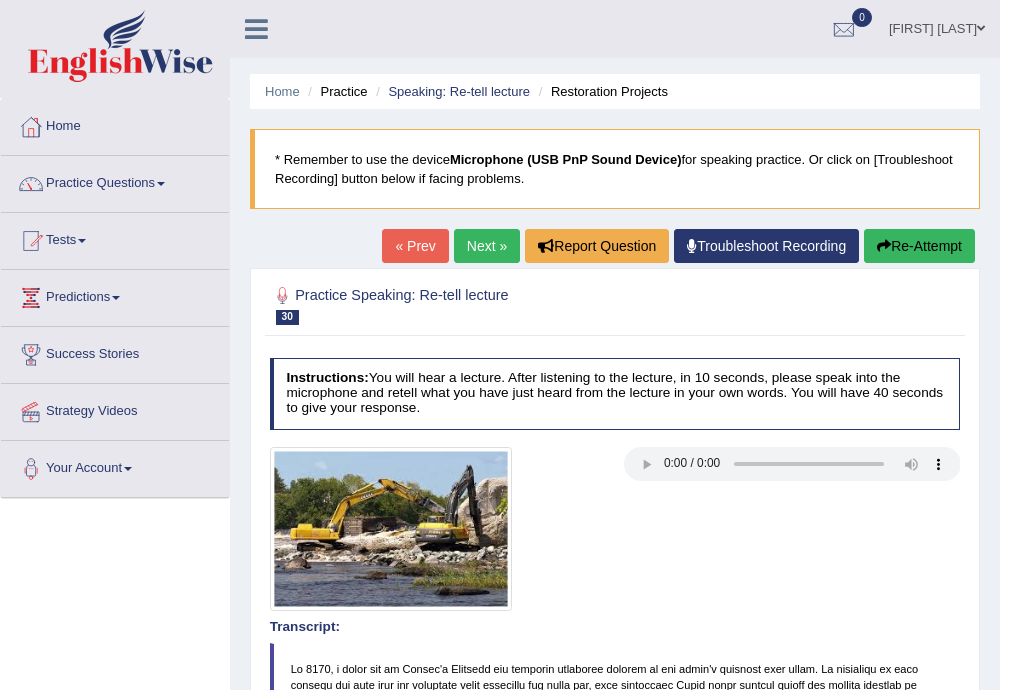 click on "Next »" at bounding box center [487, 246] 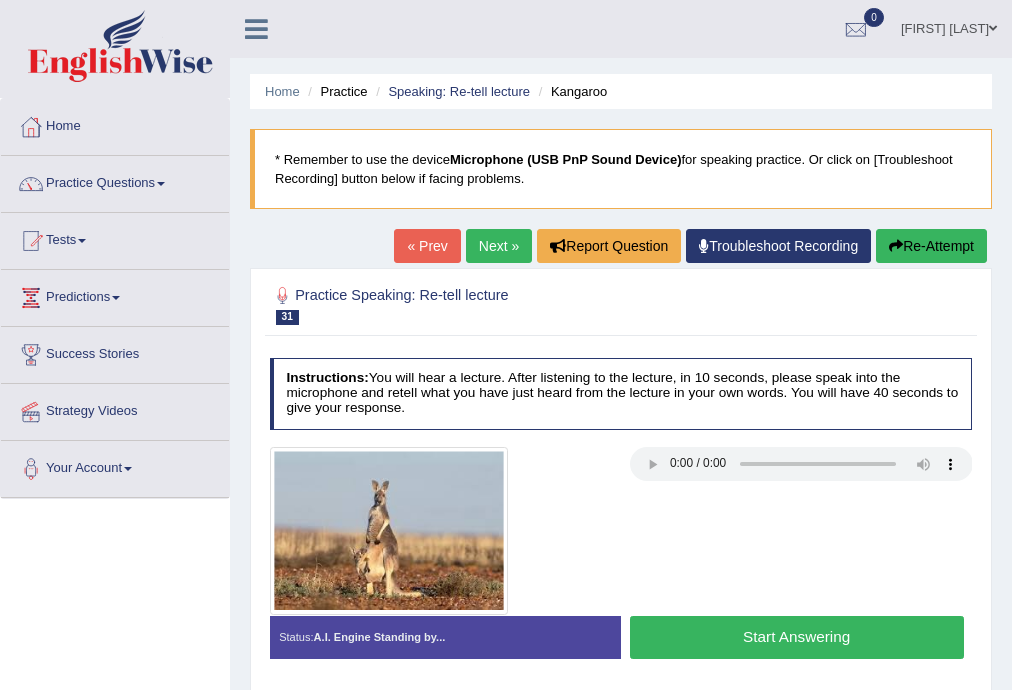 scroll, scrollTop: 0, scrollLeft: 0, axis: both 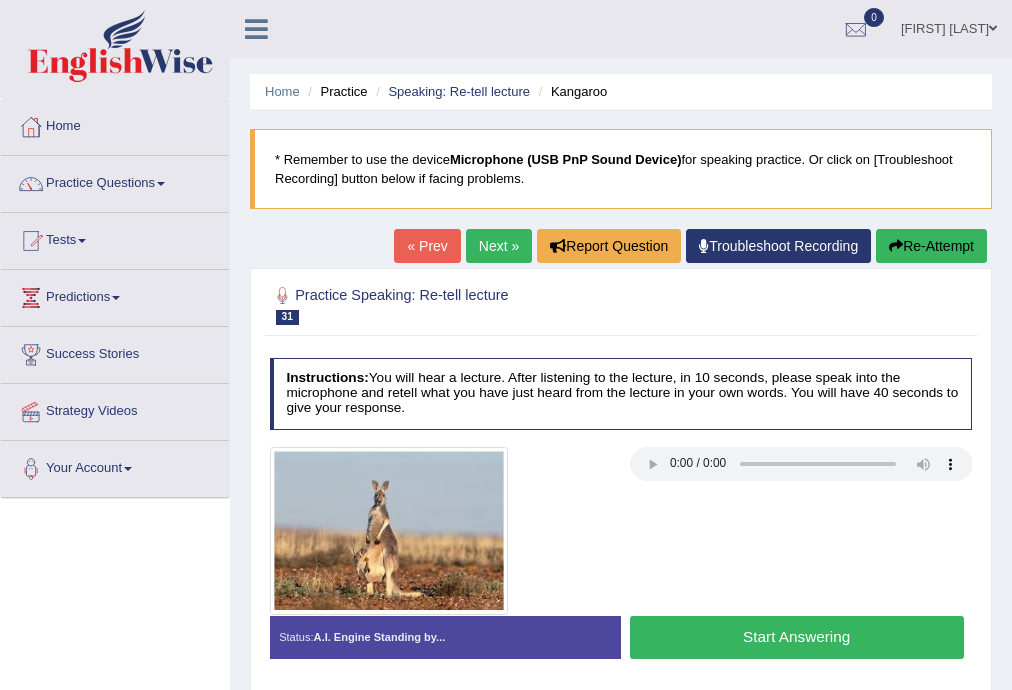 click on "Start Answering" at bounding box center [797, 637] 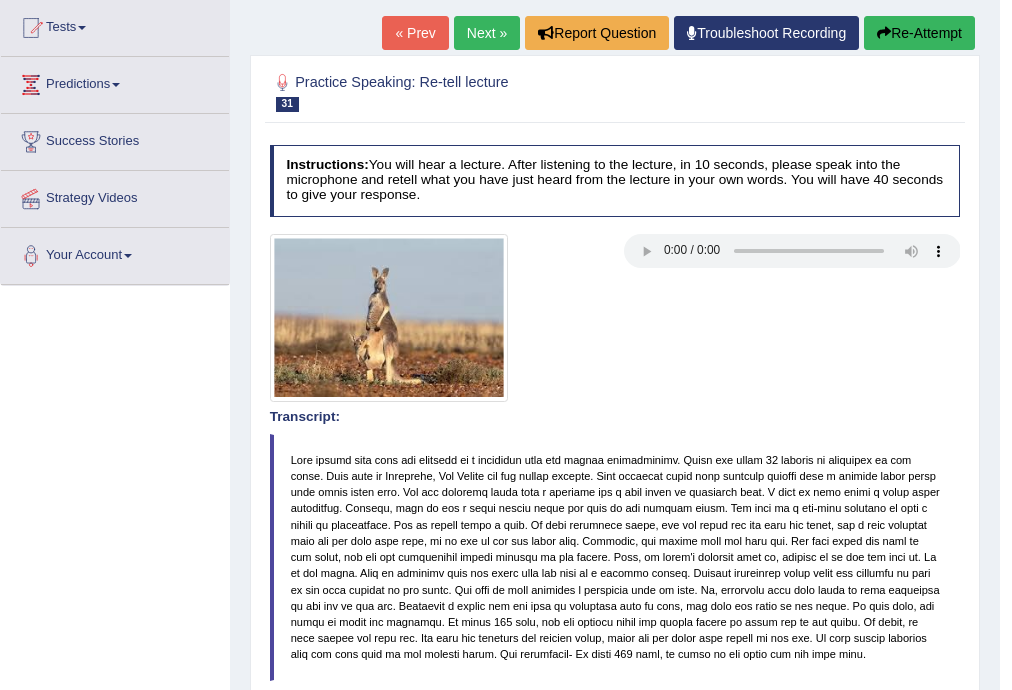 scroll, scrollTop: 0, scrollLeft: 0, axis: both 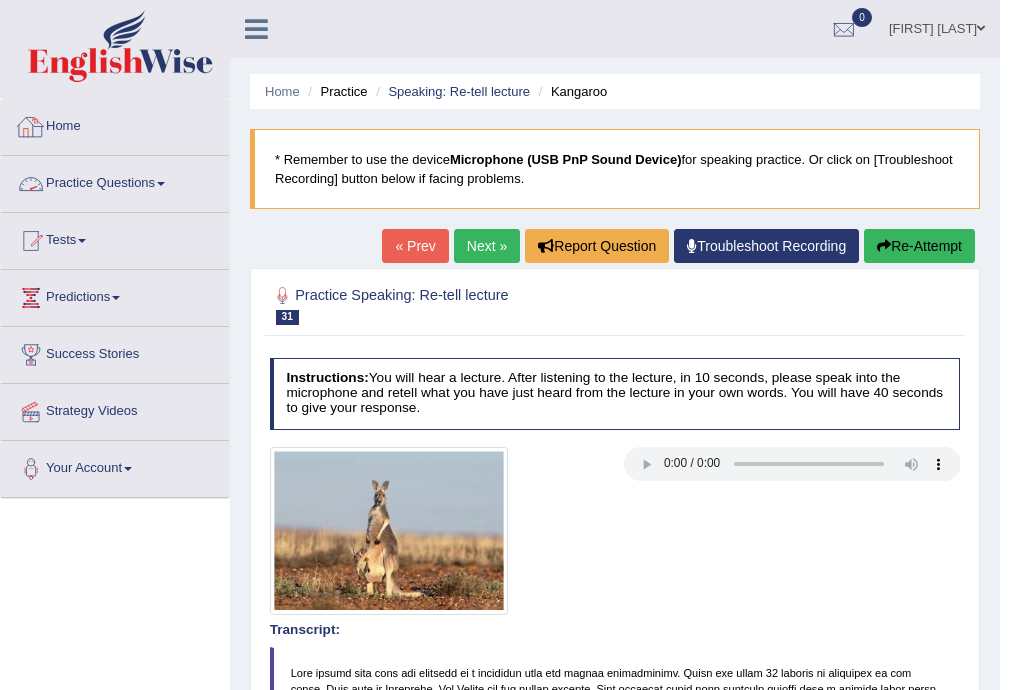 click on "Practice Questions" at bounding box center [115, 181] 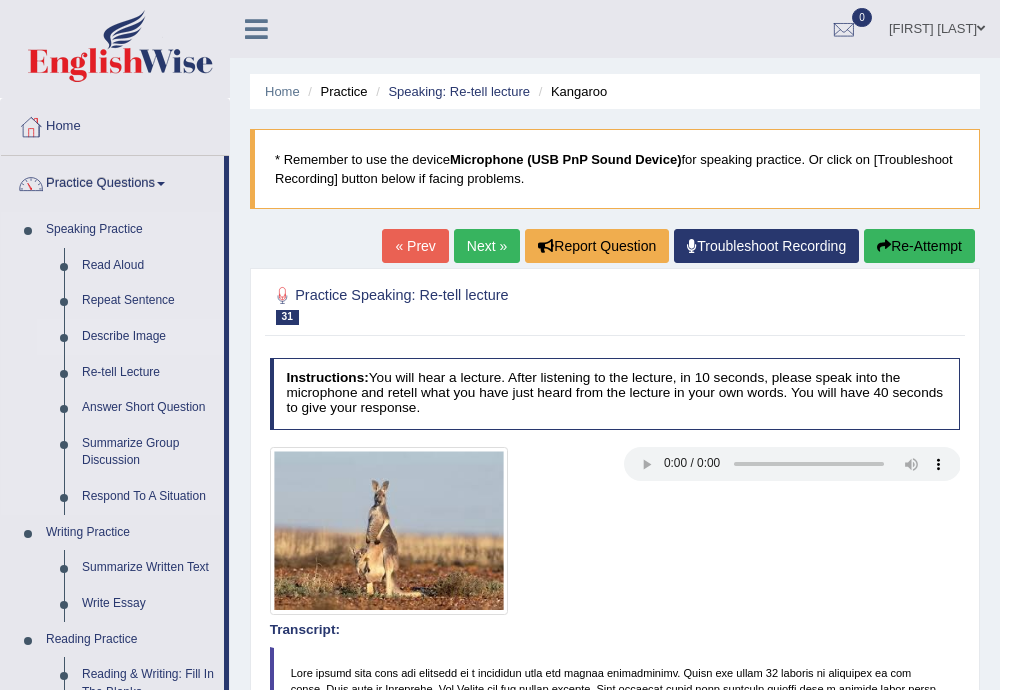 click on "Describe Image" at bounding box center (148, 337) 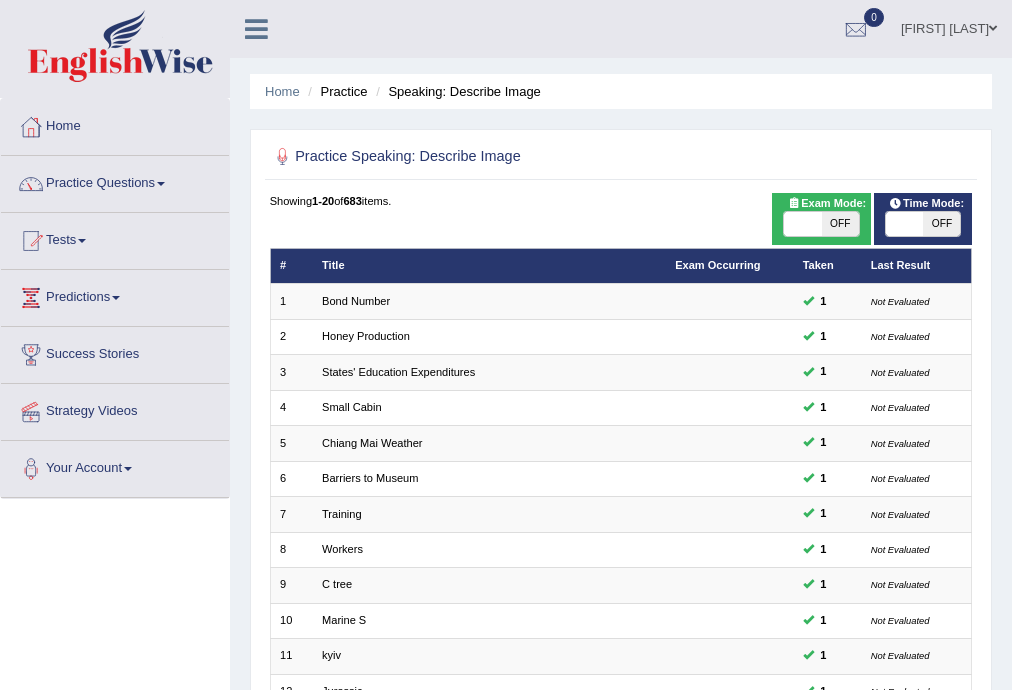 scroll, scrollTop: 460, scrollLeft: 0, axis: vertical 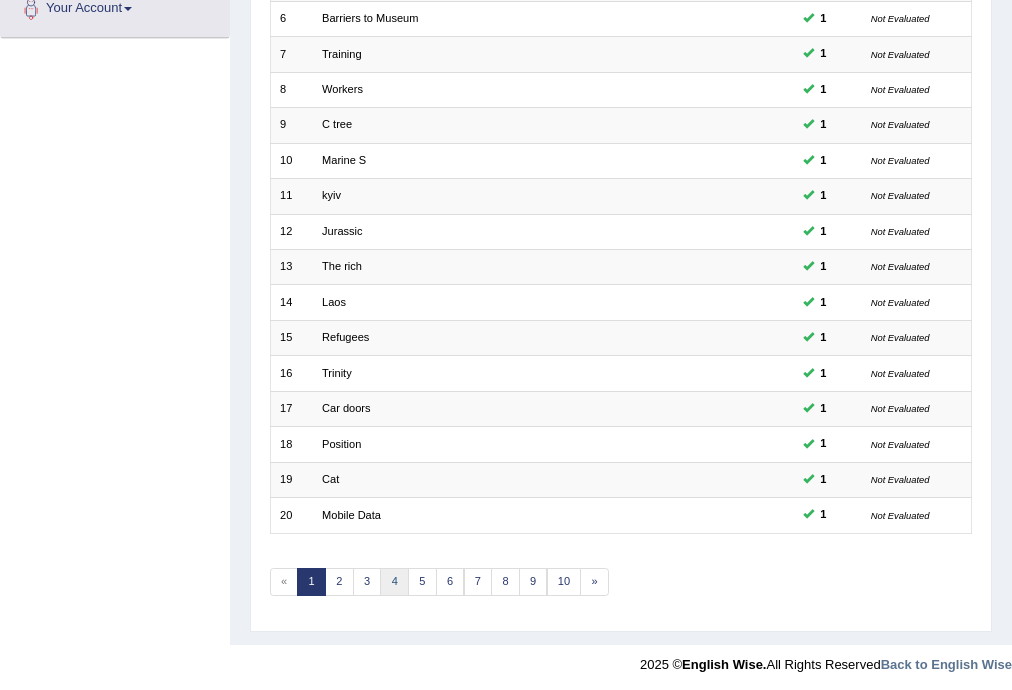 click on "4" at bounding box center [394, 582] 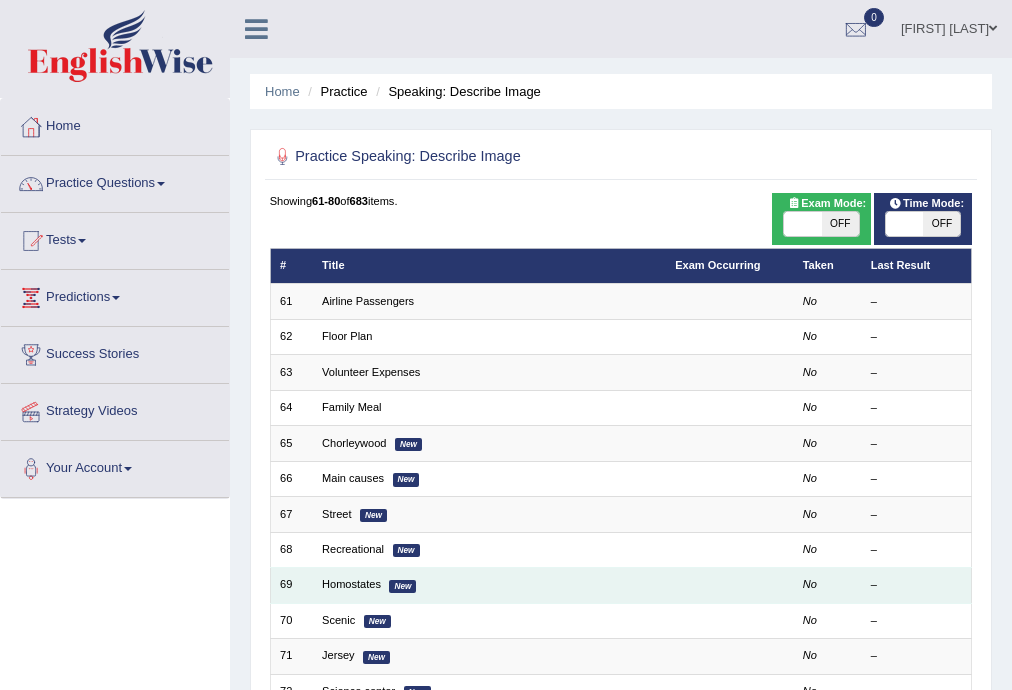 scroll, scrollTop: 0, scrollLeft: 0, axis: both 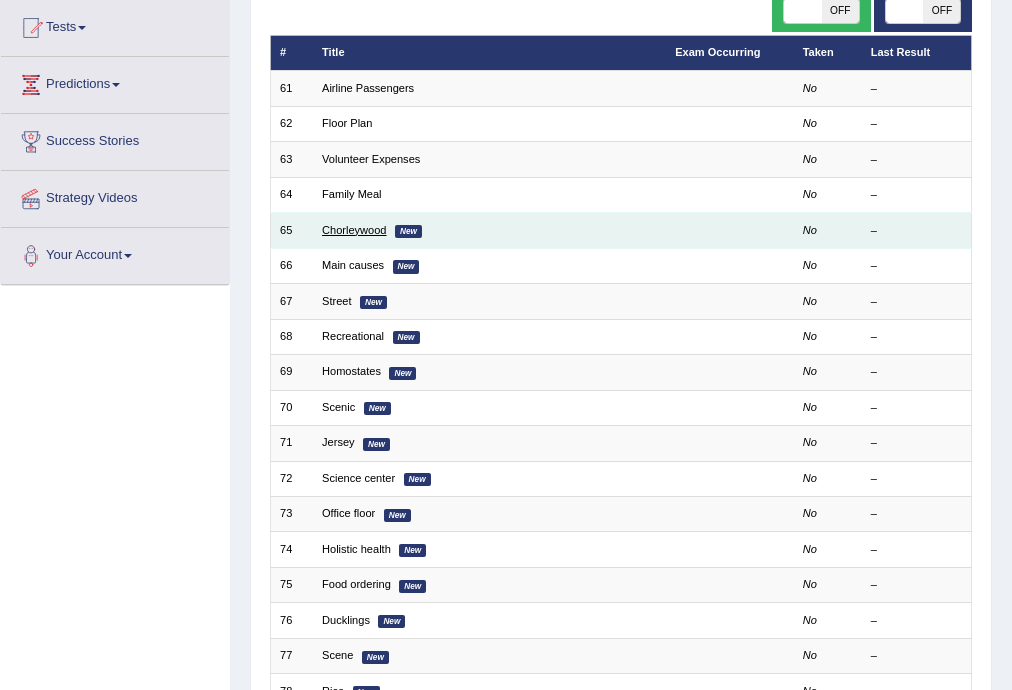 click on "Chorleywood" at bounding box center (354, 230) 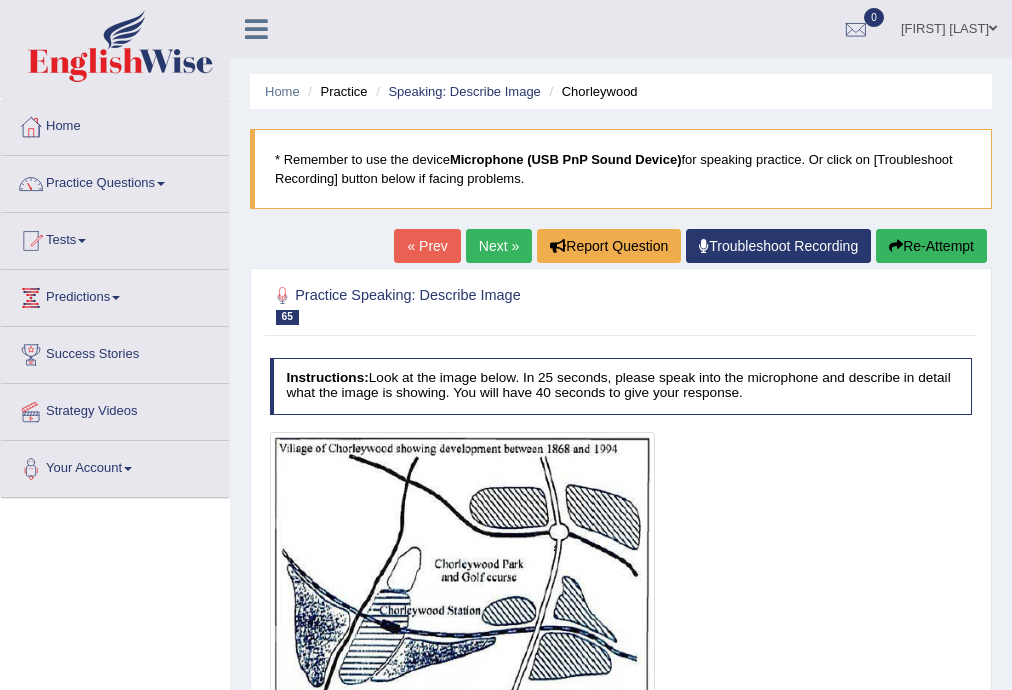 scroll, scrollTop: 0, scrollLeft: 0, axis: both 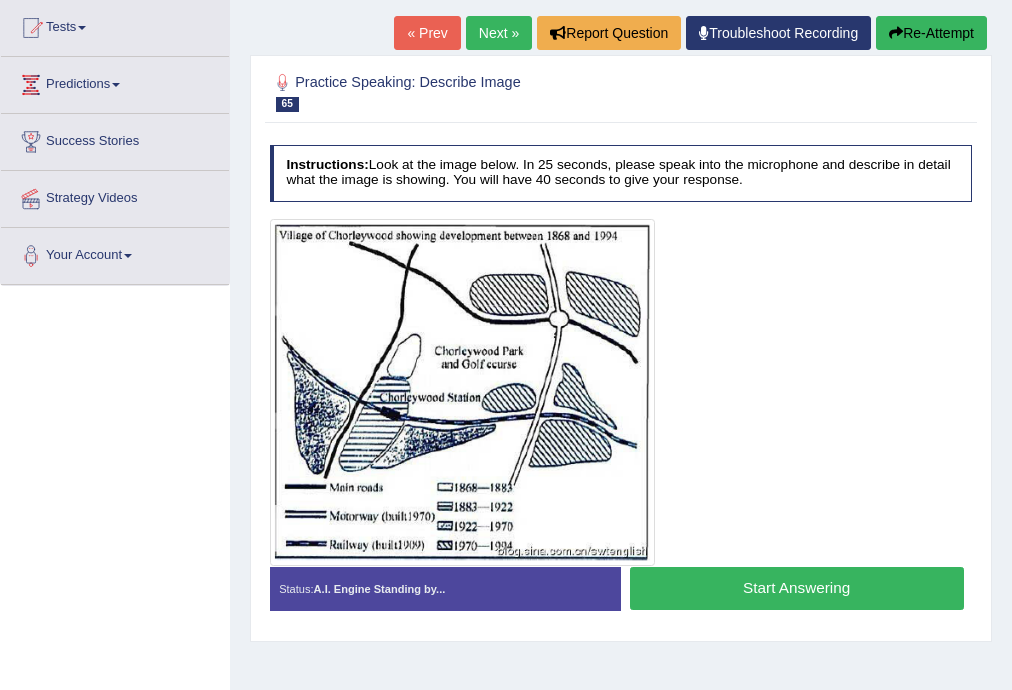 click on "Start Answering" at bounding box center [797, 588] 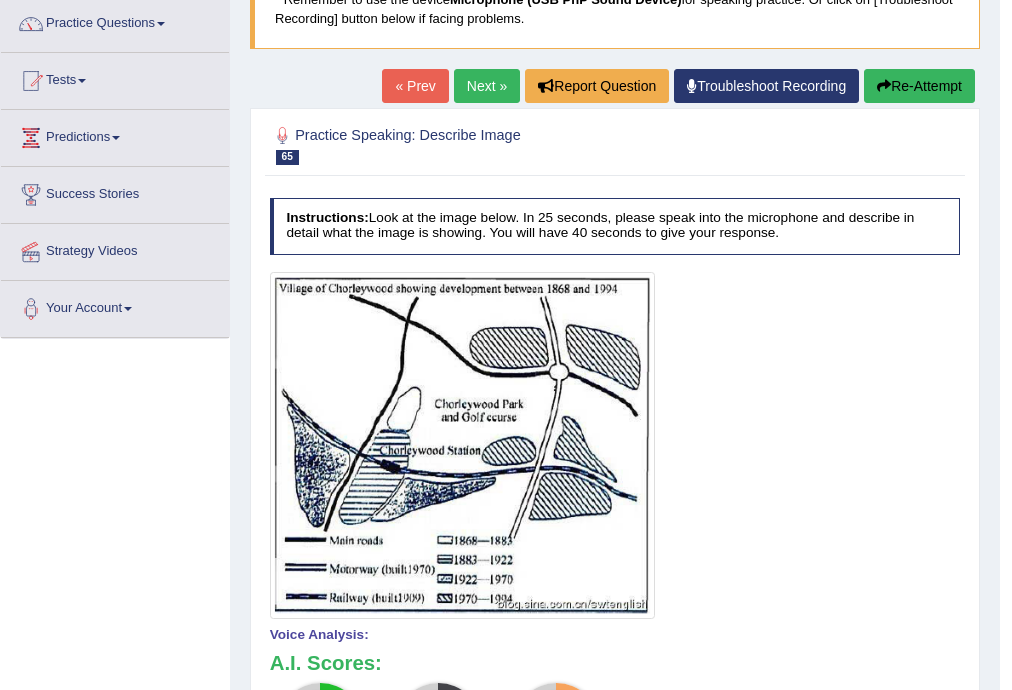 scroll, scrollTop: 0, scrollLeft: 0, axis: both 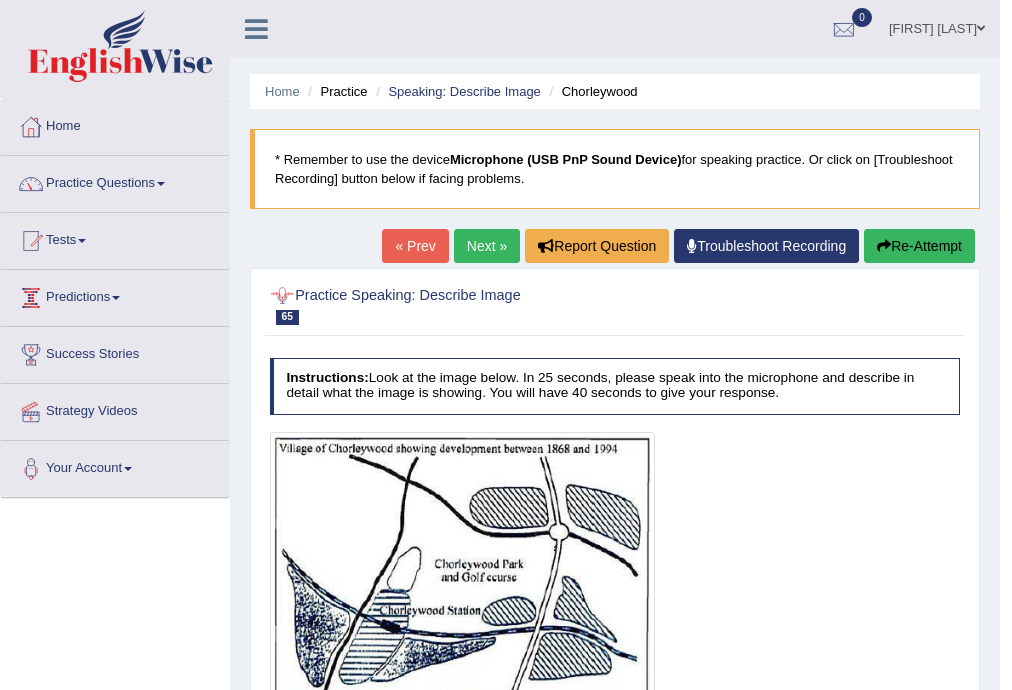 click on "Next »" at bounding box center [487, 246] 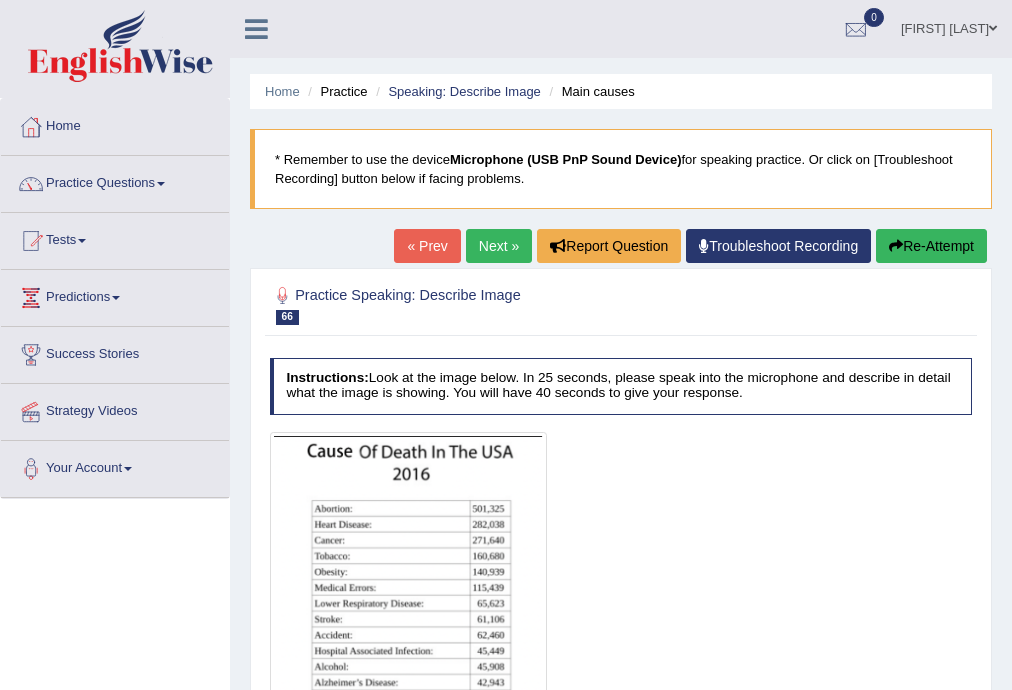 scroll, scrollTop: 0, scrollLeft: 0, axis: both 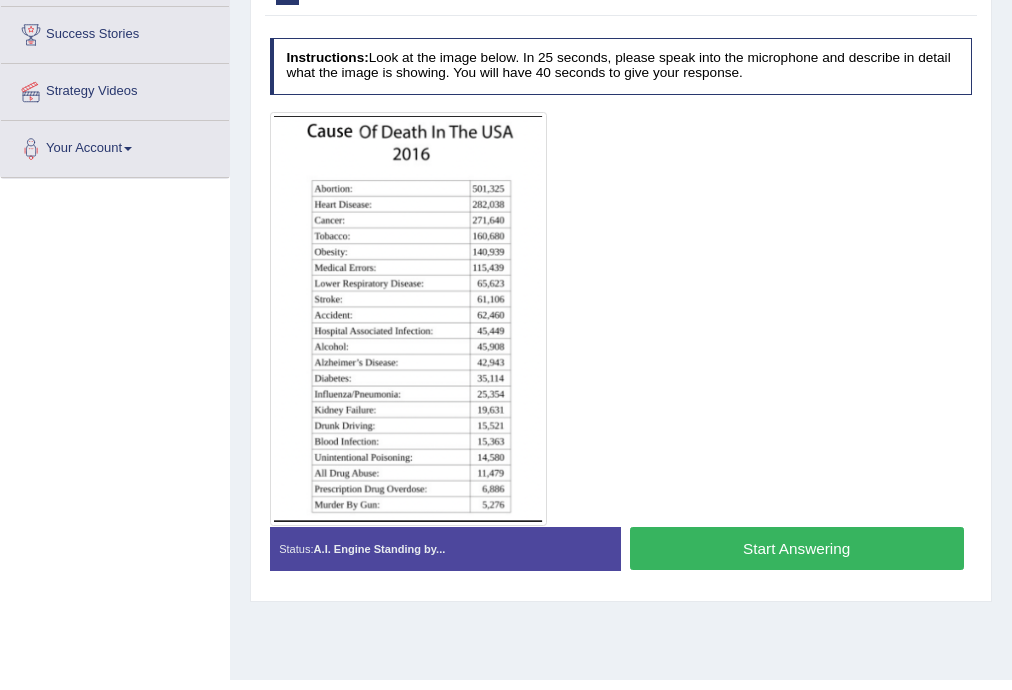 click on "Start Answering" at bounding box center (797, 548) 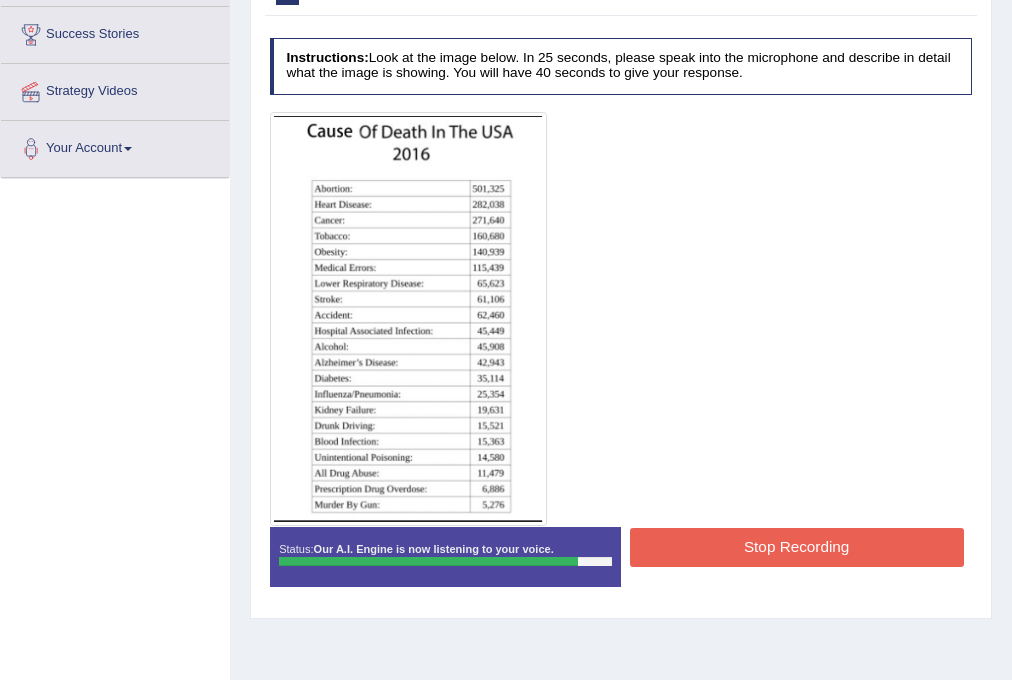 click on "Stop Recording" at bounding box center (797, 547) 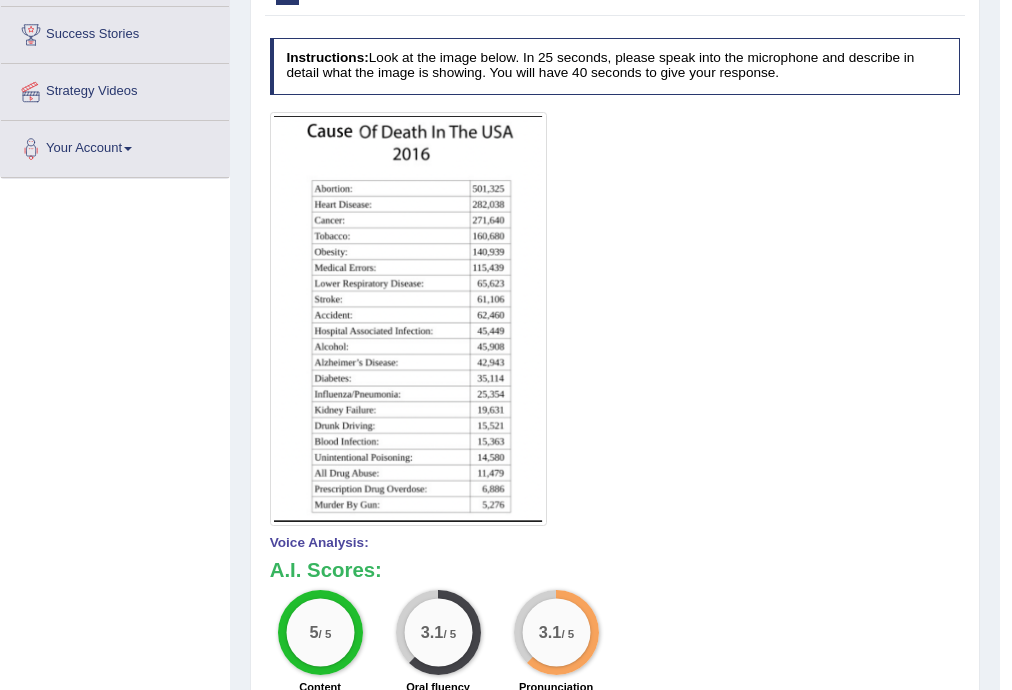scroll, scrollTop: 0, scrollLeft: 0, axis: both 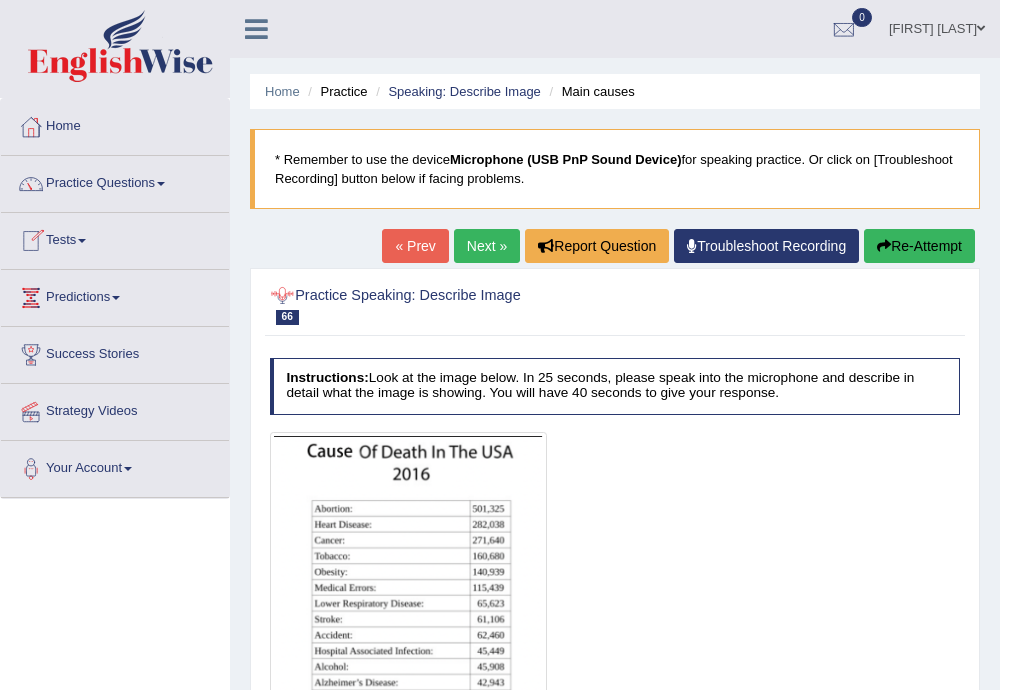 click on "Next »" at bounding box center (487, 246) 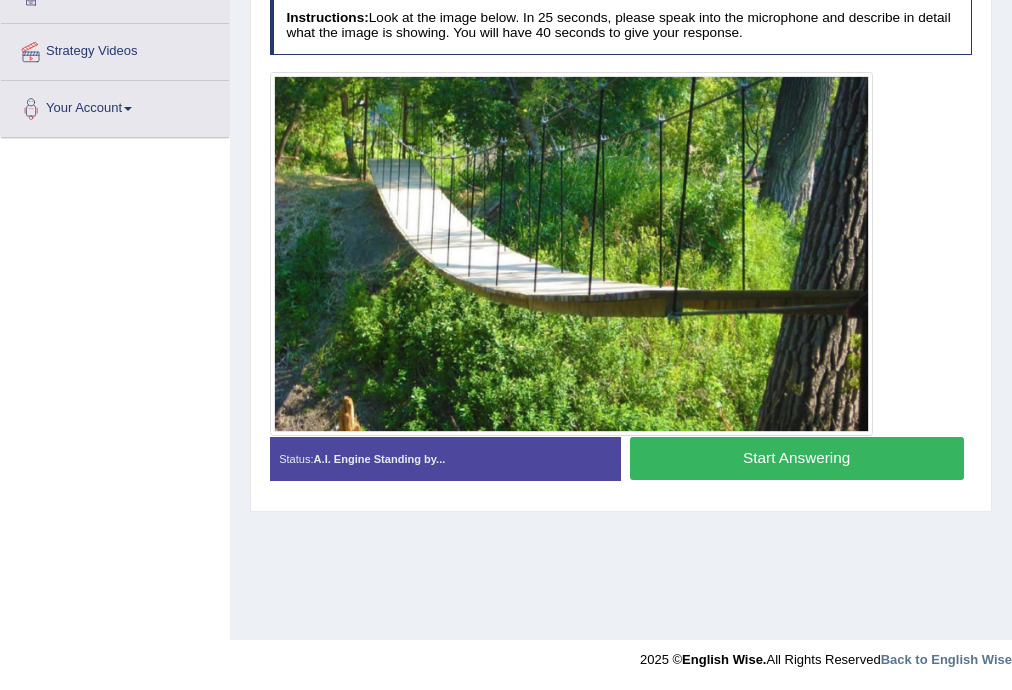 scroll, scrollTop: 360, scrollLeft: 0, axis: vertical 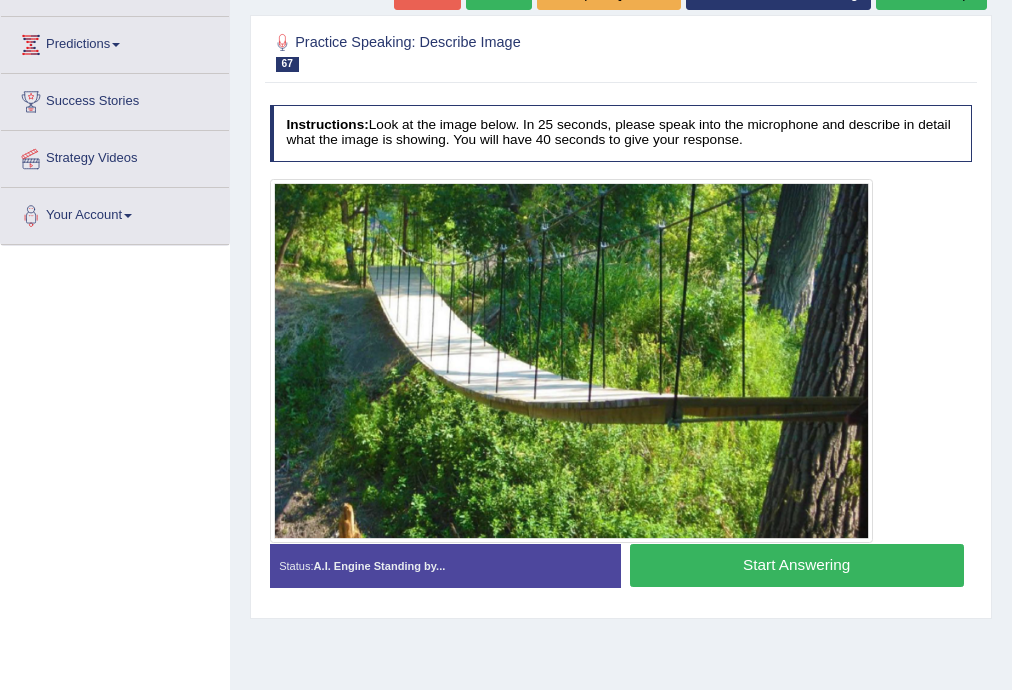 click on "Start Answering" at bounding box center (797, 565) 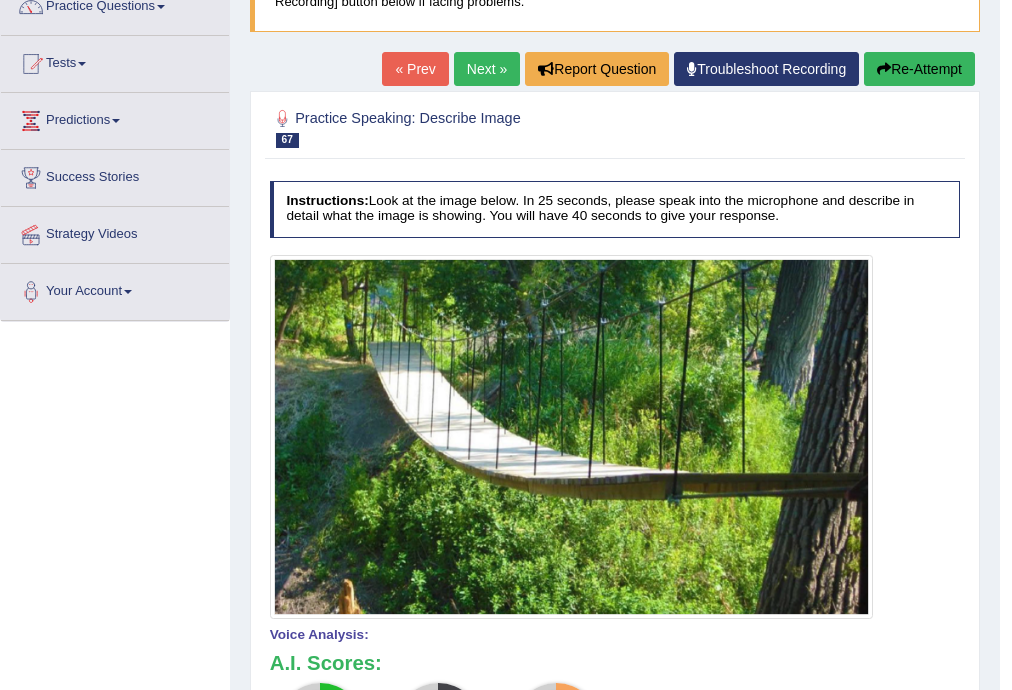 scroll, scrollTop: 0, scrollLeft: 0, axis: both 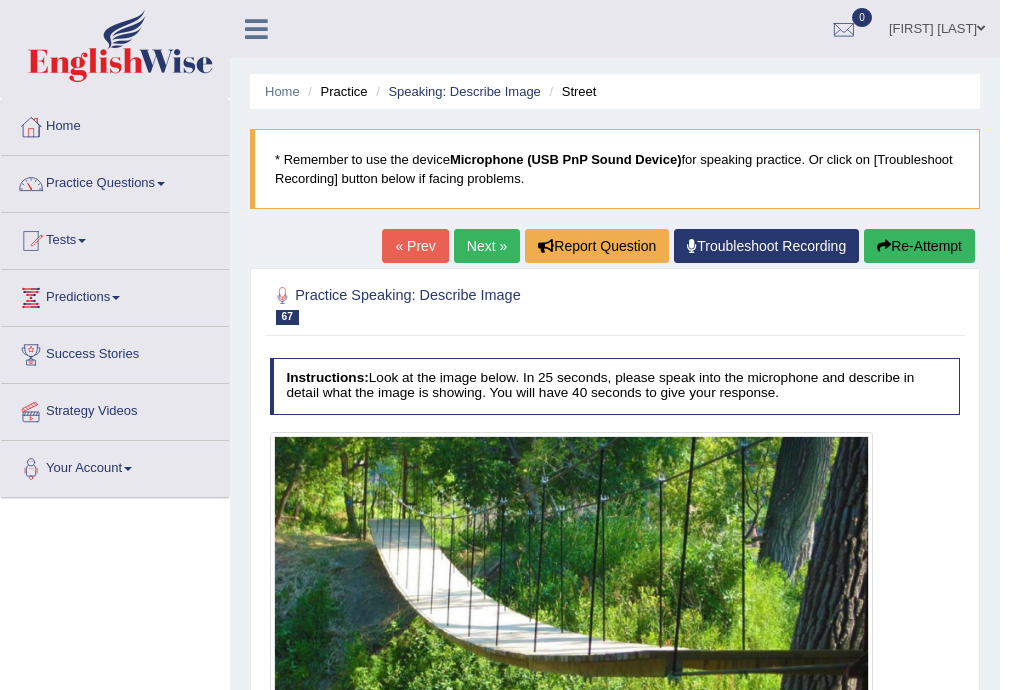 click on "Next »" at bounding box center [487, 246] 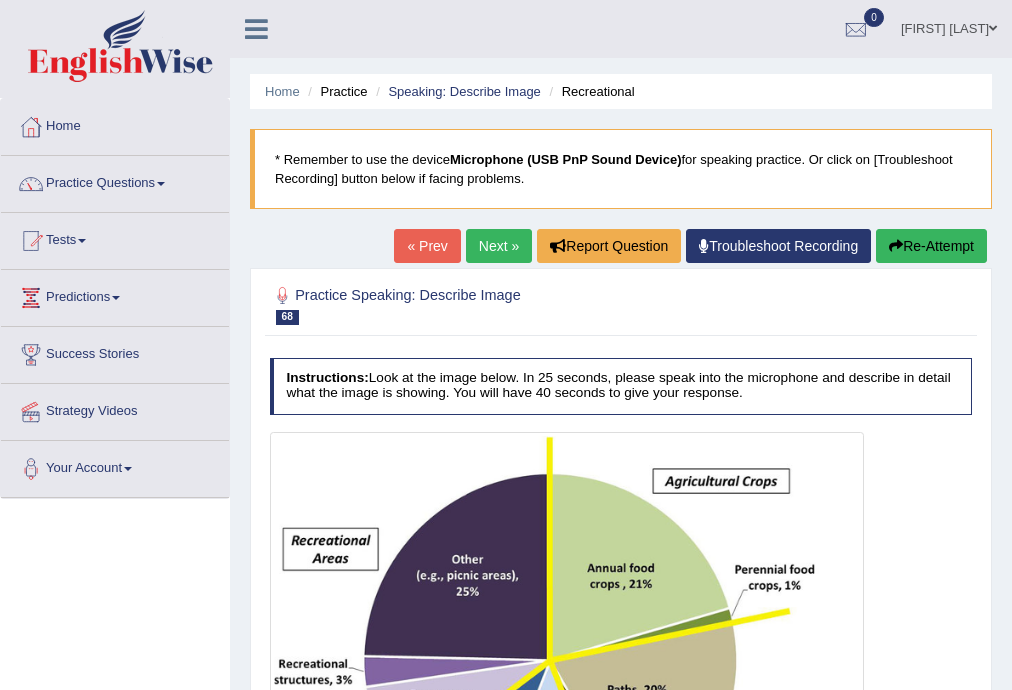 scroll, scrollTop: 0, scrollLeft: 0, axis: both 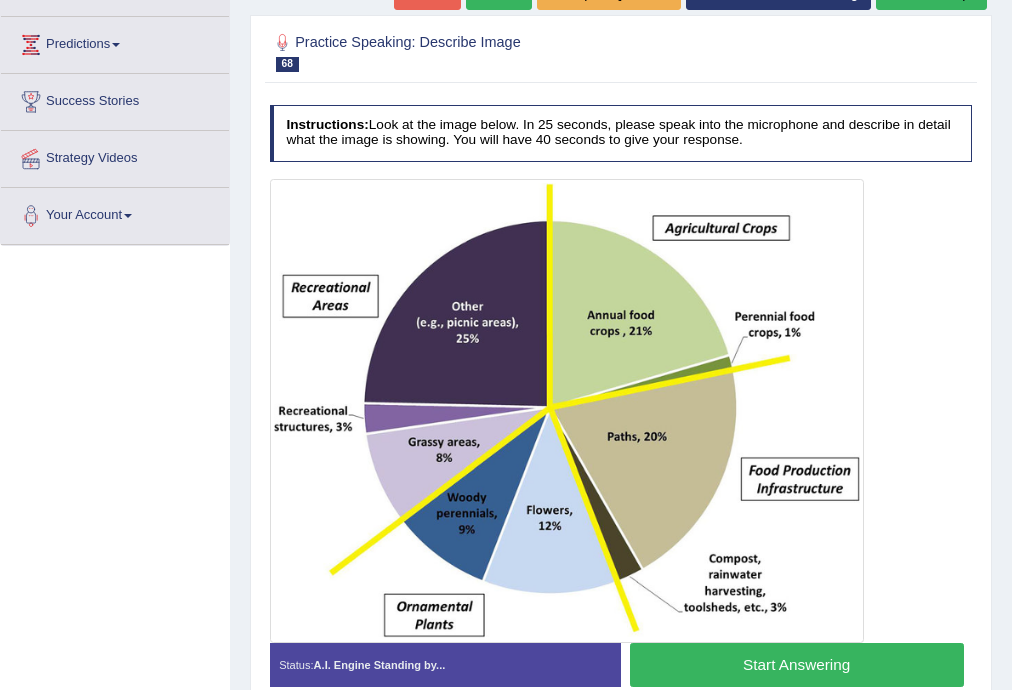 click on "Start Answering" at bounding box center [797, 664] 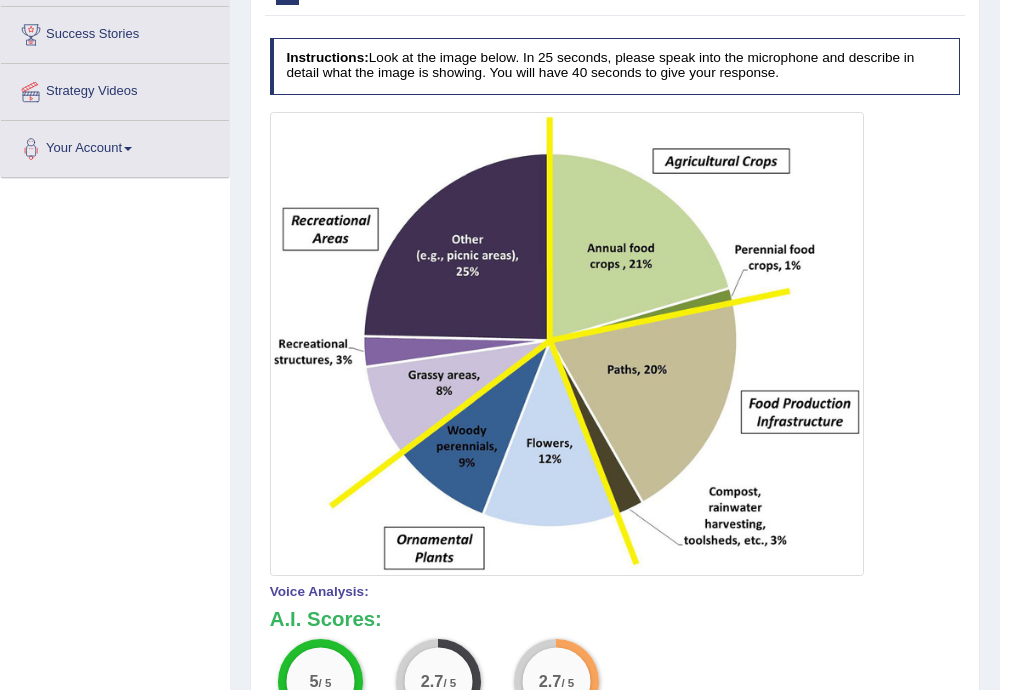 scroll, scrollTop: 106, scrollLeft: 0, axis: vertical 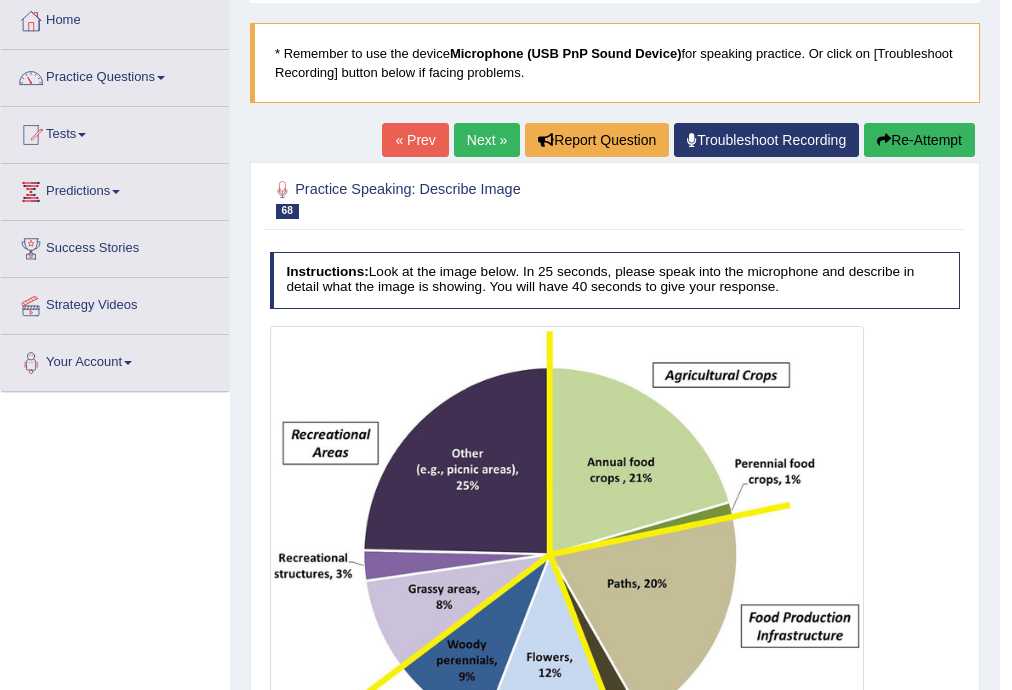 click on "Re-Attempt" at bounding box center [919, 140] 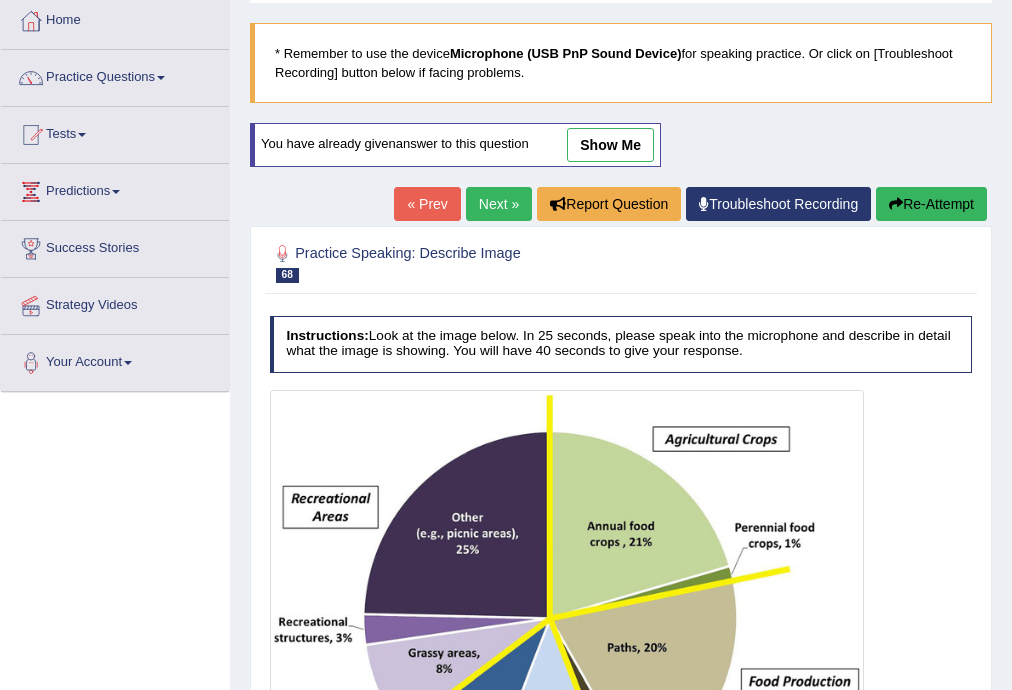 scroll, scrollTop: 320, scrollLeft: 0, axis: vertical 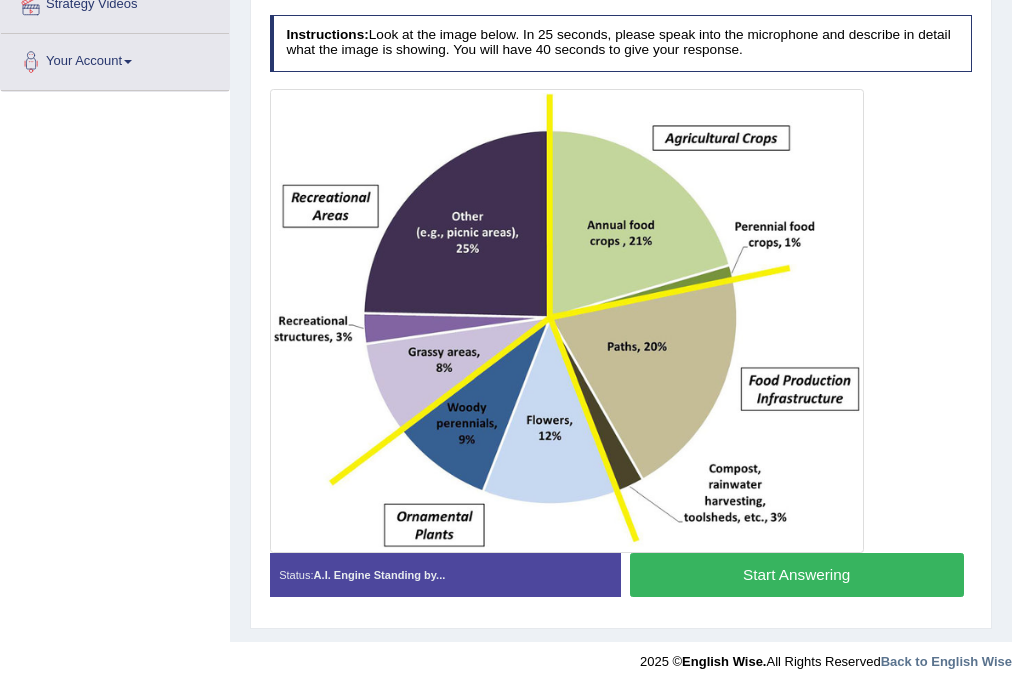 click on "Start Answering" at bounding box center (797, 574) 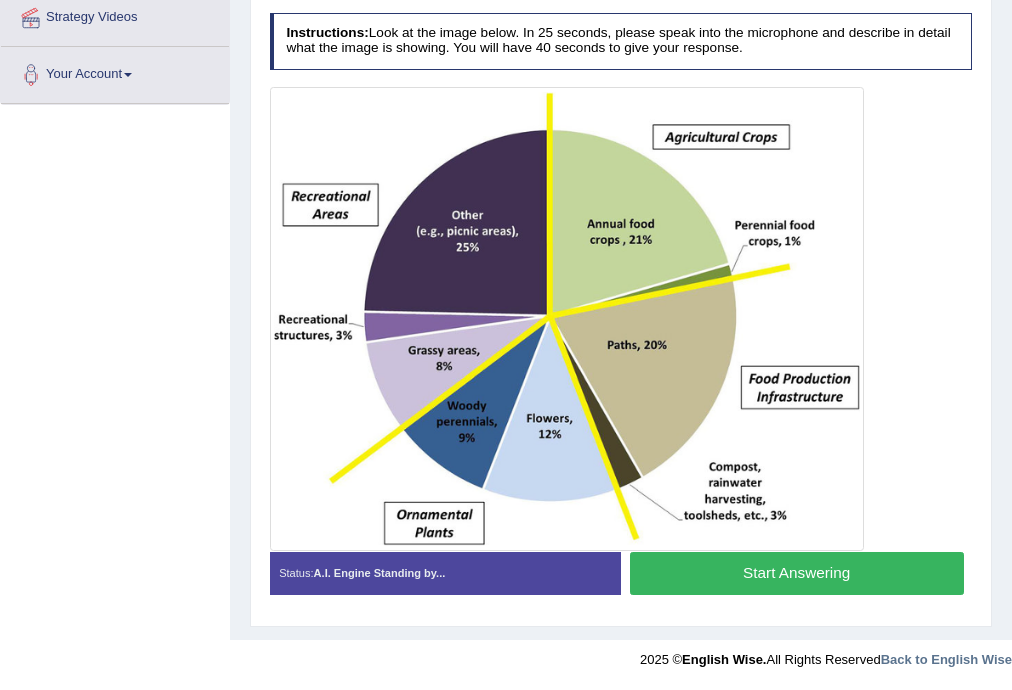 scroll, scrollTop: 392, scrollLeft: 0, axis: vertical 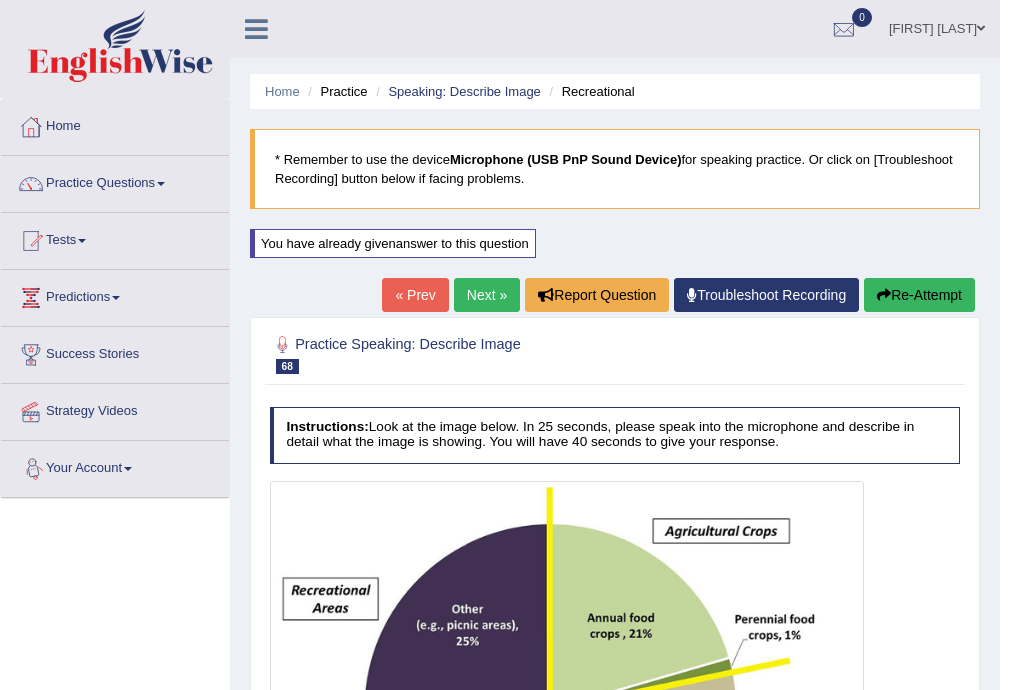 click on "Next »" at bounding box center [487, 295] 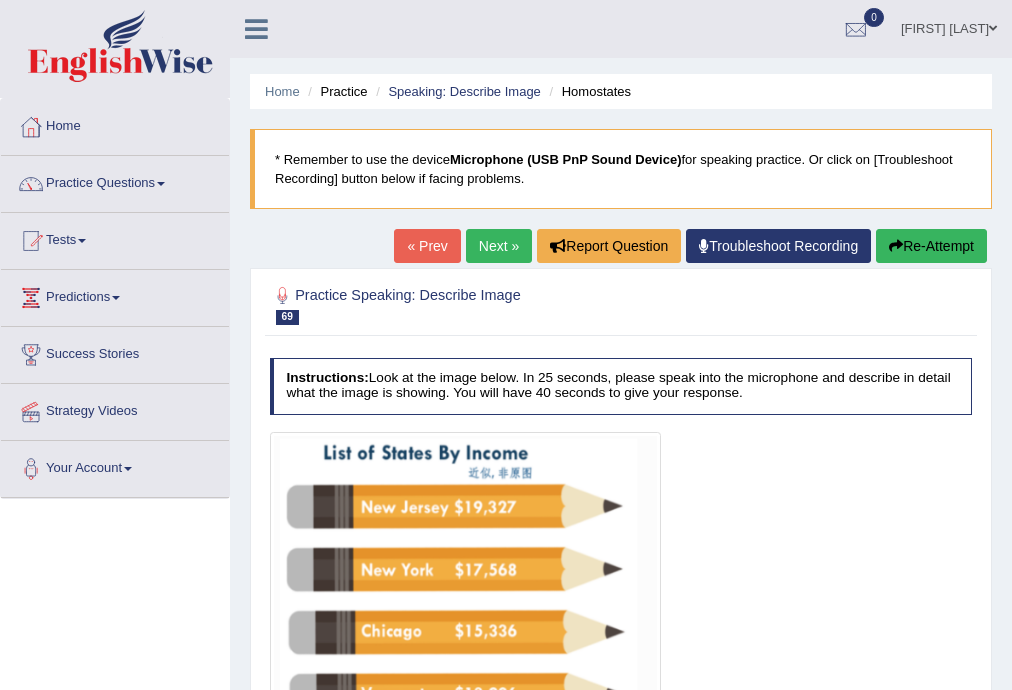 scroll, scrollTop: 0, scrollLeft: 0, axis: both 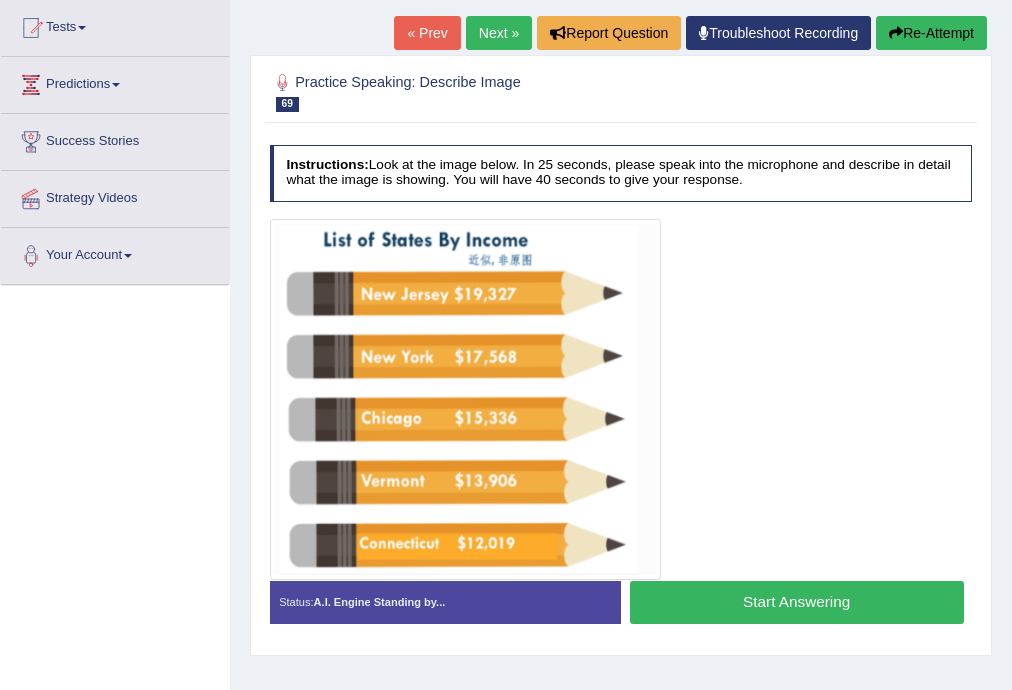 click on "Start Answering" at bounding box center (797, 602) 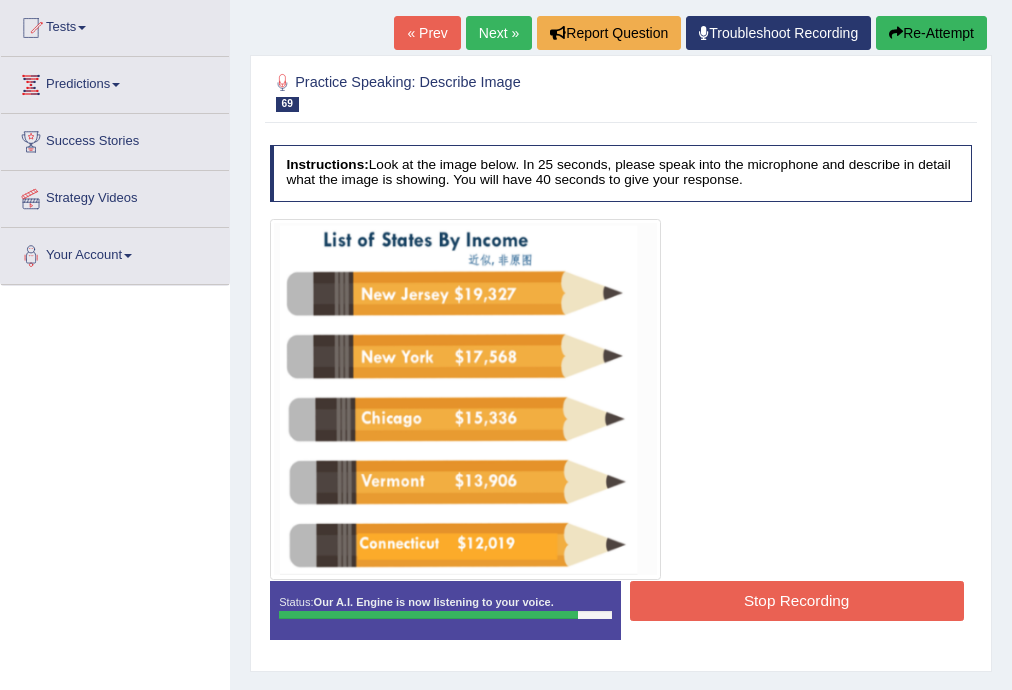 click on "Stop Recording" at bounding box center [797, 600] 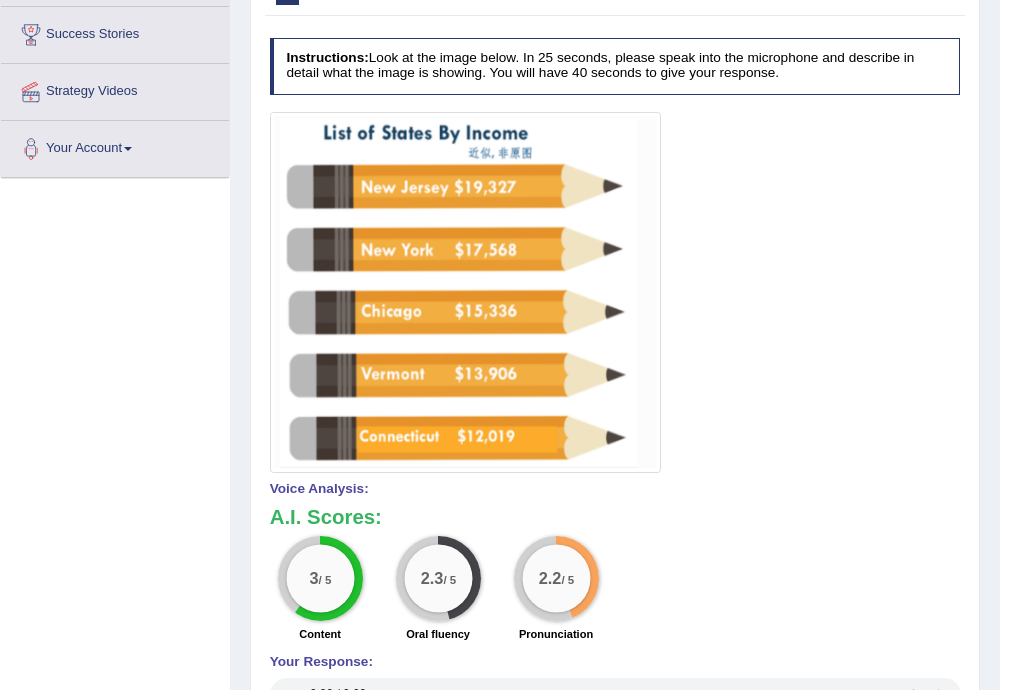 scroll, scrollTop: 213, scrollLeft: 0, axis: vertical 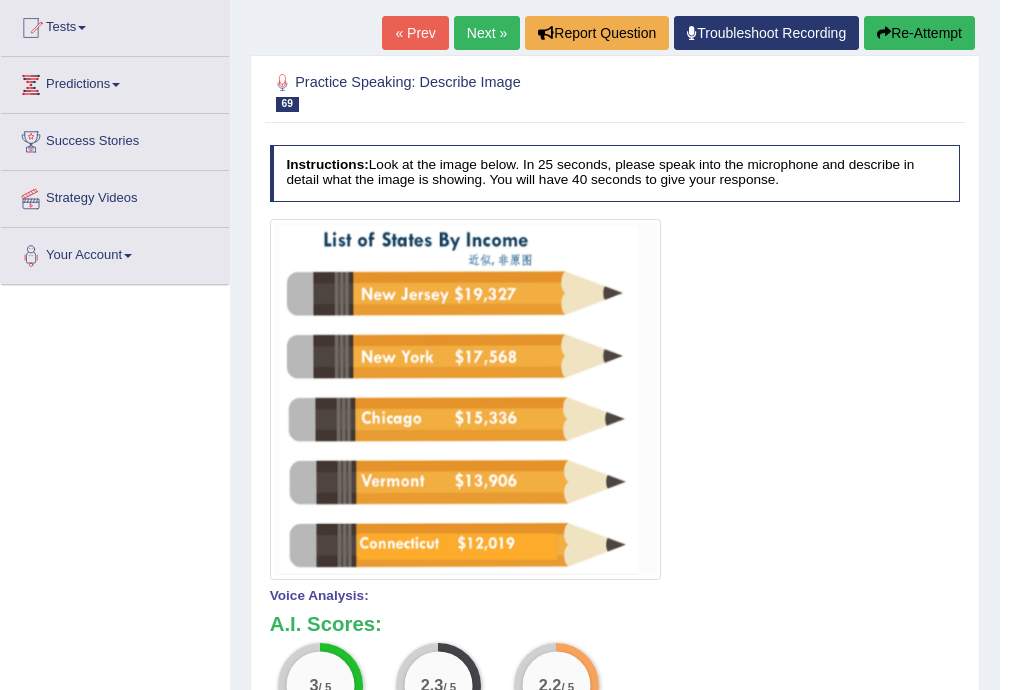 drag, startPoint x: 514, startPoint y: 8, endPoint x: 492, endPoint y: 54, distance: 50.990196 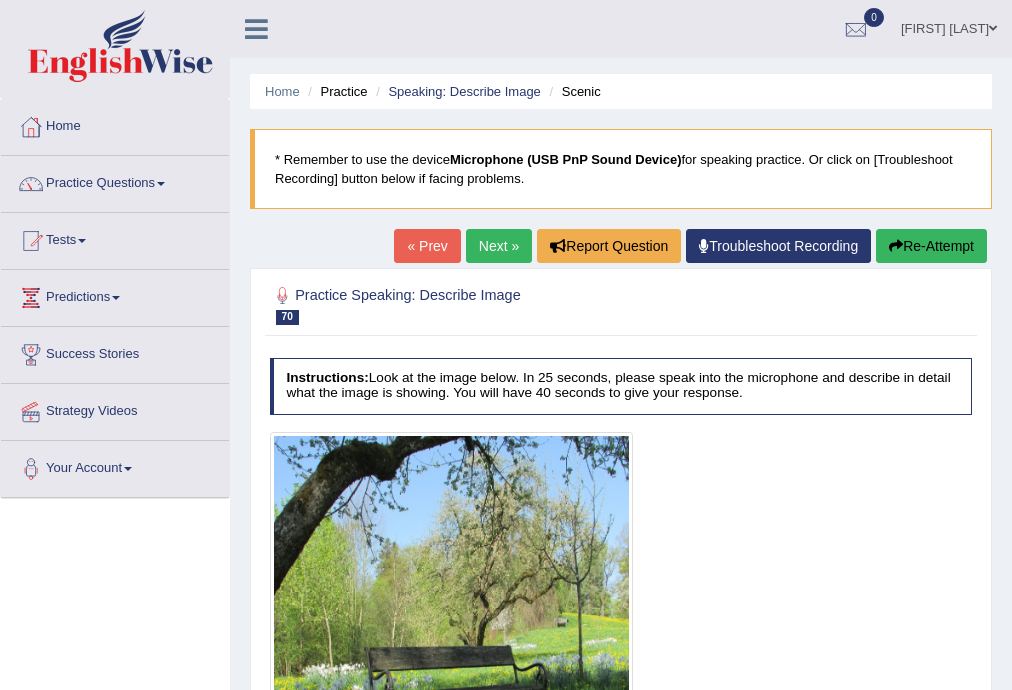 scroll, scrollTop: 0, scrollLeft: 0, axis: both 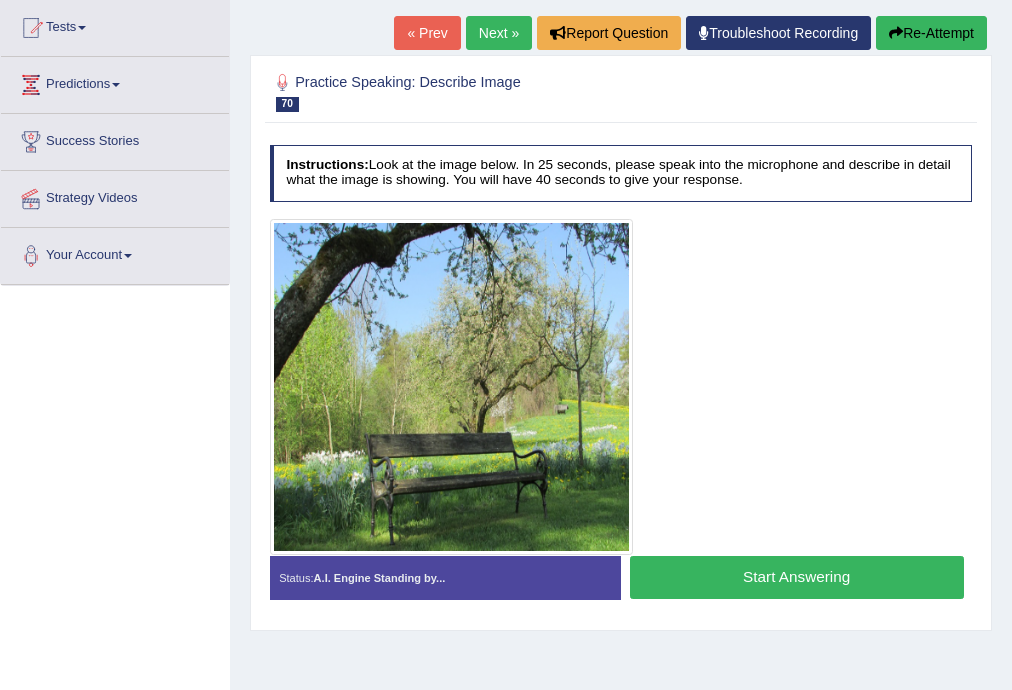 click on "Start Answering" at bounding box center (797, 577) 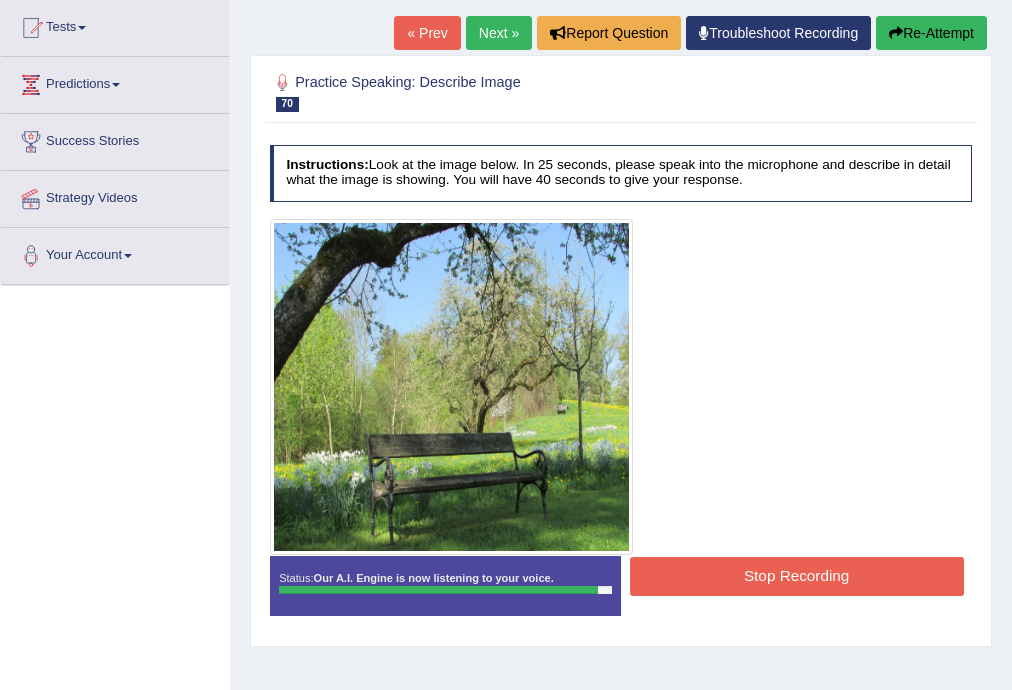 click on "Stop Recording" at bounding box center (797, 576) 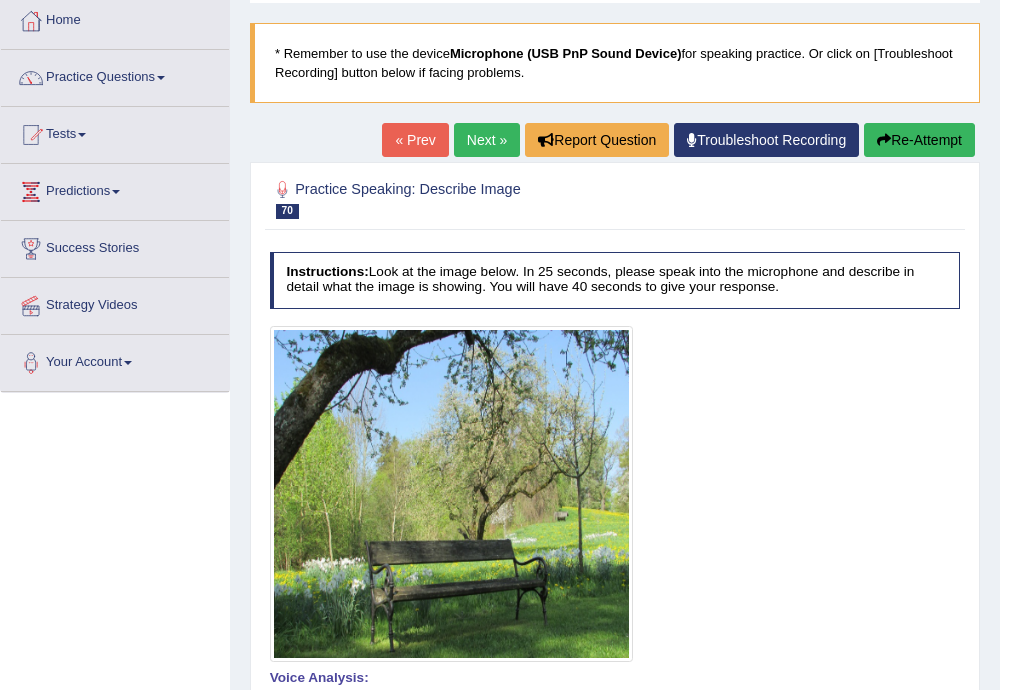 scroll, scrollTop: 0, scrollLeft: 0, axis: both 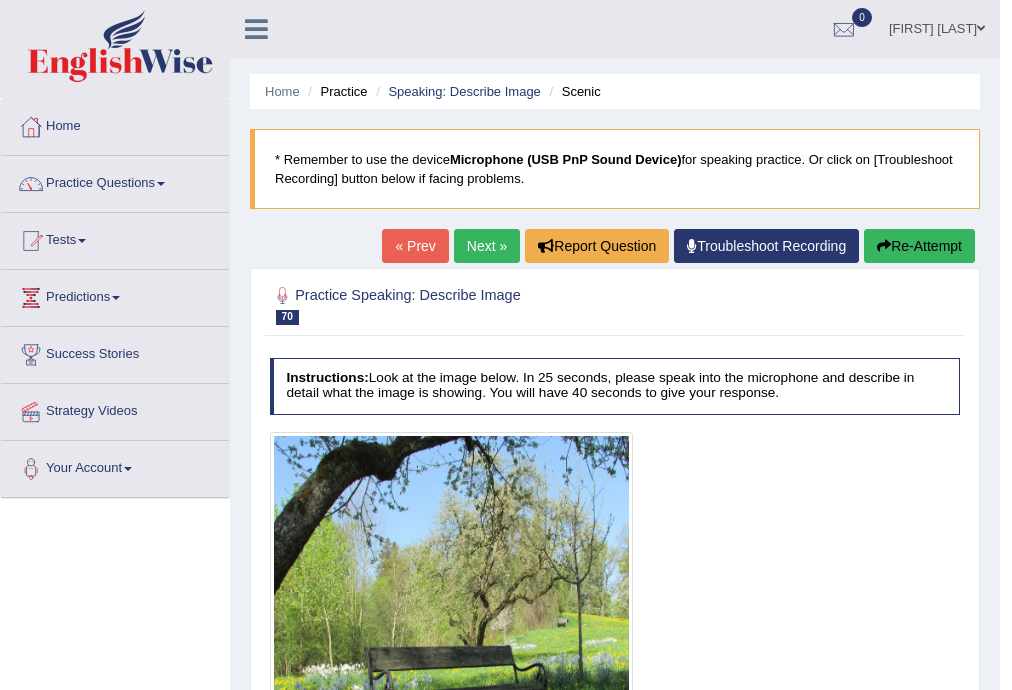 click on "Next »" at bounding box center [487, 246] 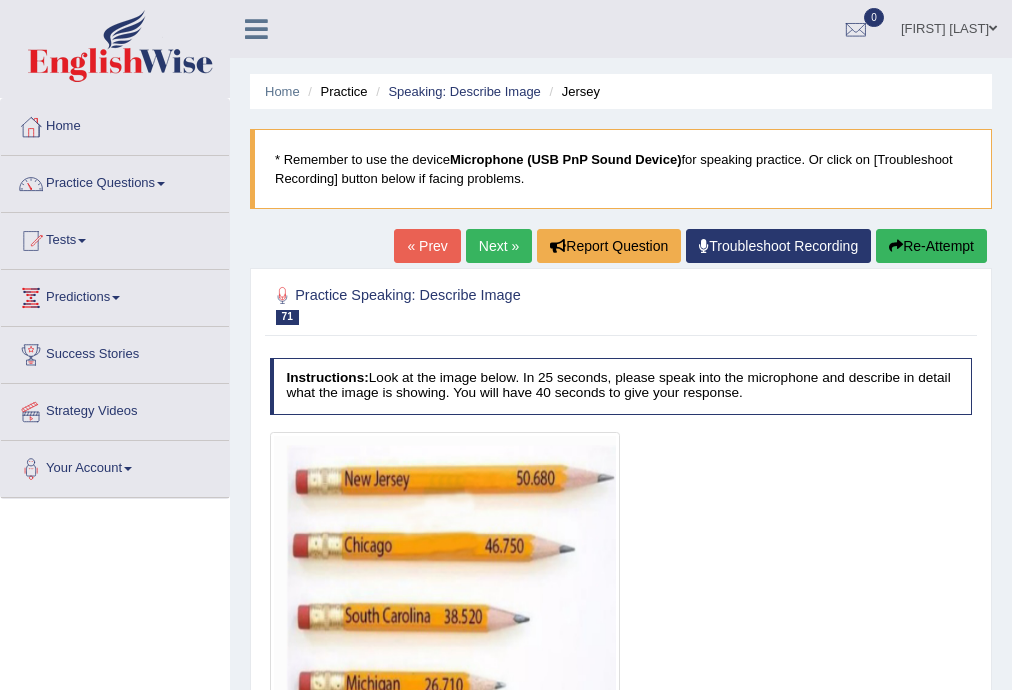 scroll, scrollTop: 0, scrollLeft: 0, axis: both 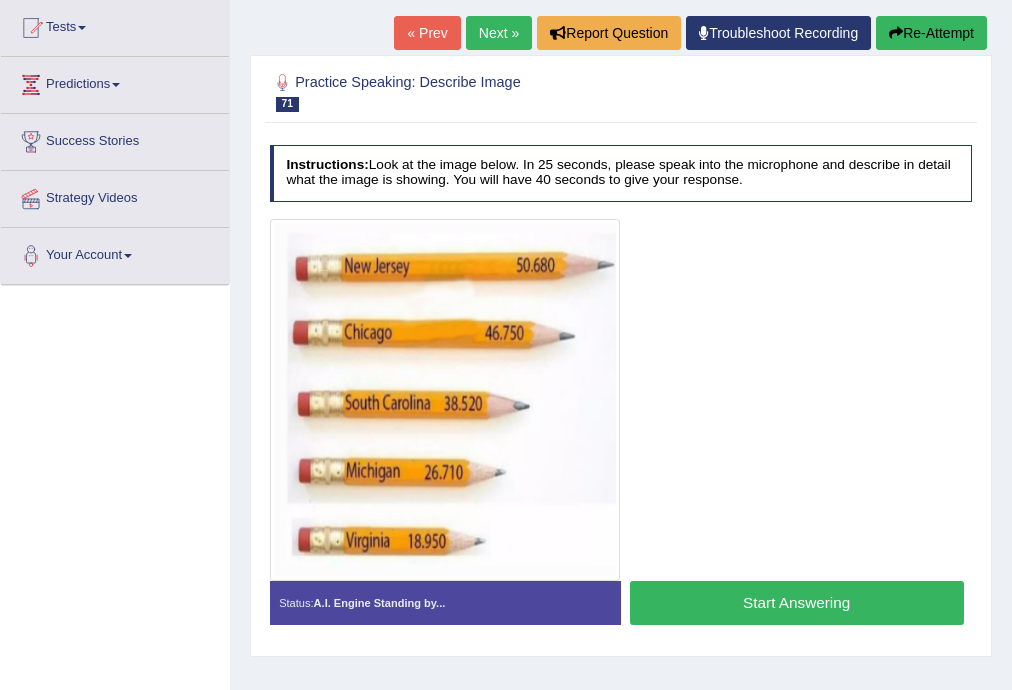 click on "Start Answering" at bounding box center (797, 602) 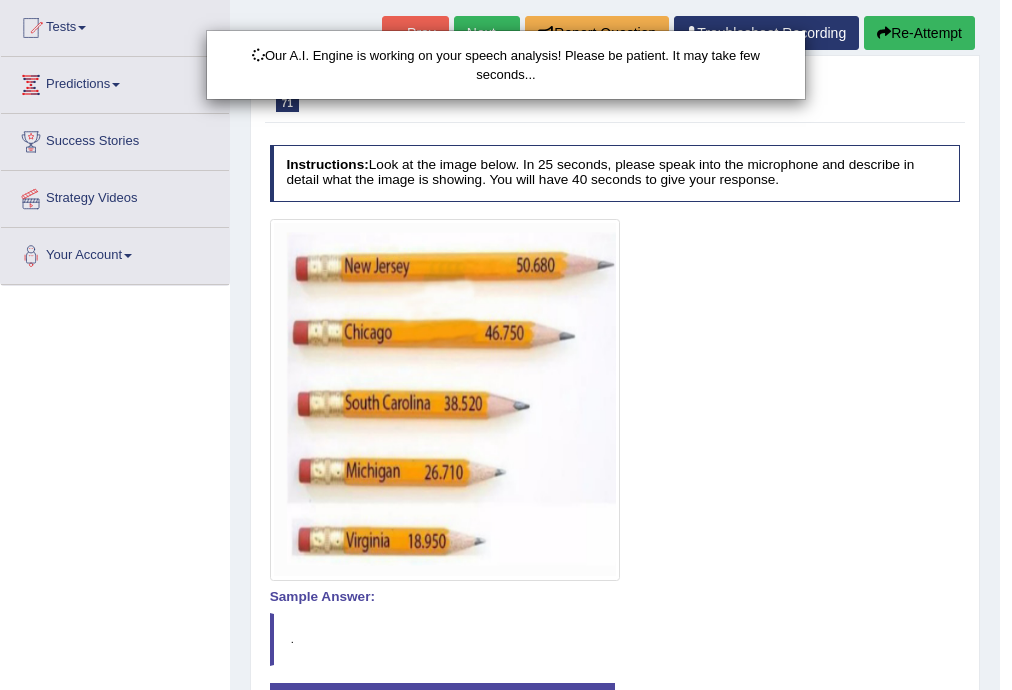 scroll, scrollTop: 360, scrollLeft: 0, axis: vertical 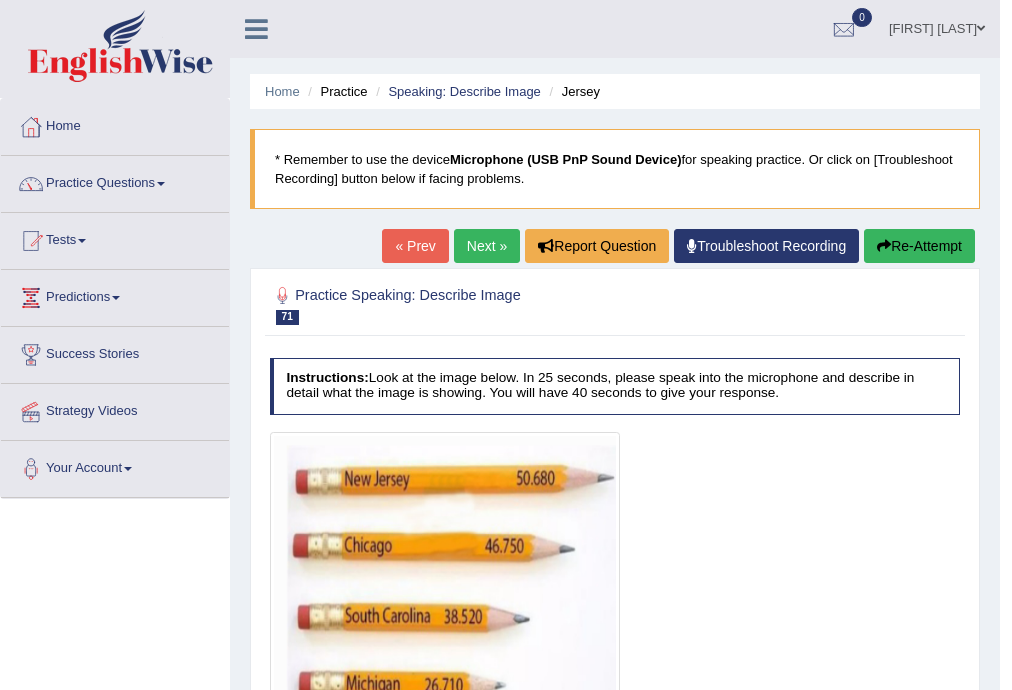 click on "Next »" at bounding box center (487, 246) 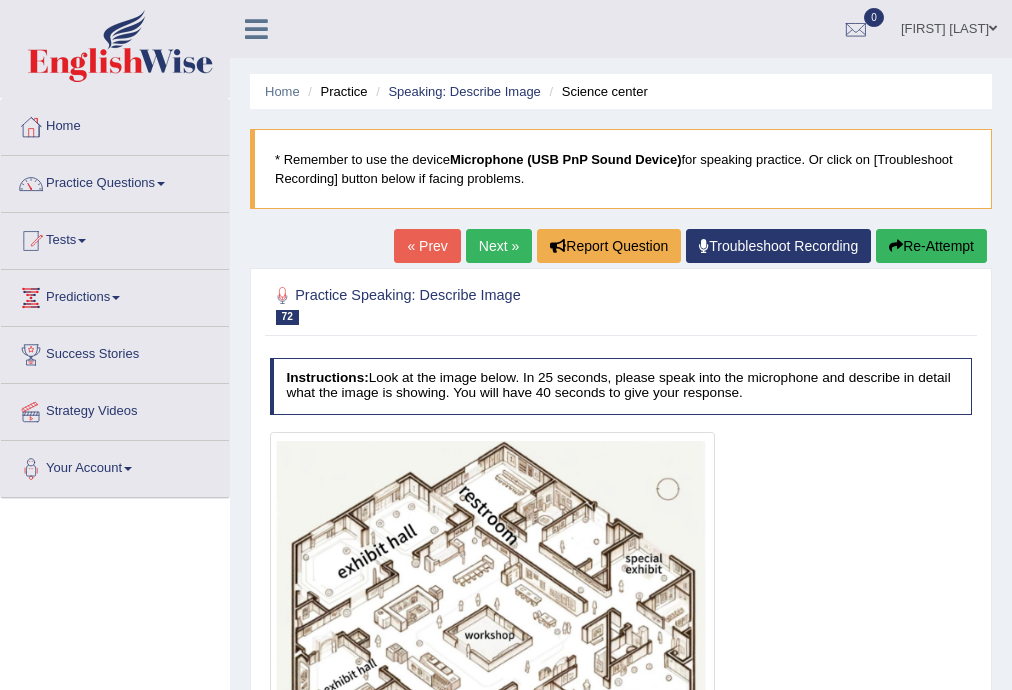 scroll, scrollTop: 0, scrollLeft: 0, axis: both 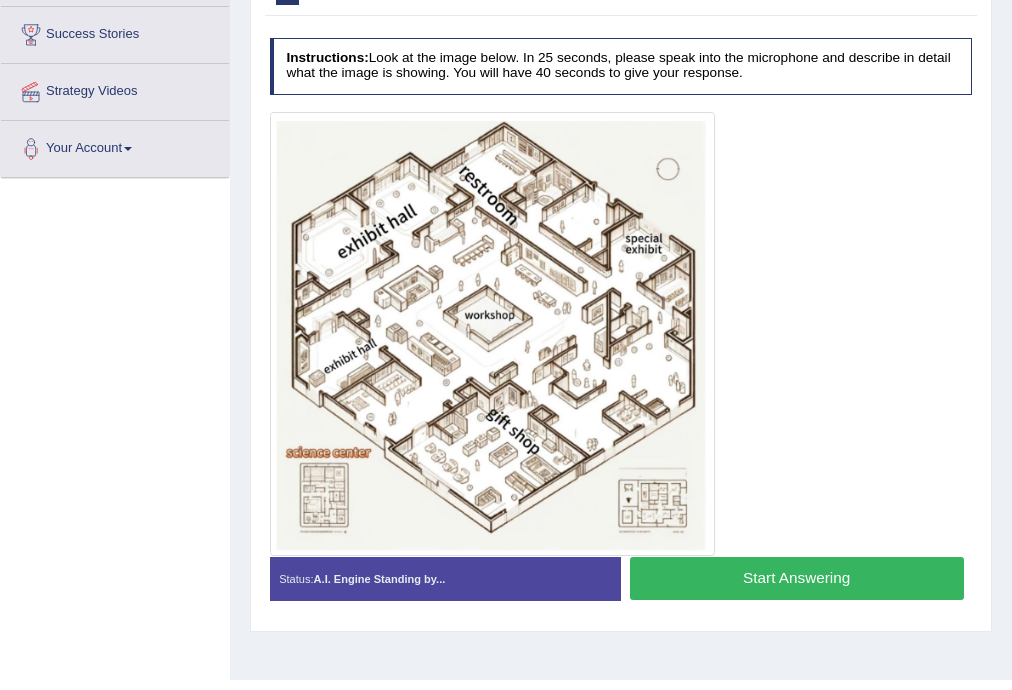 click on "Start Answering" at bounding box center [797, 578] 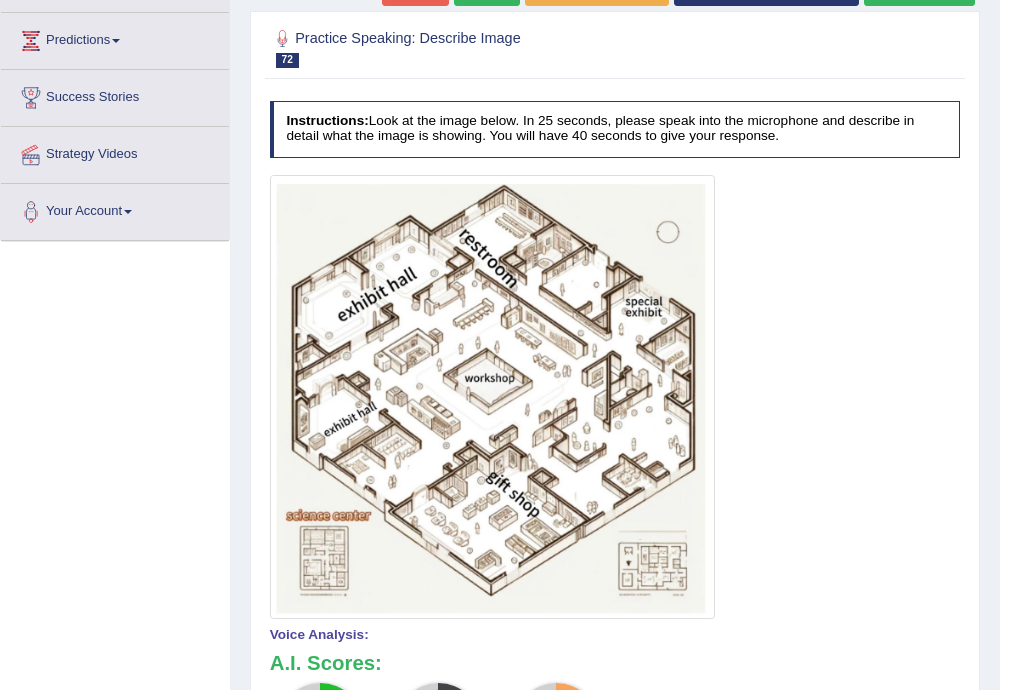 scroll, scrollTop: 0, scrollLeft: 0, axis: both 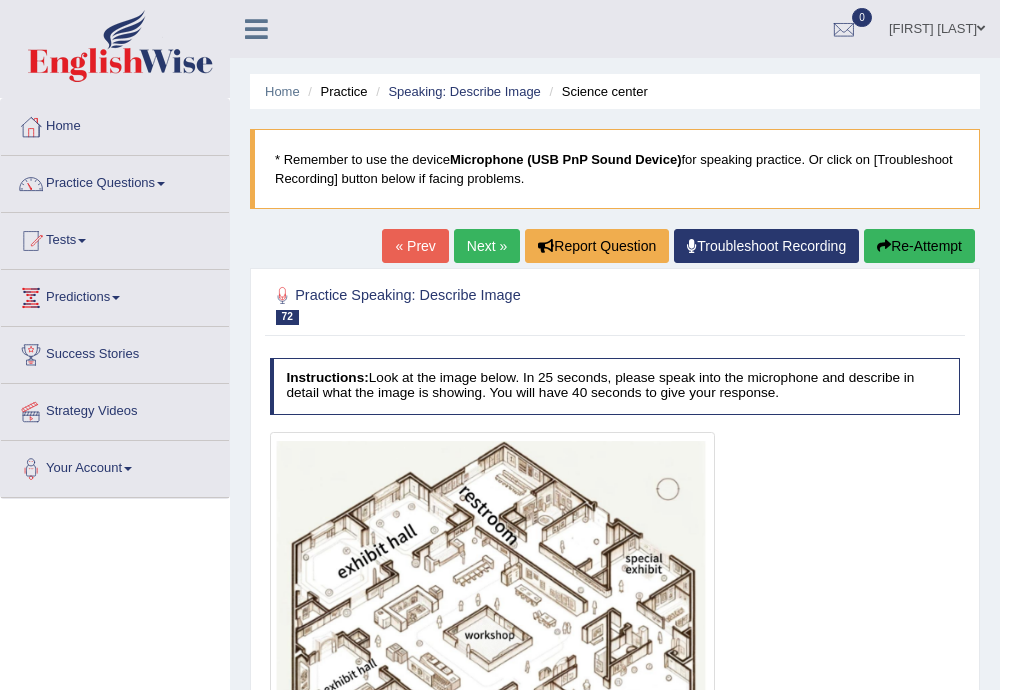 click on "Next »" at bounding box center (487, 246) 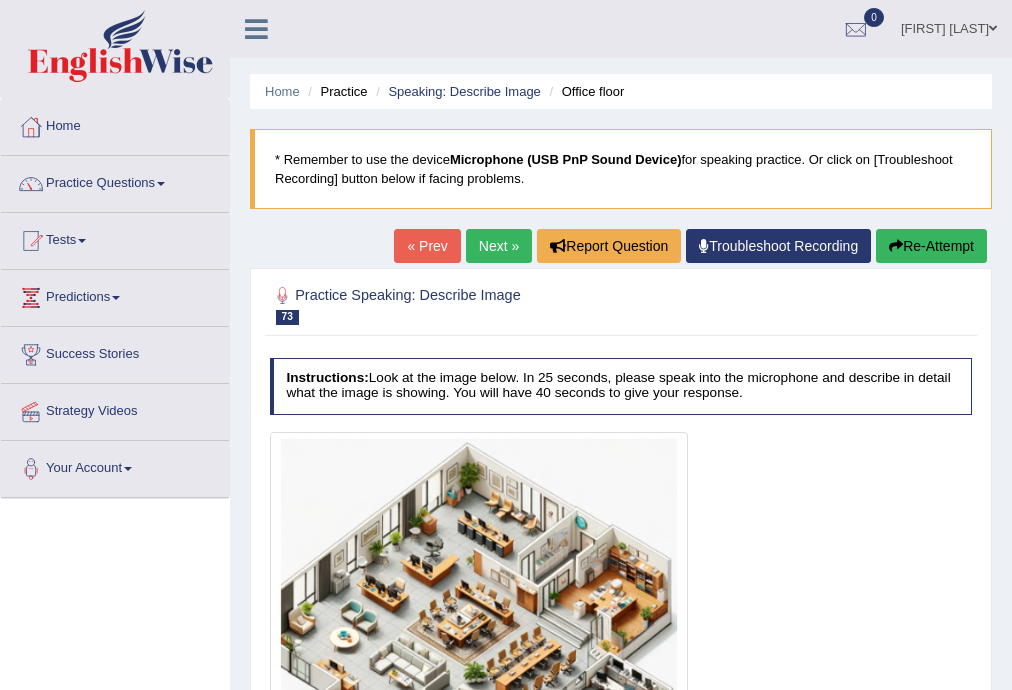 scroll, scrollTop: 0, scrollLeft: 0, axis: both 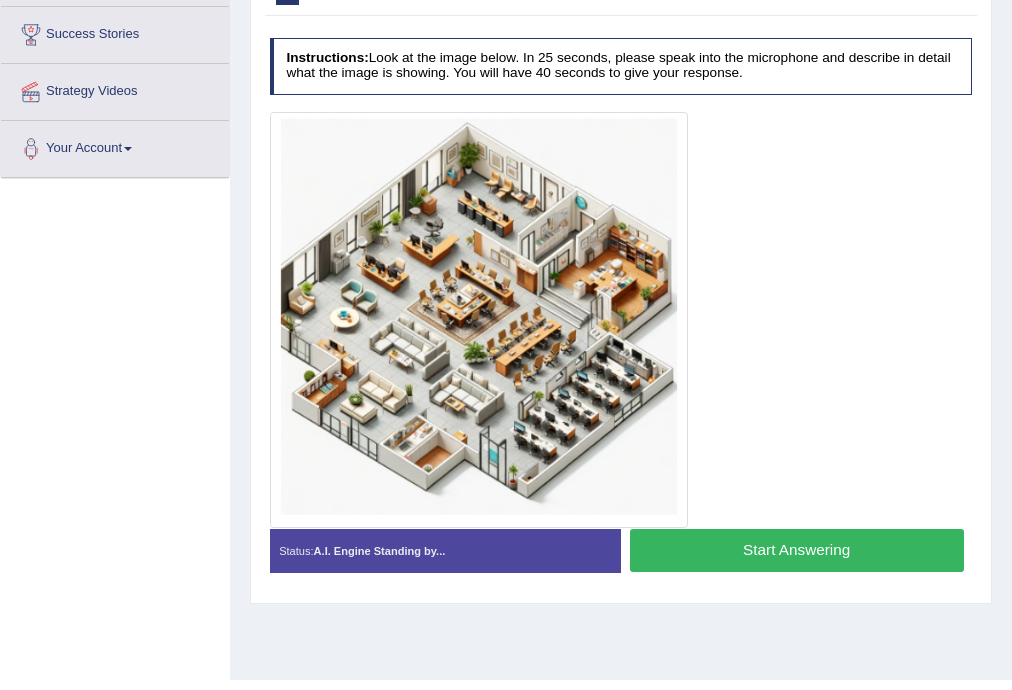 click on "Start Answering" at bounding box center [797, 550] 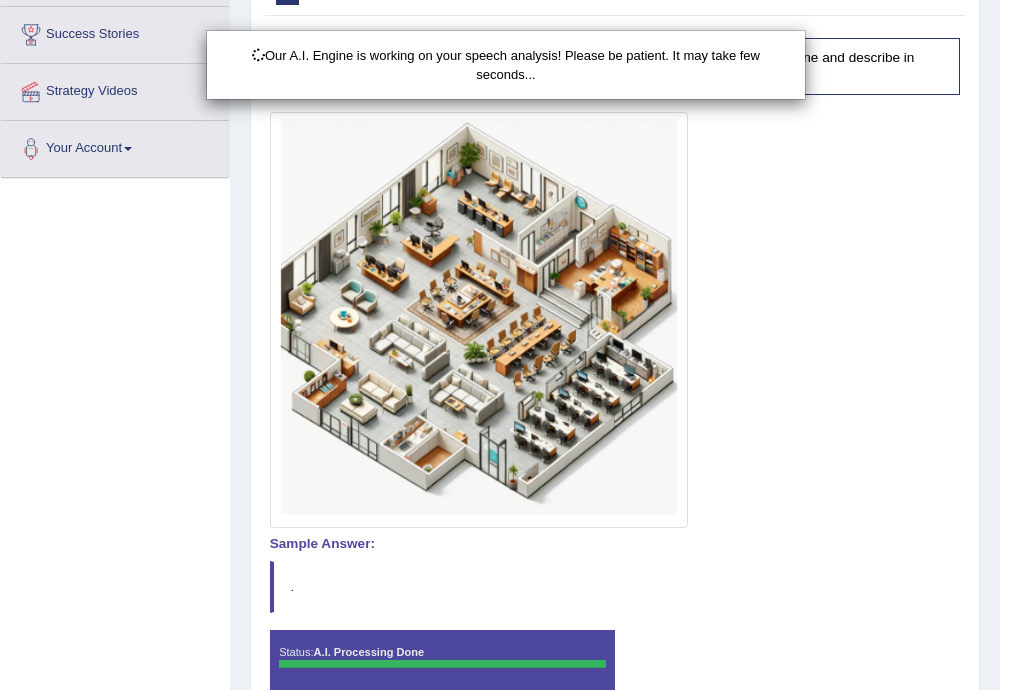 scroll, scrollTop: 412, scrollLeft: 0, axis: vertical 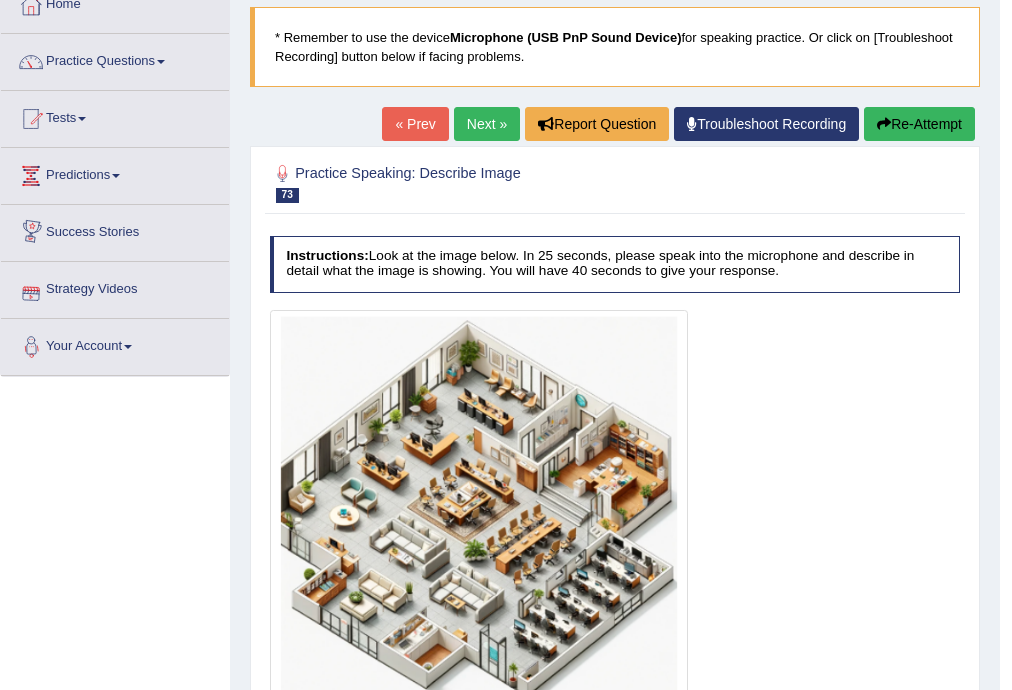 click on "Next »" at bounding box center (487, 124) 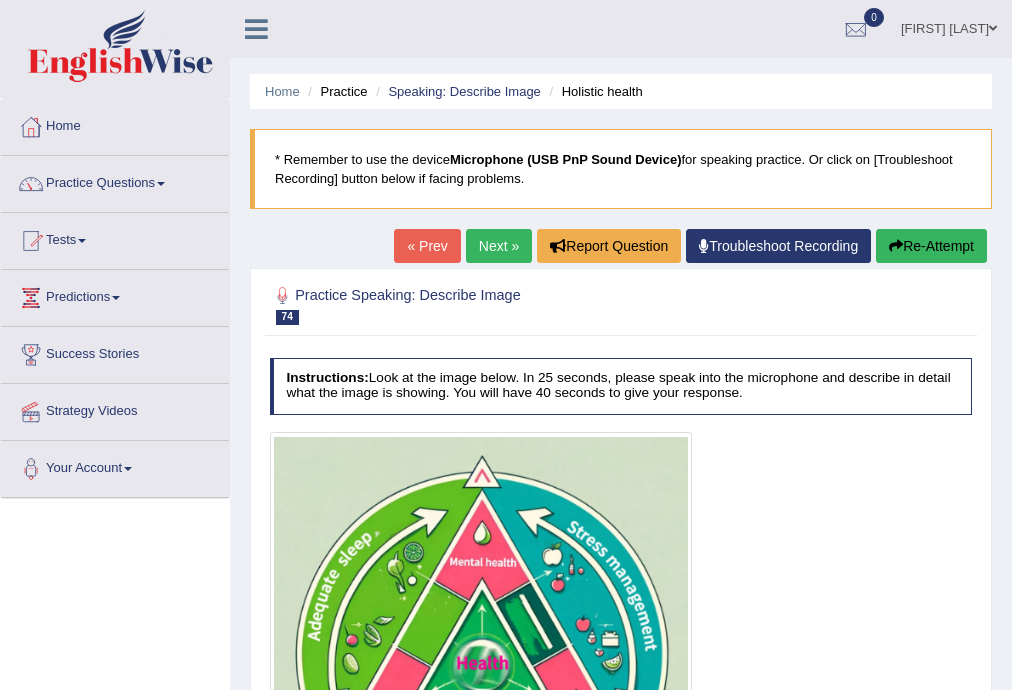 scroll, scrollTop: 213, scrollLeft: 0, axis: vertical 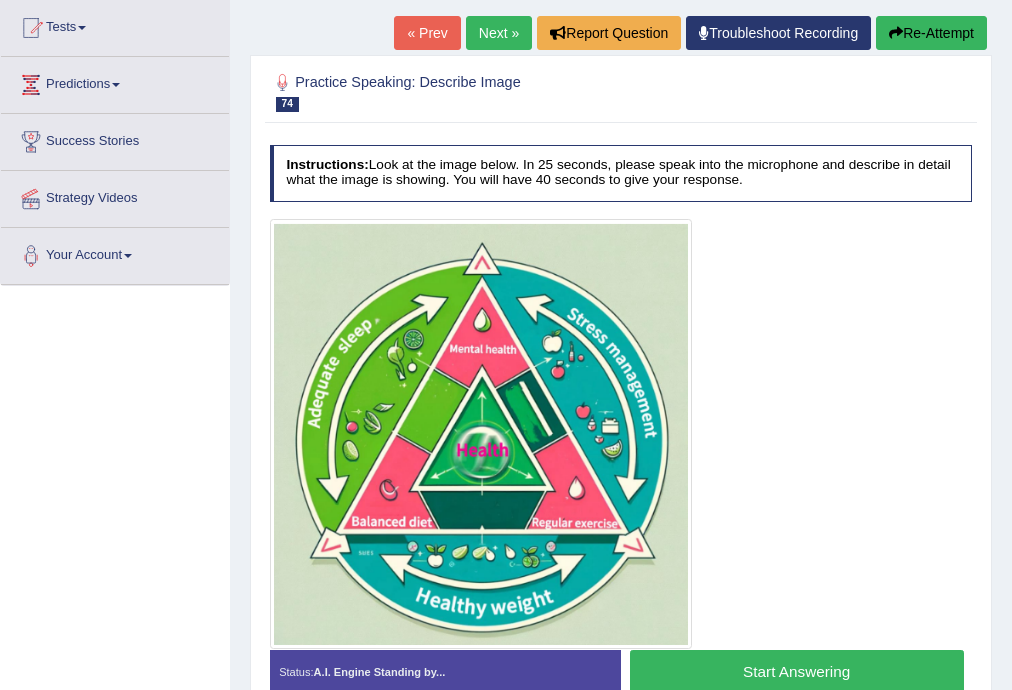 click on "Start Answering" at bounding box center (797, 671) 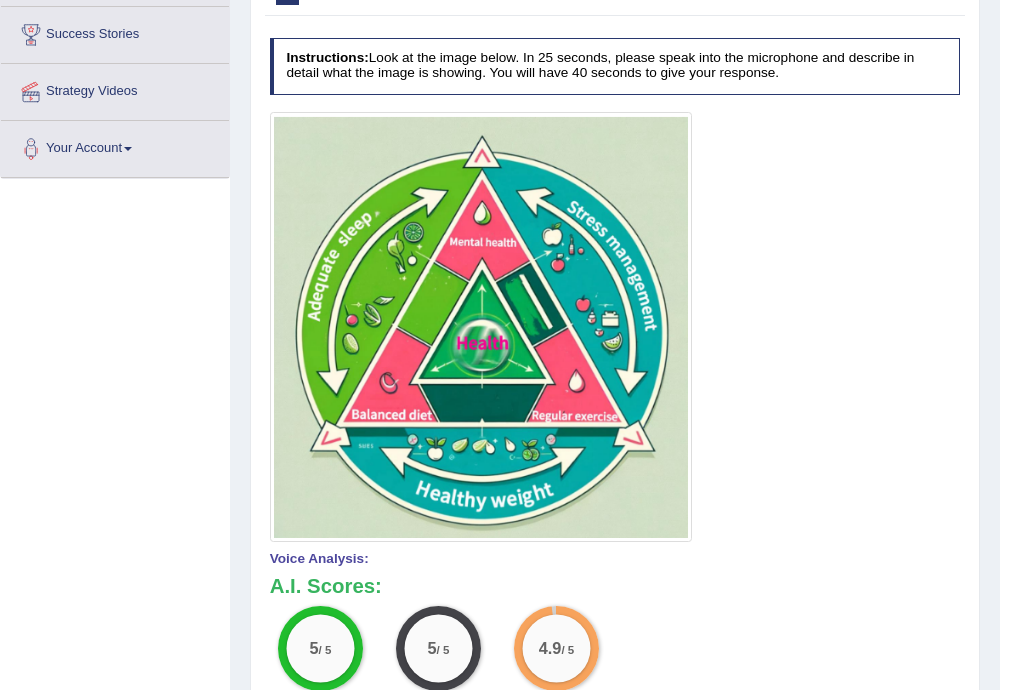 scroll, scrollTop: 106, scrollLeft: 0, axis: vertical 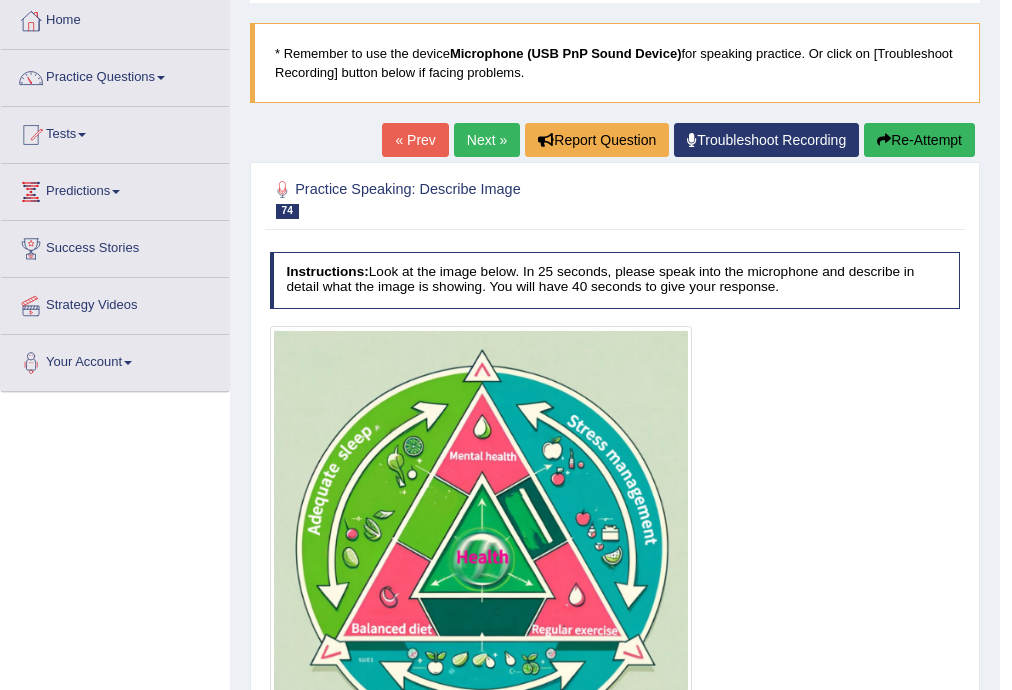 click on "Next »" at bounding box center (487, 140) 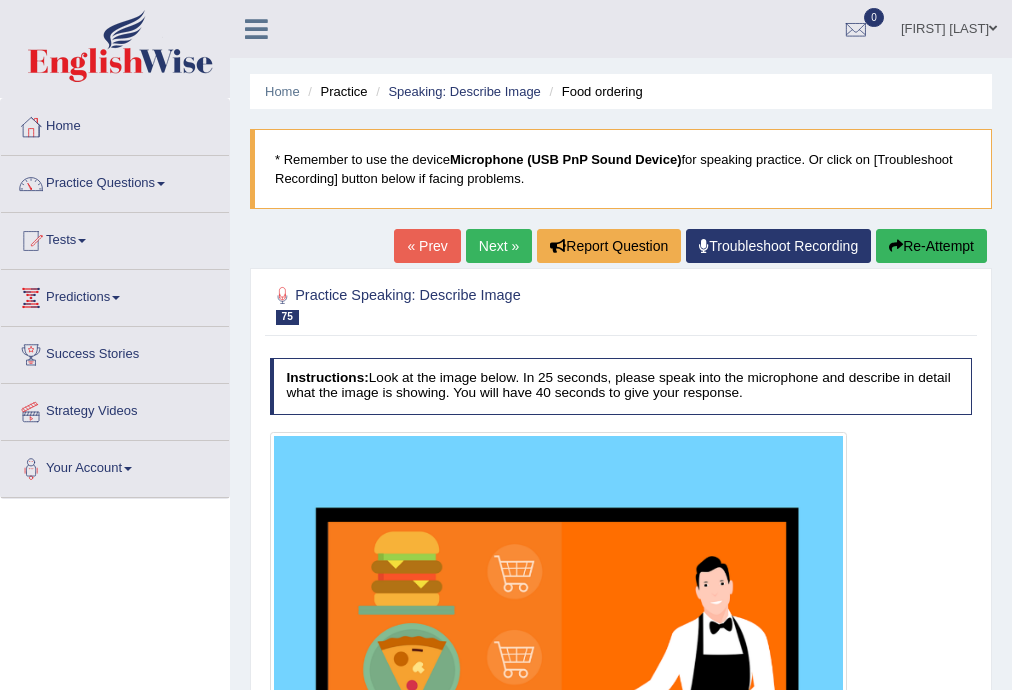 scroll, scrollTop: 0, scrollLeft: 0, axis: both 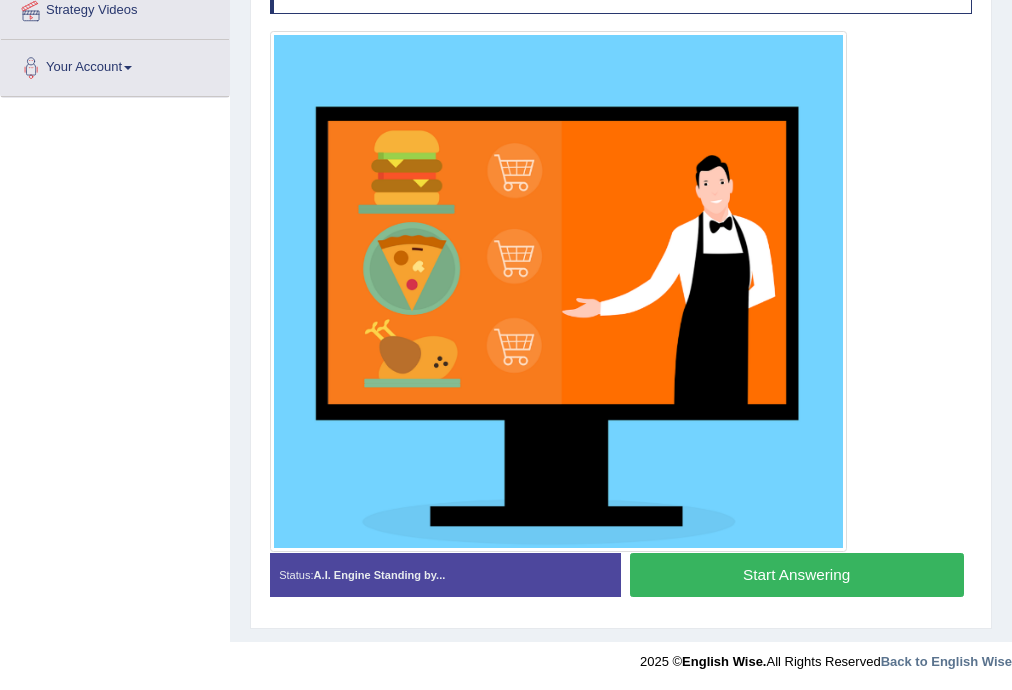 click on "Start Answering" at bounding box center (797, 574) 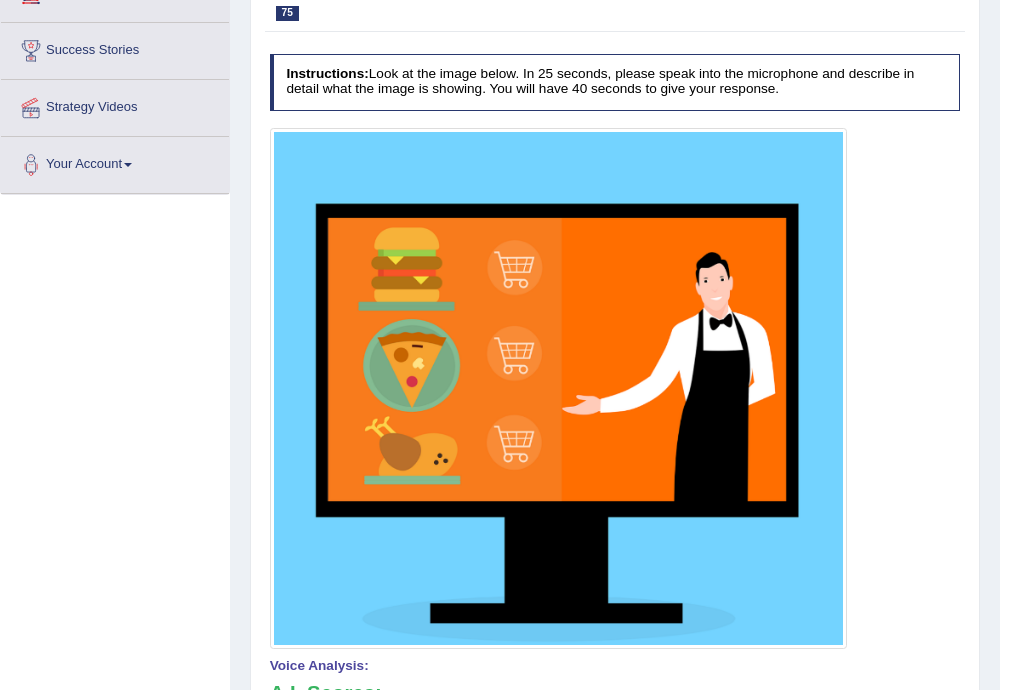 scroll, scrollTop: 0, scrollLeft: 0, axis: both 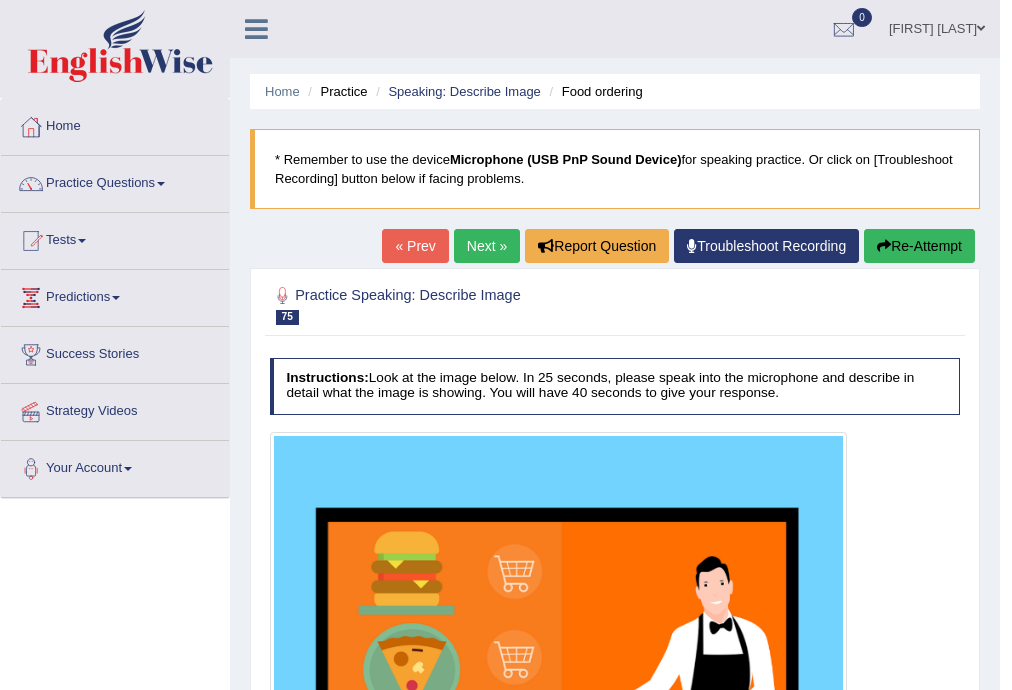 click on "Next »" at bounding box center (487, 246) 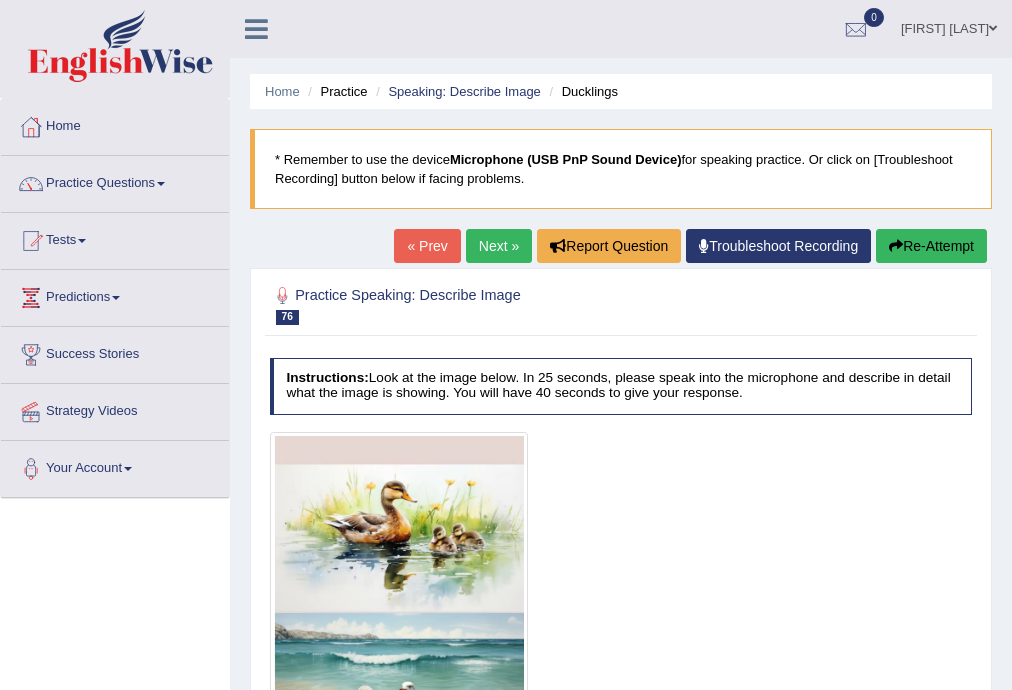 scroll, scrollTop: 0, scrollLeft: 0, axis: both 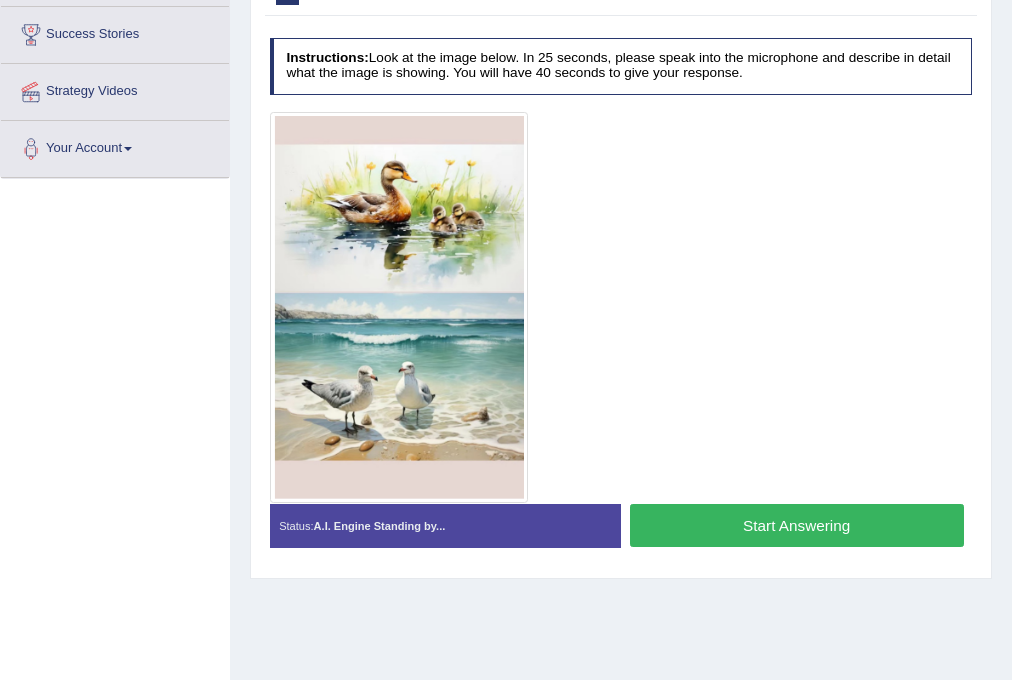 click on "Start Answering" at bounding box center [797, 525] 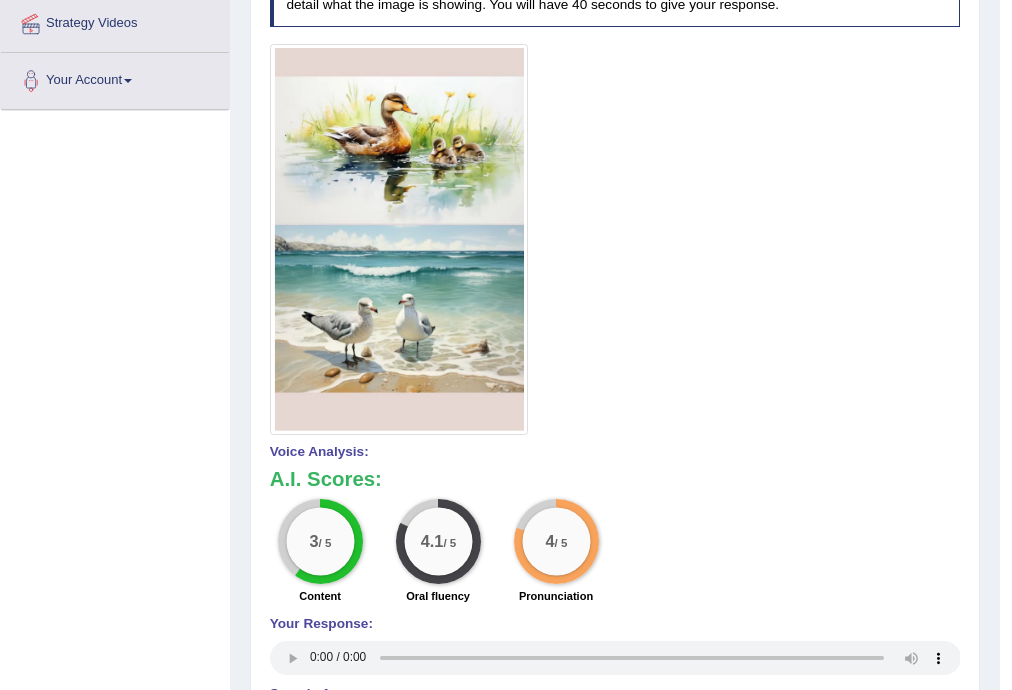 scroll, scrollTop: 0, scrollLeft: 0, axis: both 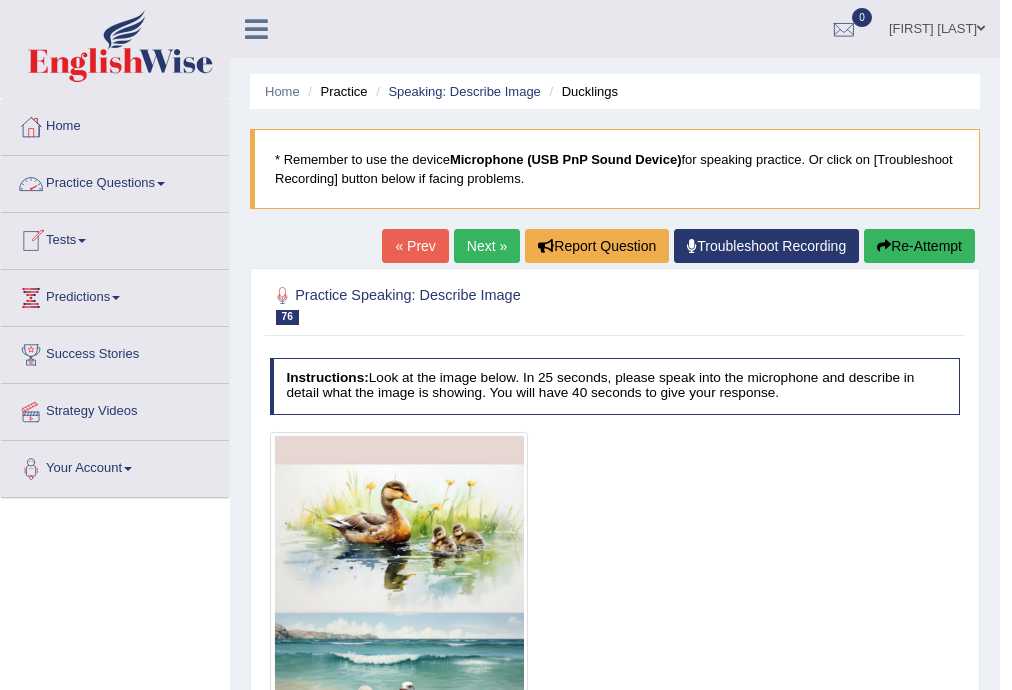 click on "Next »" at bounding box center (487, 246) 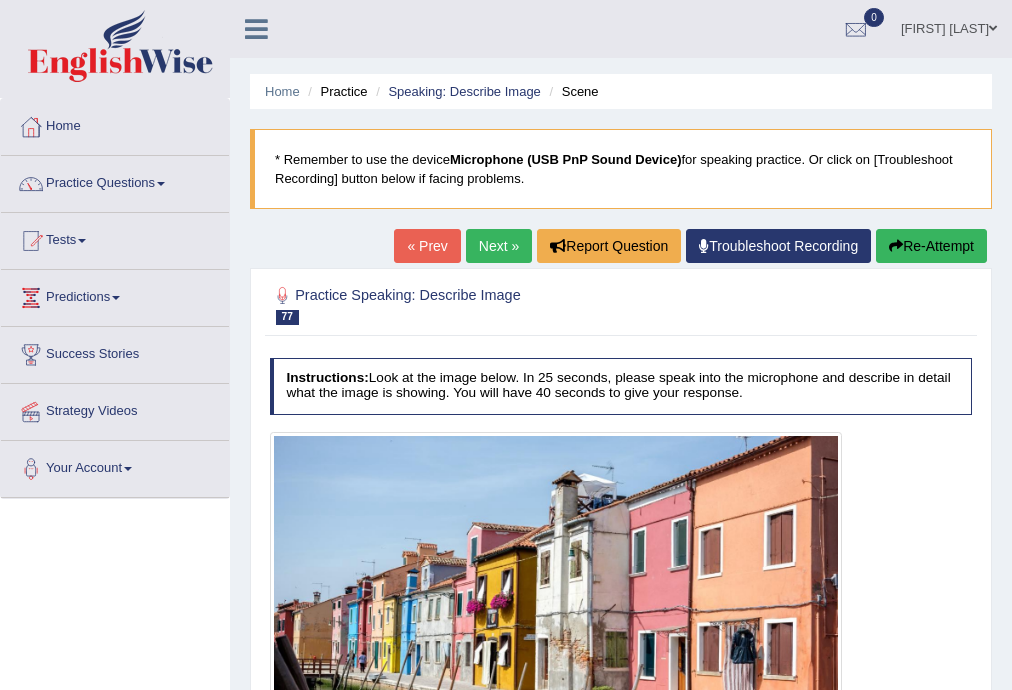 scroll, scrollTop: 320, scrollLeft: 0, axis: vertical 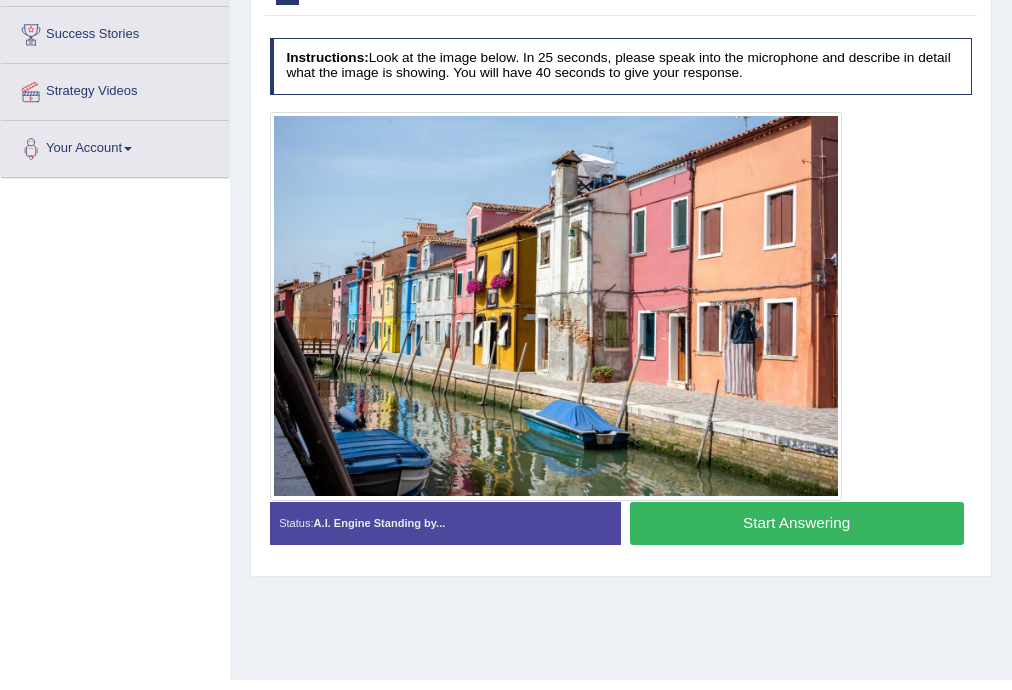 click on "Start Answering" at bounding box center (797, 523) 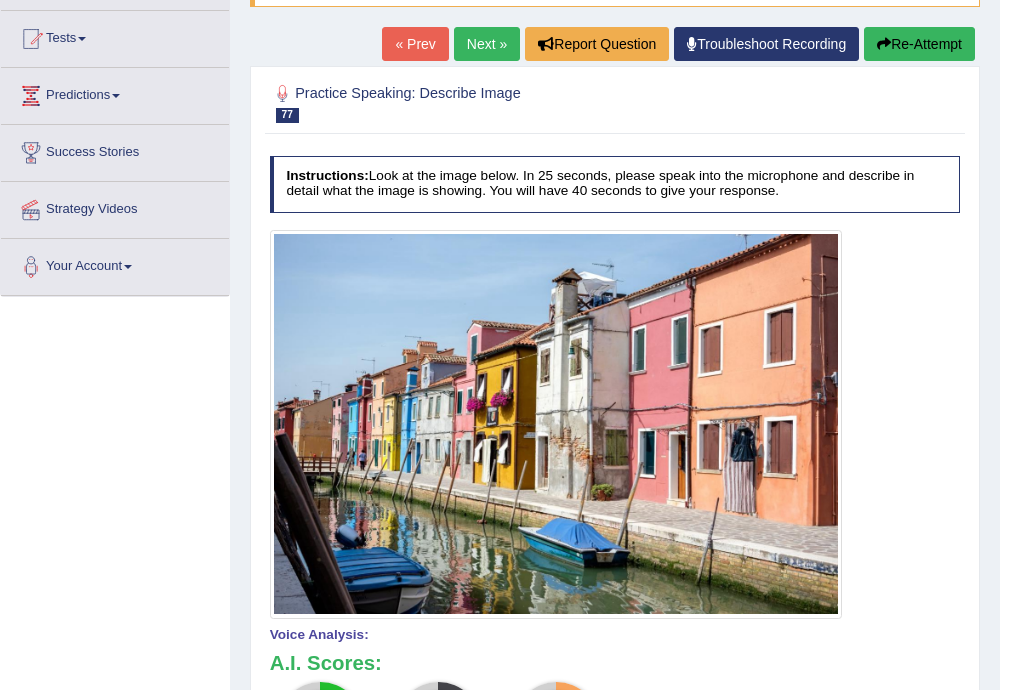 scroll, scrollTop: 0, scrollLeft: 0, axis: both 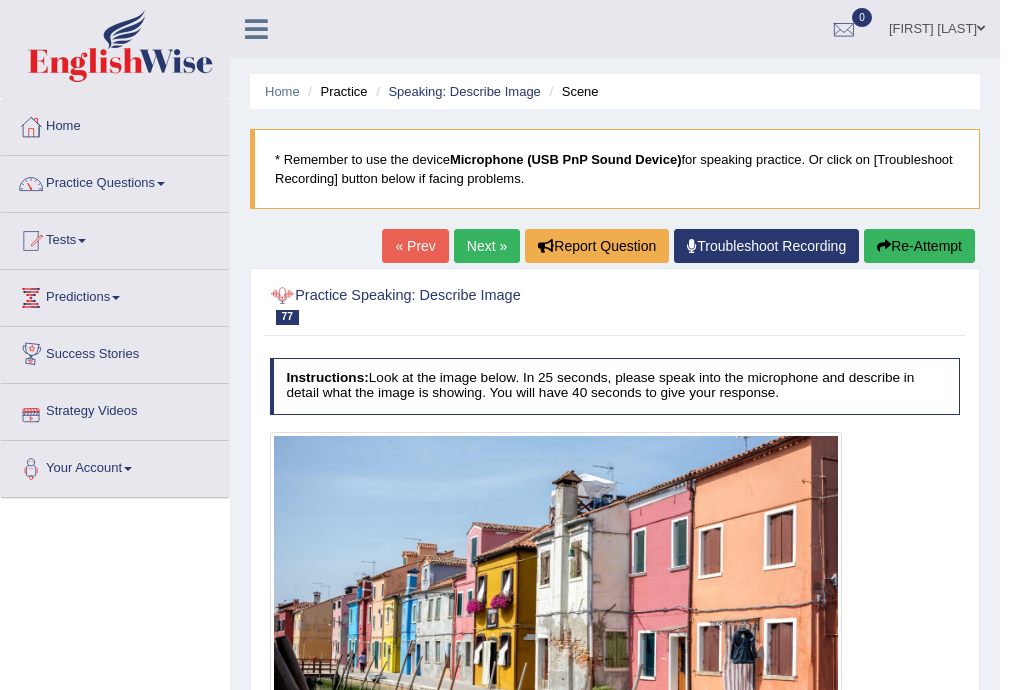 click on "Next »" at bounding box center (487, 246) 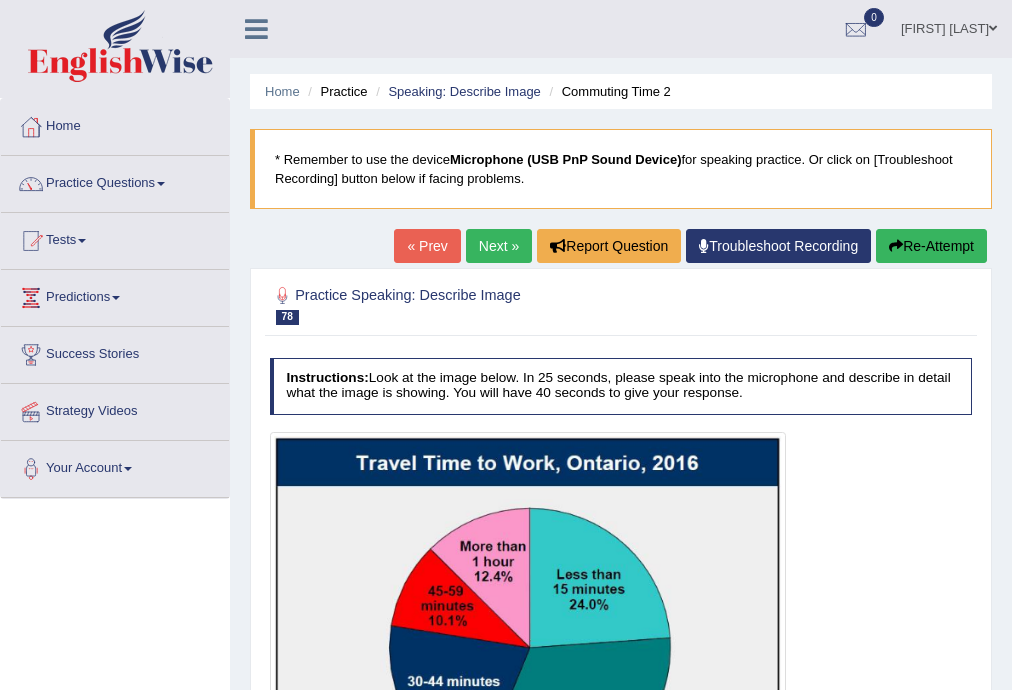 scroll, scrollTop: 0, scrollLeft: 0, axis: both 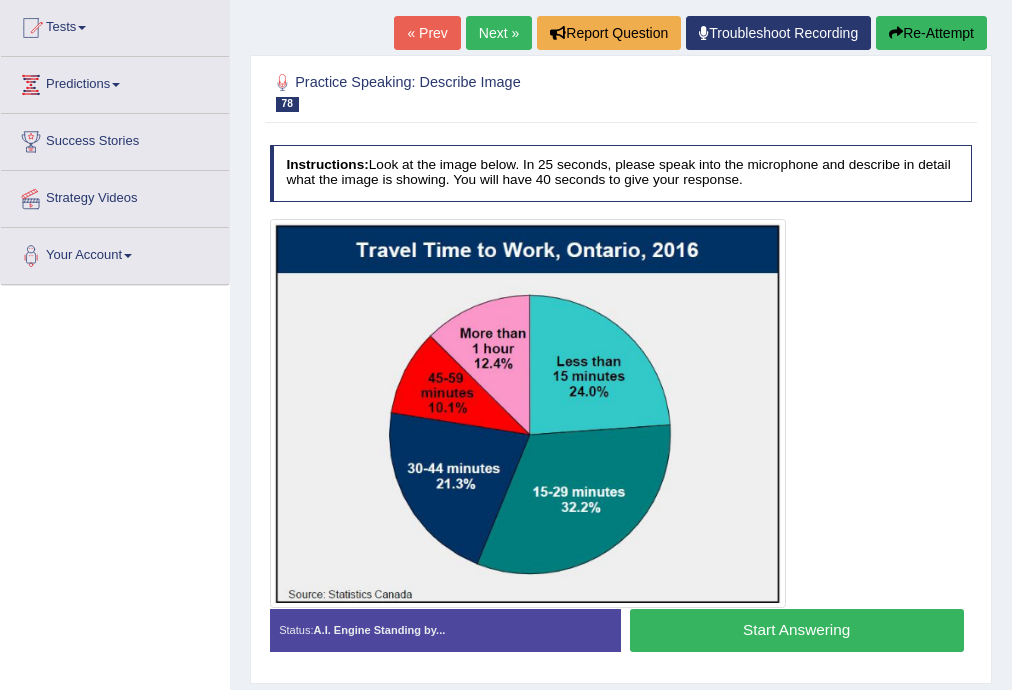 click on "Start Answering" at bounding box center [797, 630] 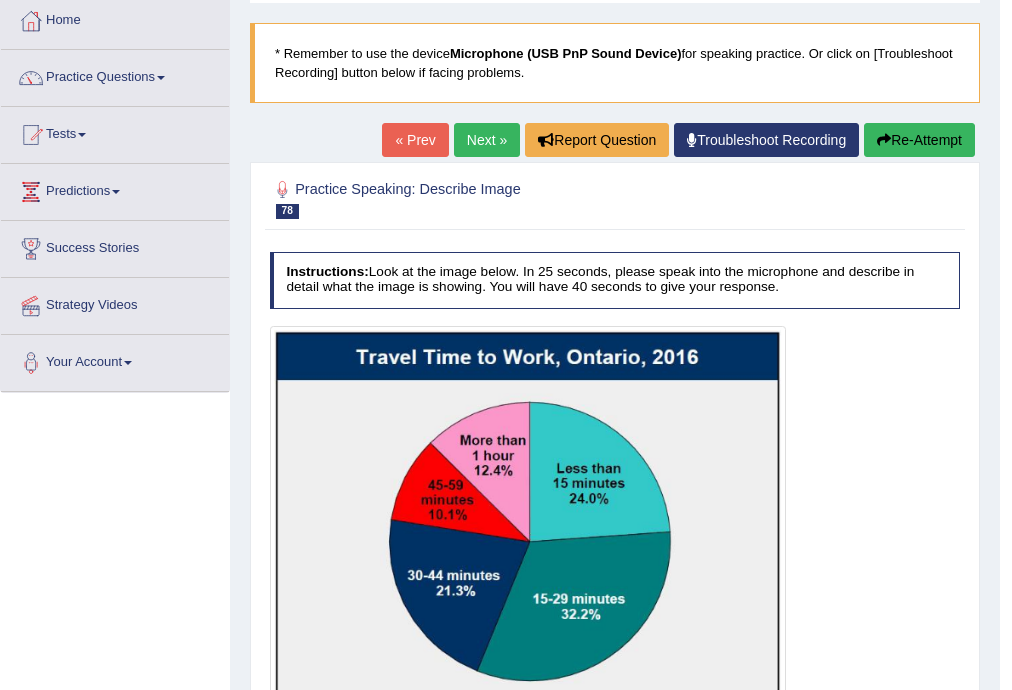 scroll, scrollTop: 0, scrollLeft: 0, axis: both 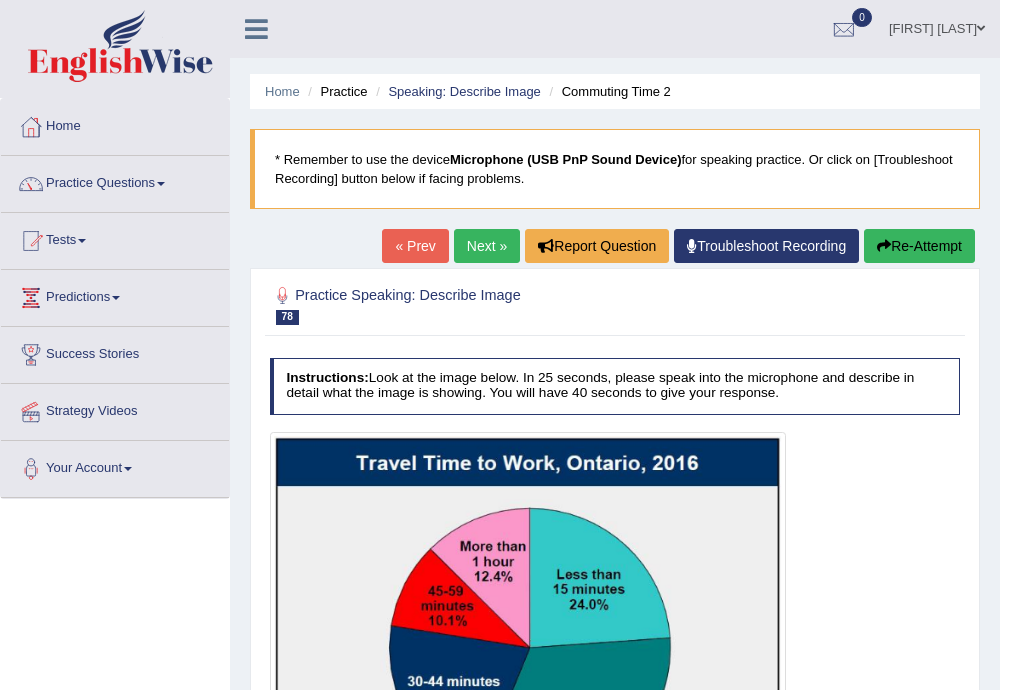 click on "Next »" at bounding box center [487, 246] 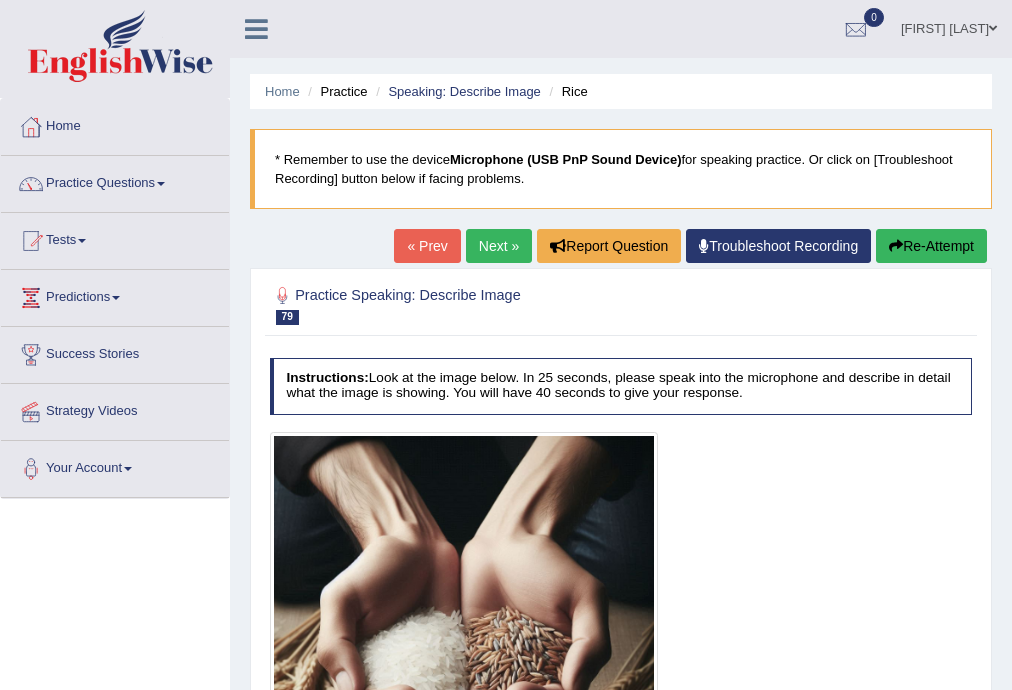 scroll, scrollTop: 0, scrollLeft: 0, axis: both 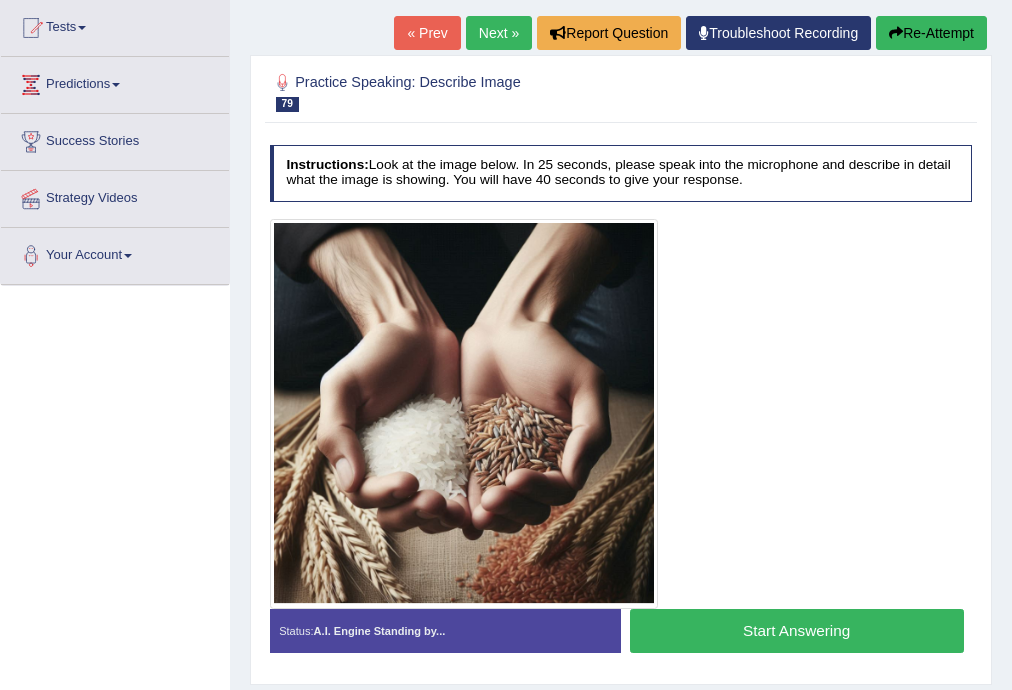 click on "Start Answering" at bounding box center (797, 630) 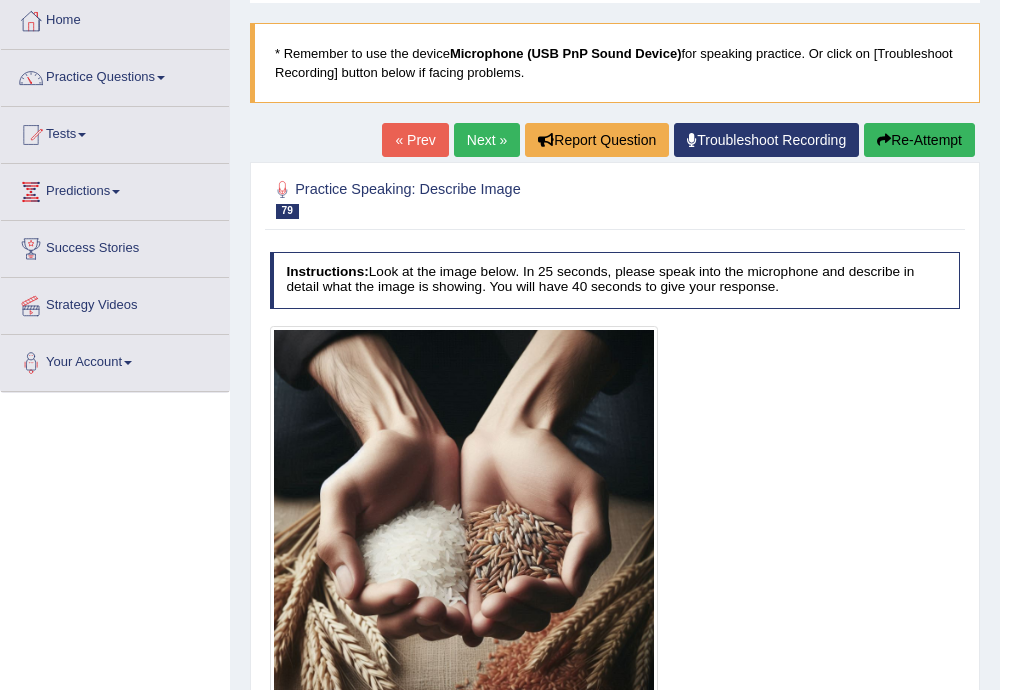 scroll, scrollTop: 0, scrollLeft: 0, axis: both 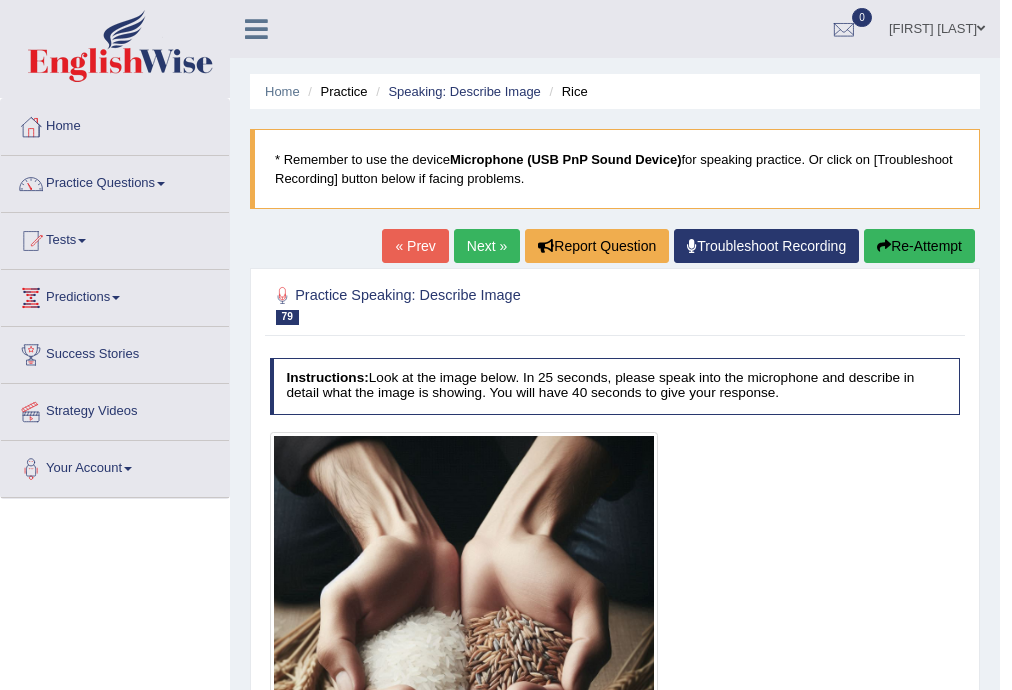 click on "Next »" at bounding box center [487, 246] 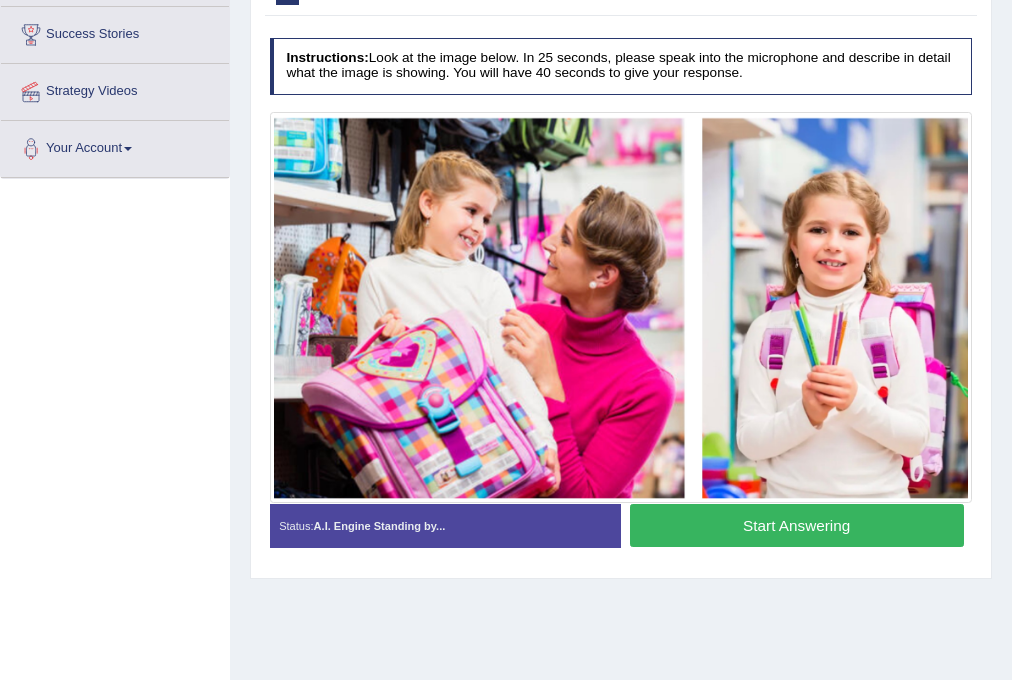 scroll, scrollTop: 320, scrollLeft: 0, axis: vertical 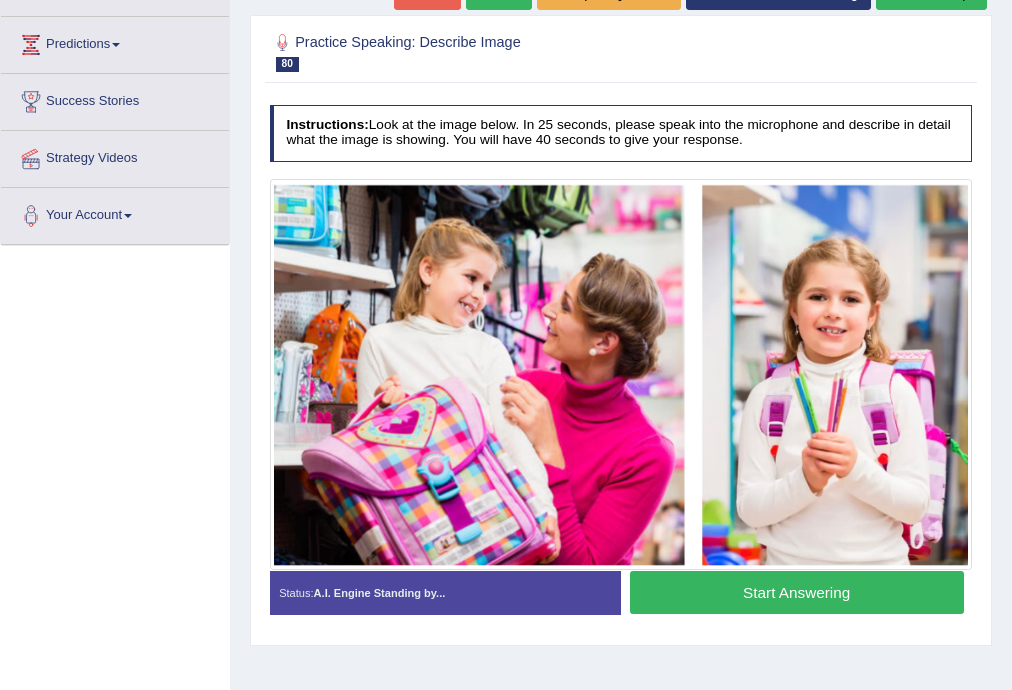 click on "Start Answering" at bounding box center (797, 592) 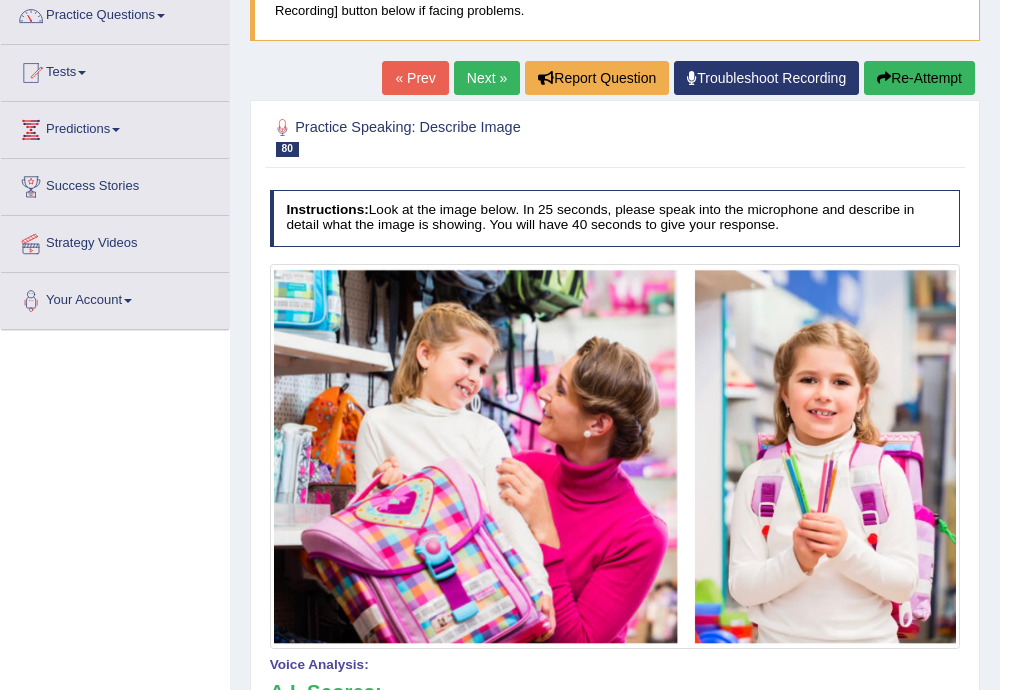 scroll, scrollTop: 0, scrollLeft: 0, axis: both 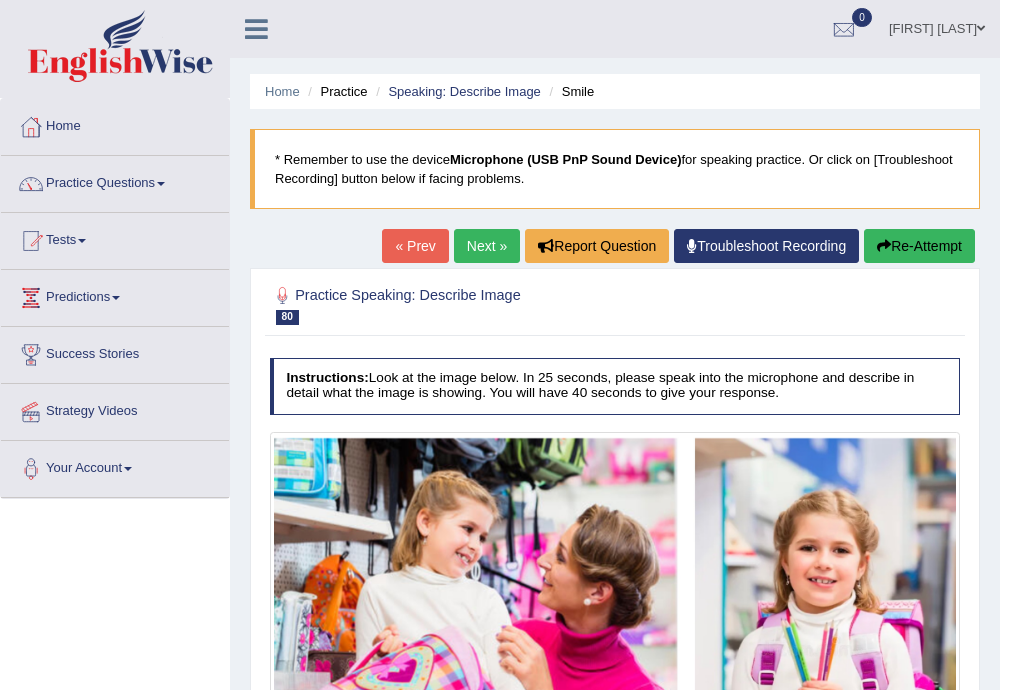 click on "Re-Attempt" at bounding box center [919, 246] 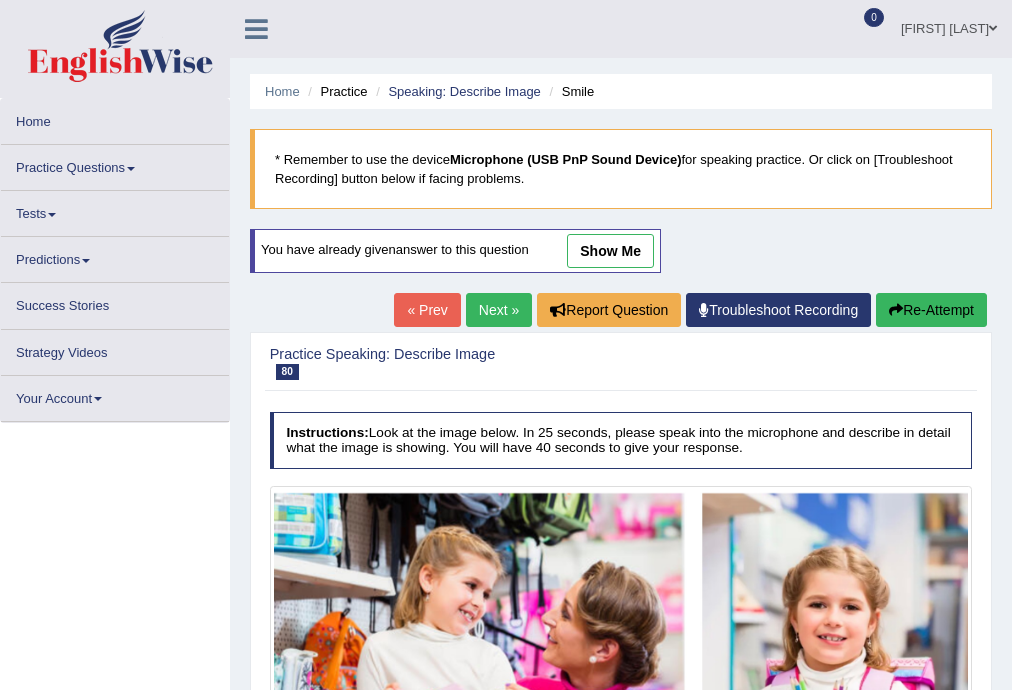 scroll, scrollTop: 0, scrollLeft: 0, axis: both 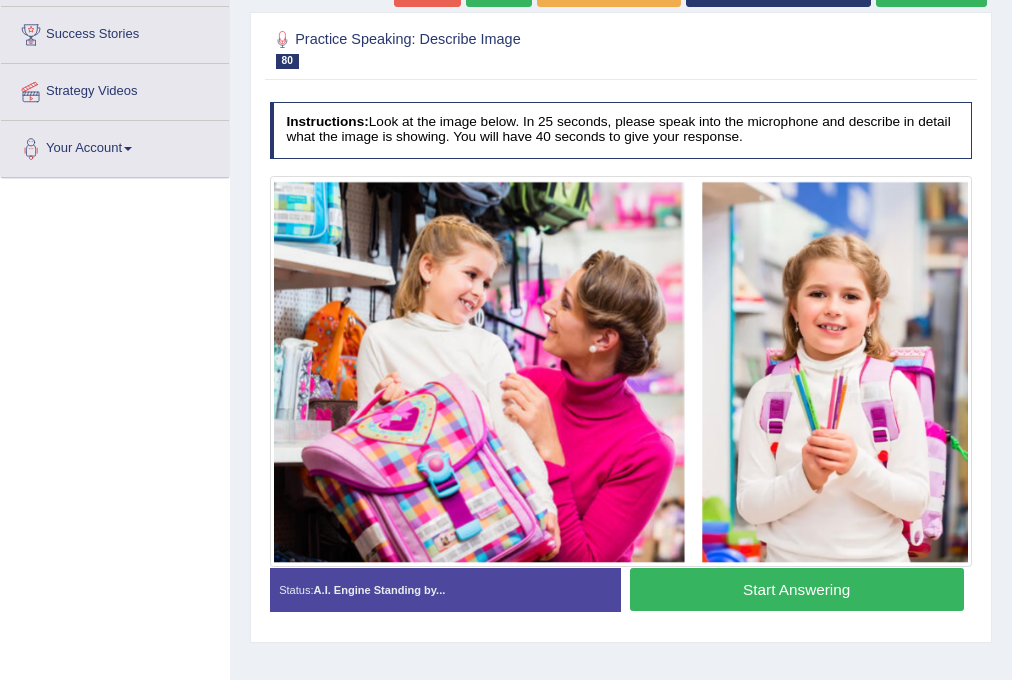 click on "Start Answering" at bounding box center [797, 589] 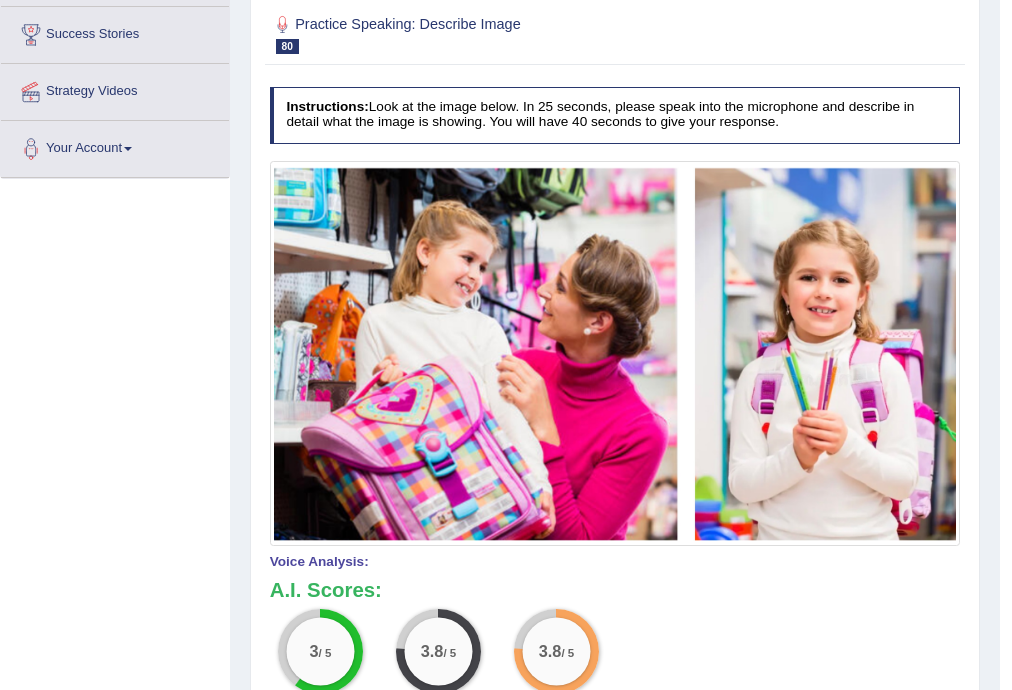 scroll, scrollTop: 0, scrollLeft: 0, axis: both 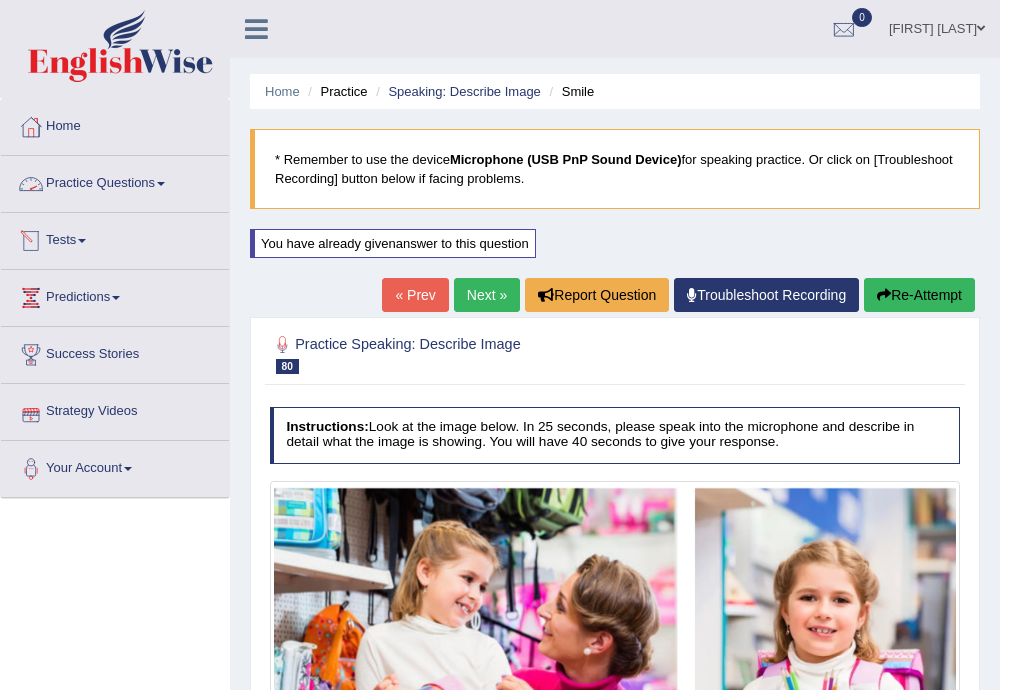 click on "Next »" at bounding box center (487, 295) 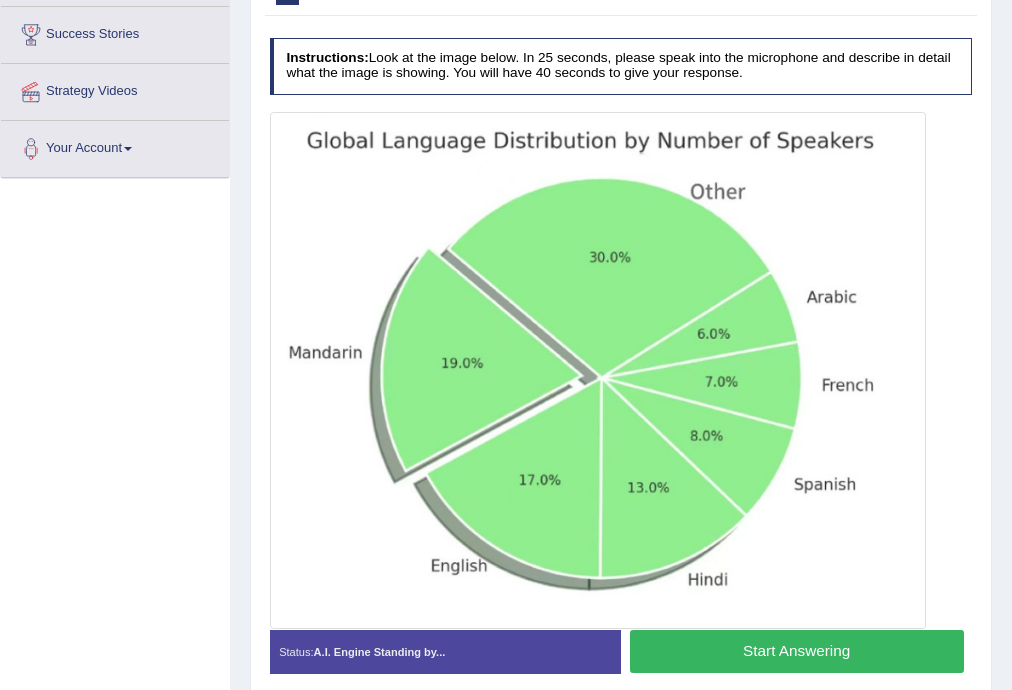 scroll, scrollTop: 320, scrollLeft: 0, axis: vertical 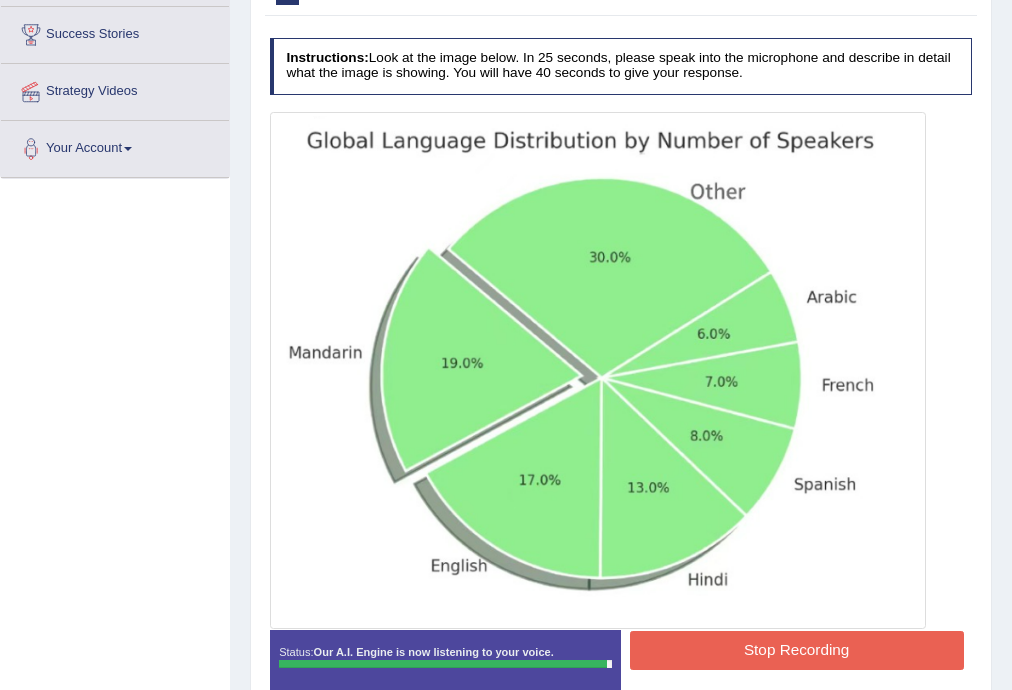 click on "Stop Recording" at bounding box center [797, 650] 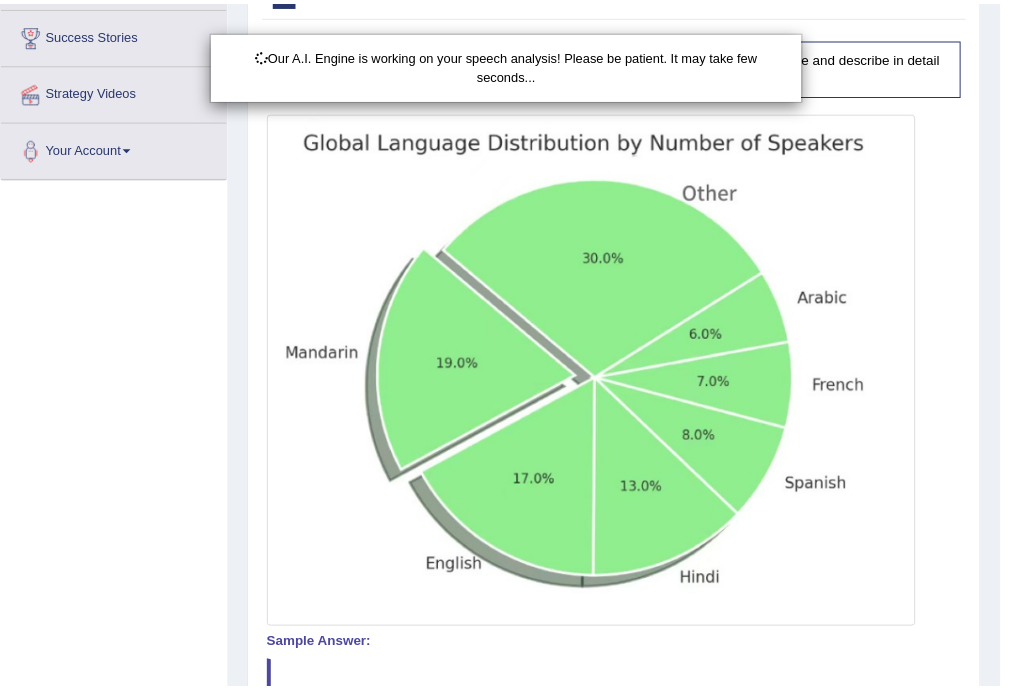 scroll, scrollTop: 426, scrollLeft: 0, axis: vertical 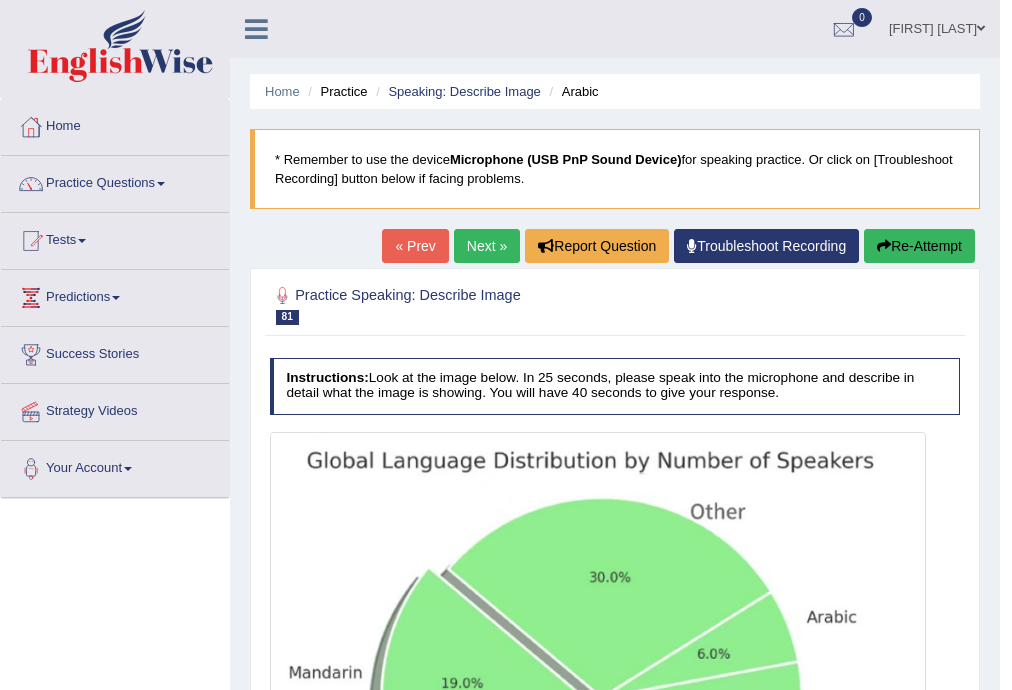 click on "Practice Speaking: Describe Image
81
Arabic
Instructions:  Look at the image below. In 25 seconds, please speak into the microphone and describe in detail what the image is showing. You will have 40 seconds to give your response.
Created with Highcharts 7.1.2 Too low Too high Time Pitch meter: 0 10 20 30 40 Created with Highcharts 7.1.2 Great Too slow Too fast Time Speech pace meter: 0 10 20 30 40 Spoken Keywords:  global  language  distribution  by  number  of  speakers  arabic  spanish  hindi  13  19  6  30 Voice Analysis: A.I. Scores:
5  / 5              Content
3.6  / 5              Oral fluency
3.5  / 5              Pronunciation
Your Response: Sample Answer: . Status:  A.I. Processing Done Start Answering Stop Recording" at bounding box center (615, 826) 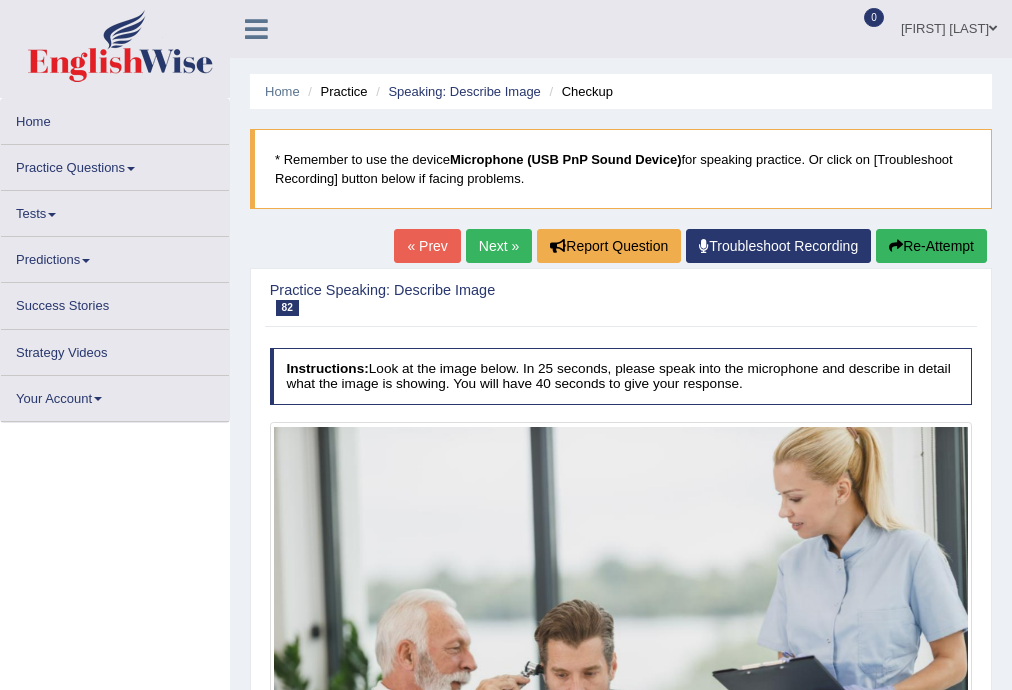 scroll, scrollTop: 0, scrollLeft: 0, axis: both 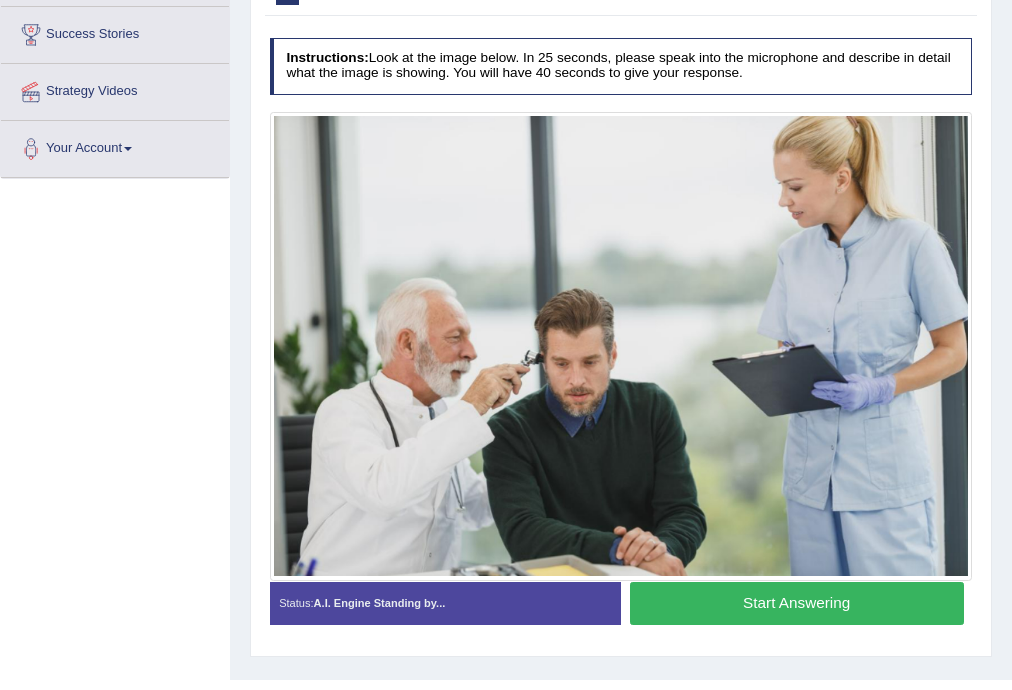 click on "Start Answering" at bounding box center (797, 603) 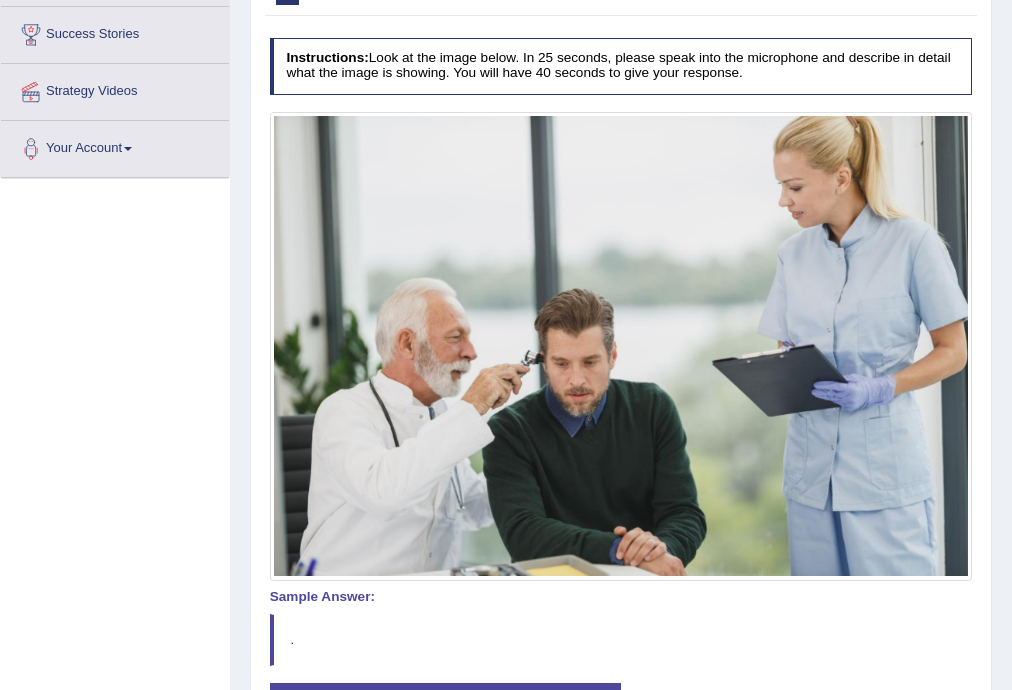 scroll, scrollTop: 426, scrollLeft: 0, axis: vertical 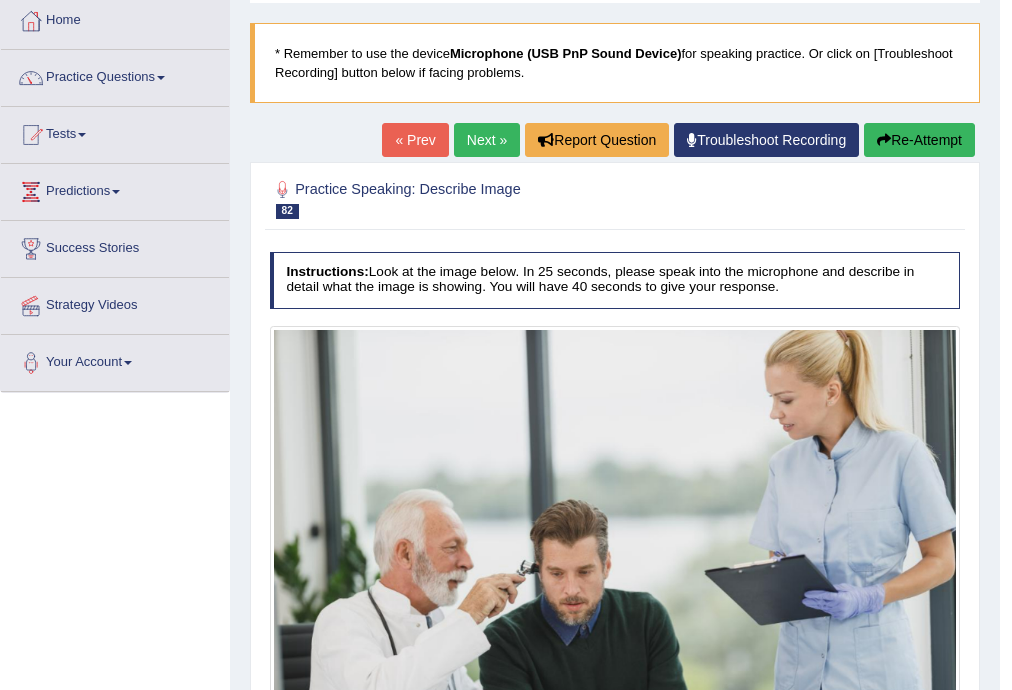 click on "Re-Attempt" at bounding box center [919, 140] 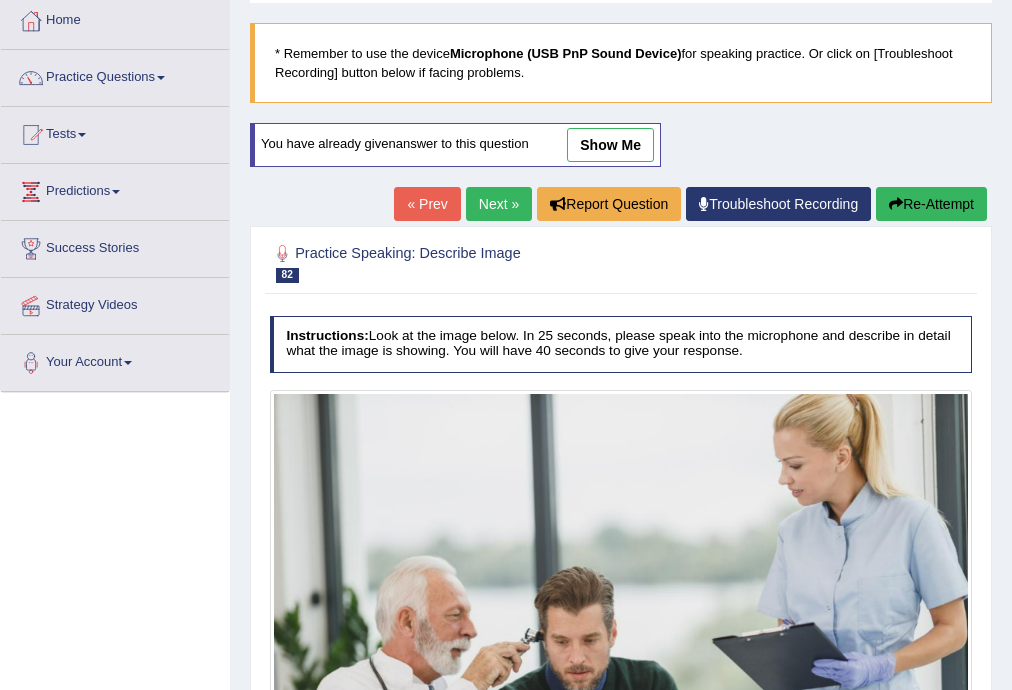 scroll, scrollTop: 106, scrollLeft: 0, axis: vertical 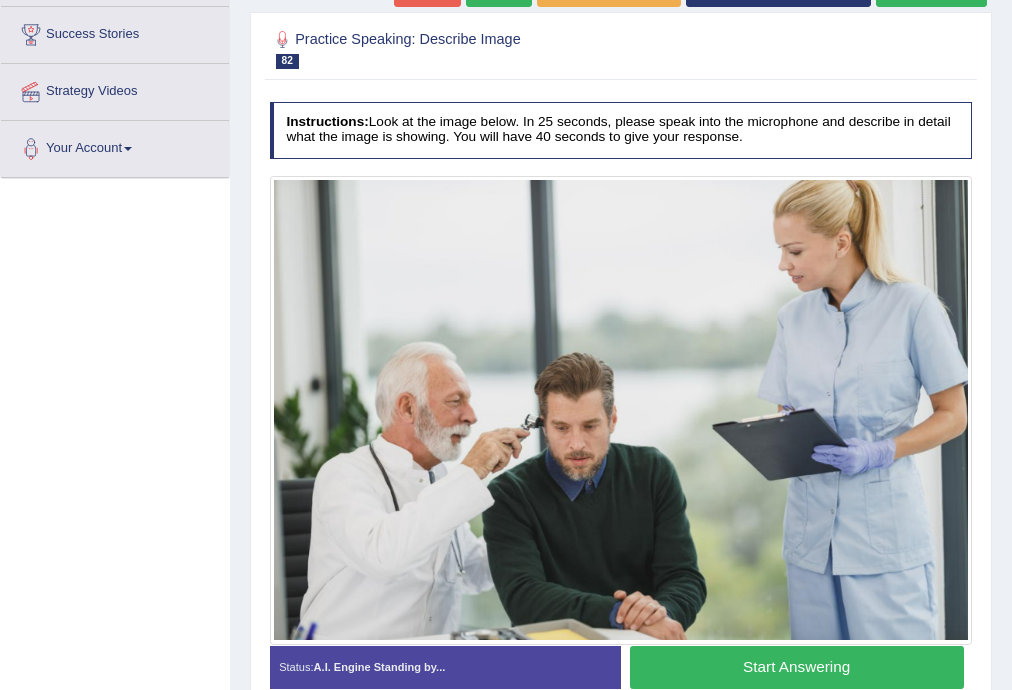 click on "Start Answering" at bounding box center (797, 667) 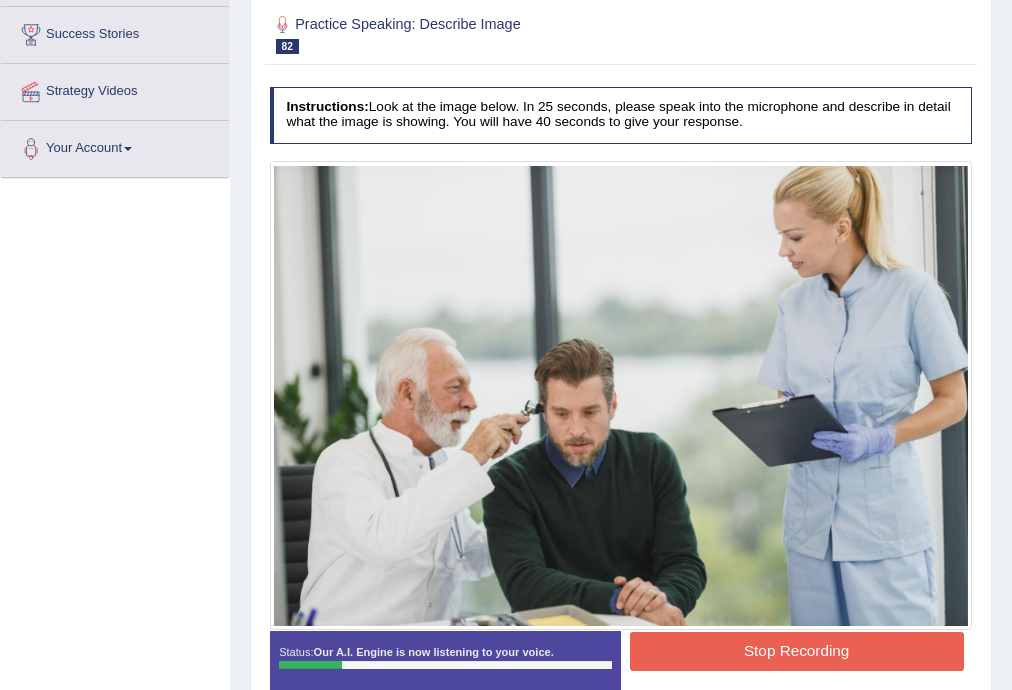 click on "Stop Recording" at bounding box center [797, 651] 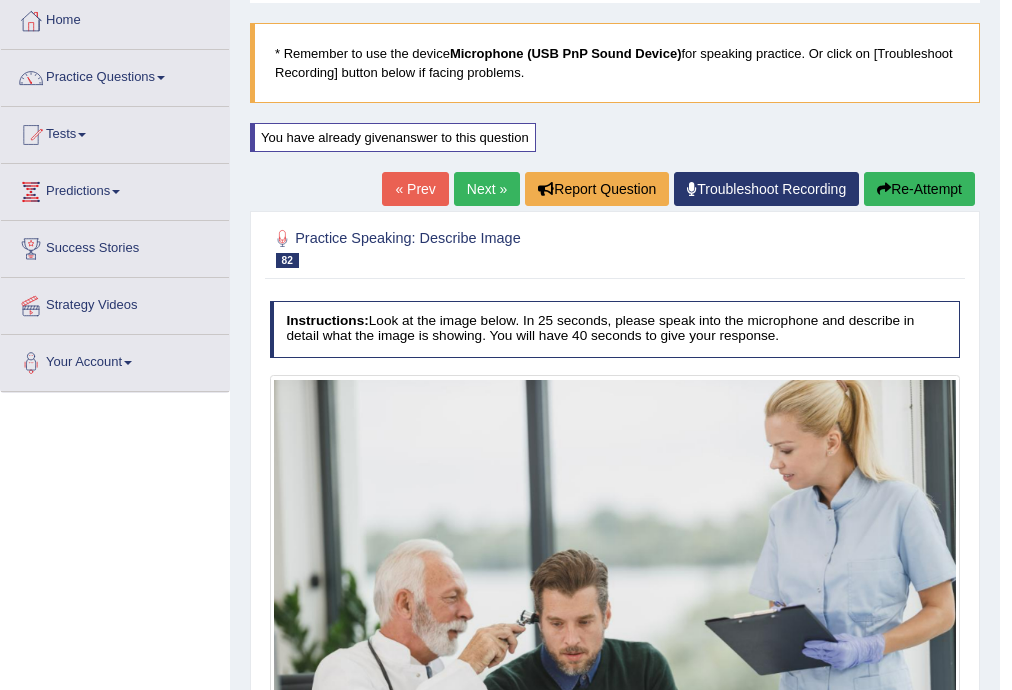 scroll, scrollTop: 0, scrollLeft: 0, axis: both 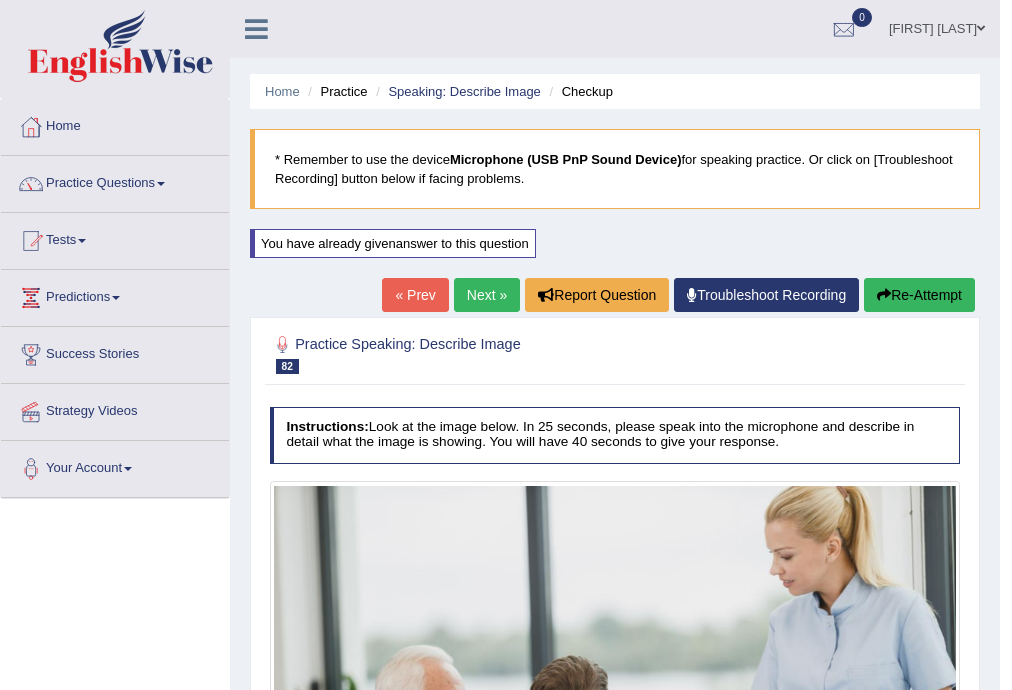click on "Re-Attempt" at bounding box center (919, 295) 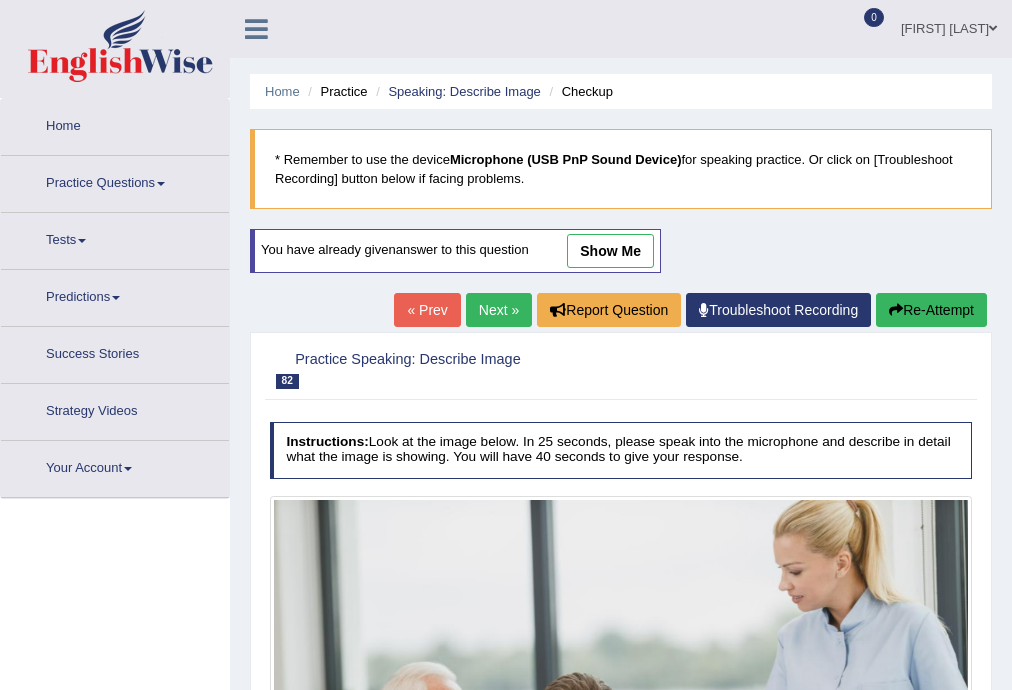 scroll, scrollTop: 0, scrollLeft: 0, axis: both 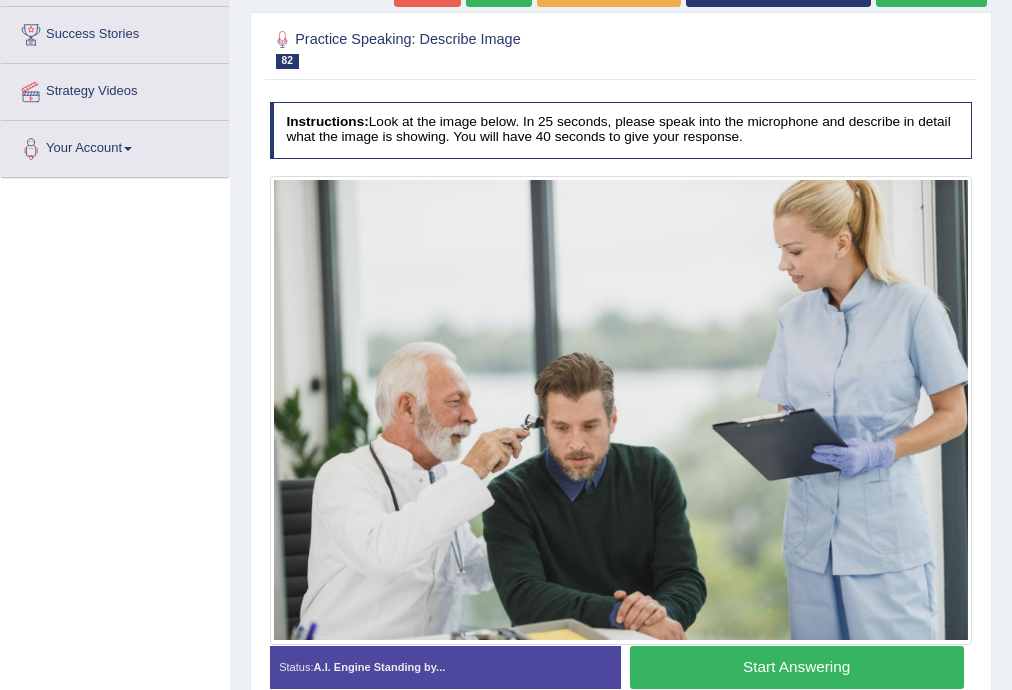 click on "Start Answering" at bounding box center (797, 667) 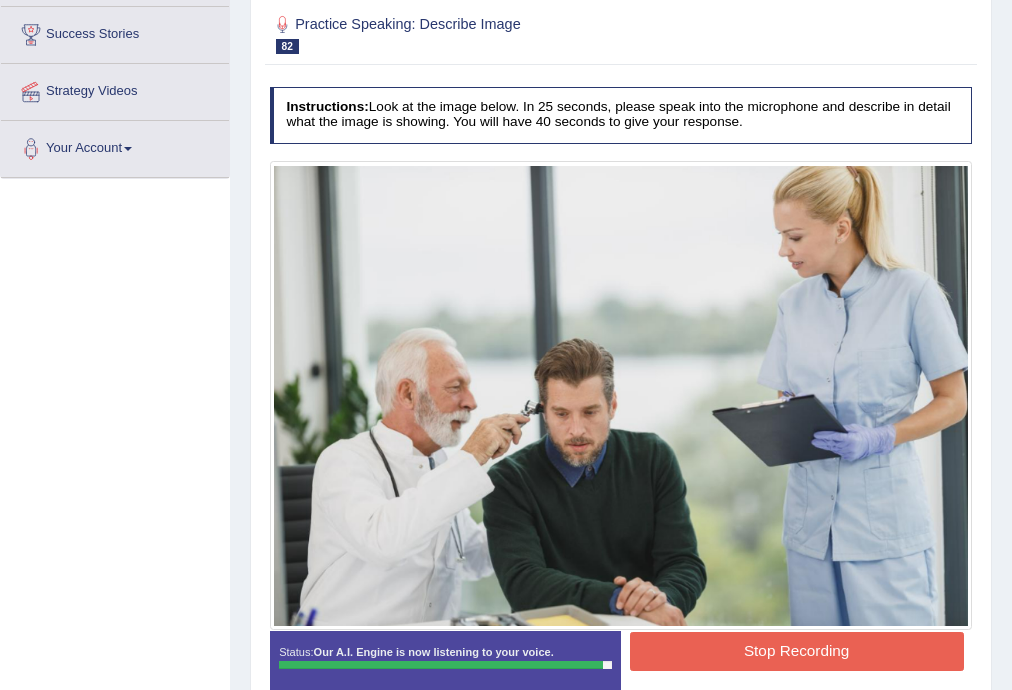 click on "Stop Recording" at bounding box center [797, 651] 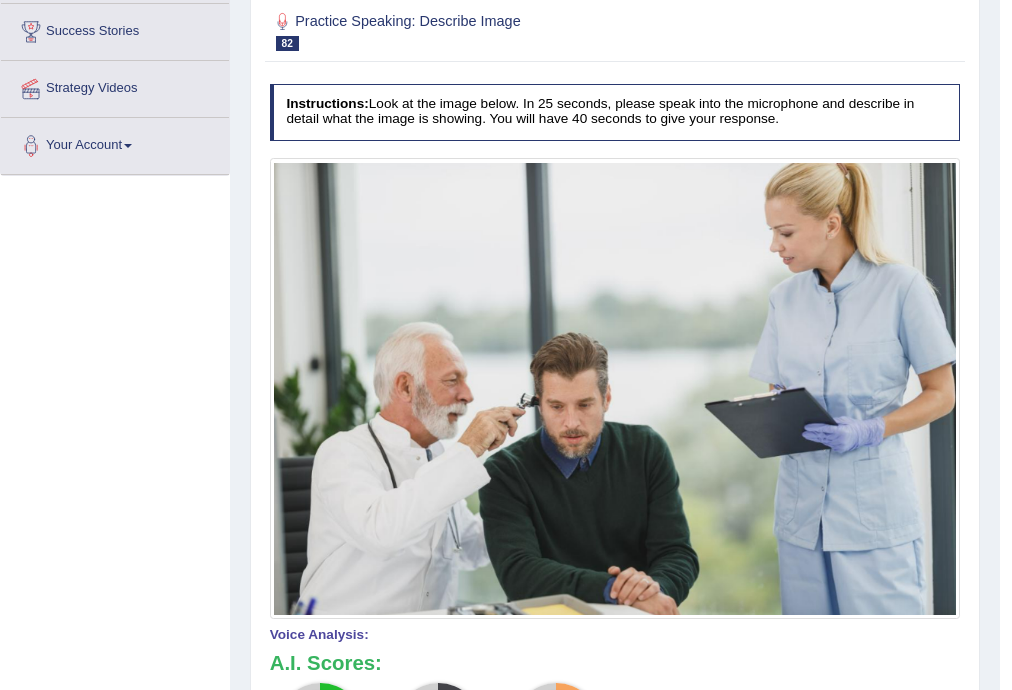 scroll, scrollTop: 0, scrollLeft: 0, axis: both 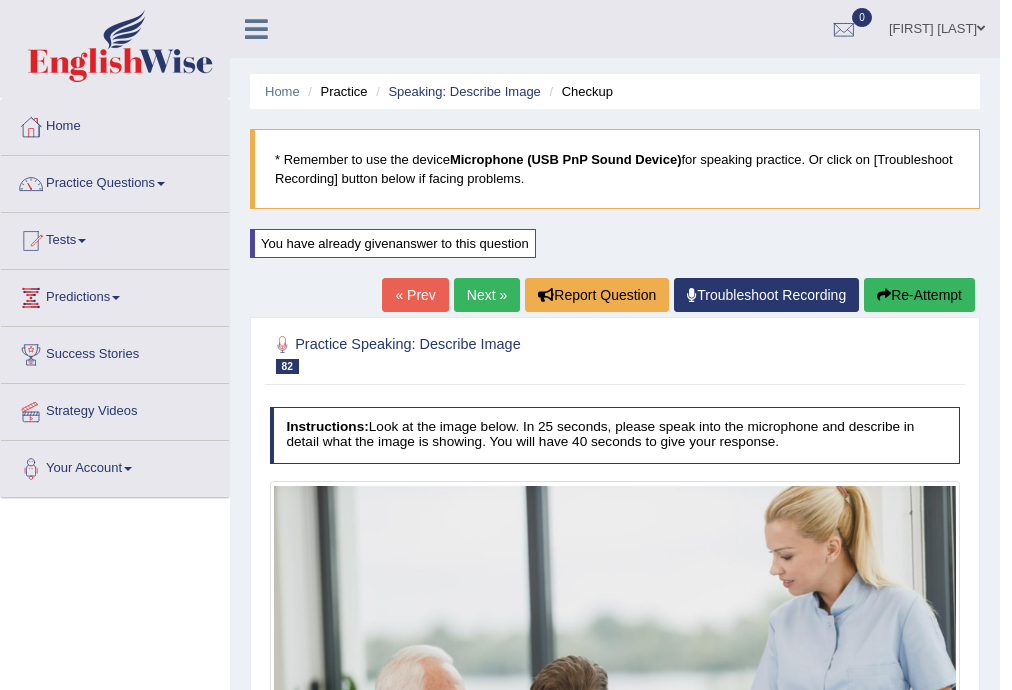 click on "Next »" at bounding box center [487, 295] 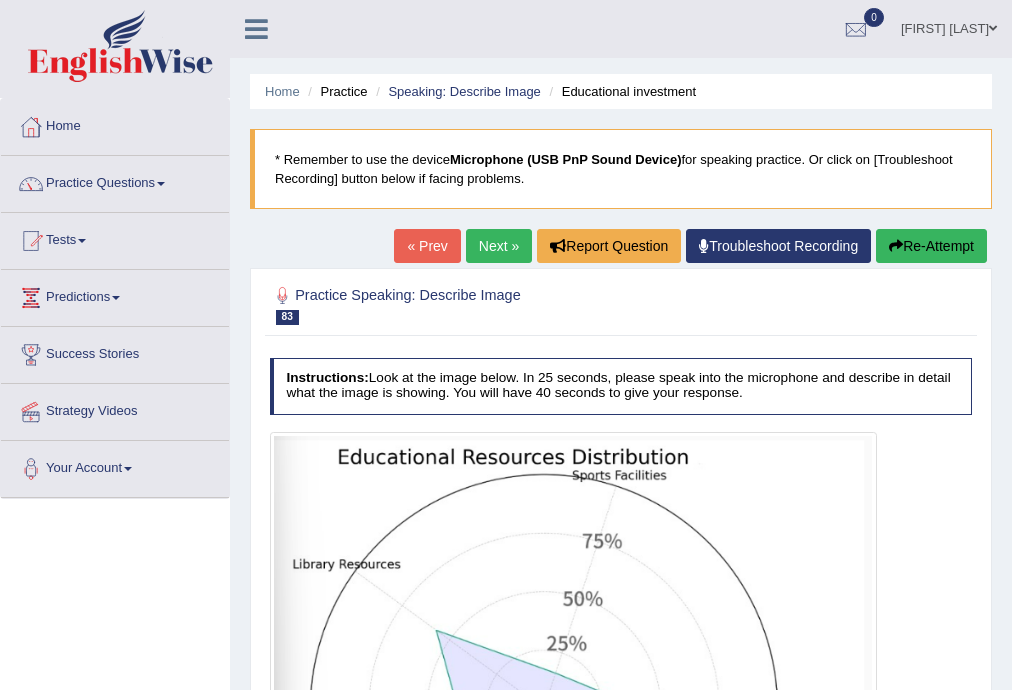 scroll, scrollTop: 0, scrollLeft: 0, axis: both 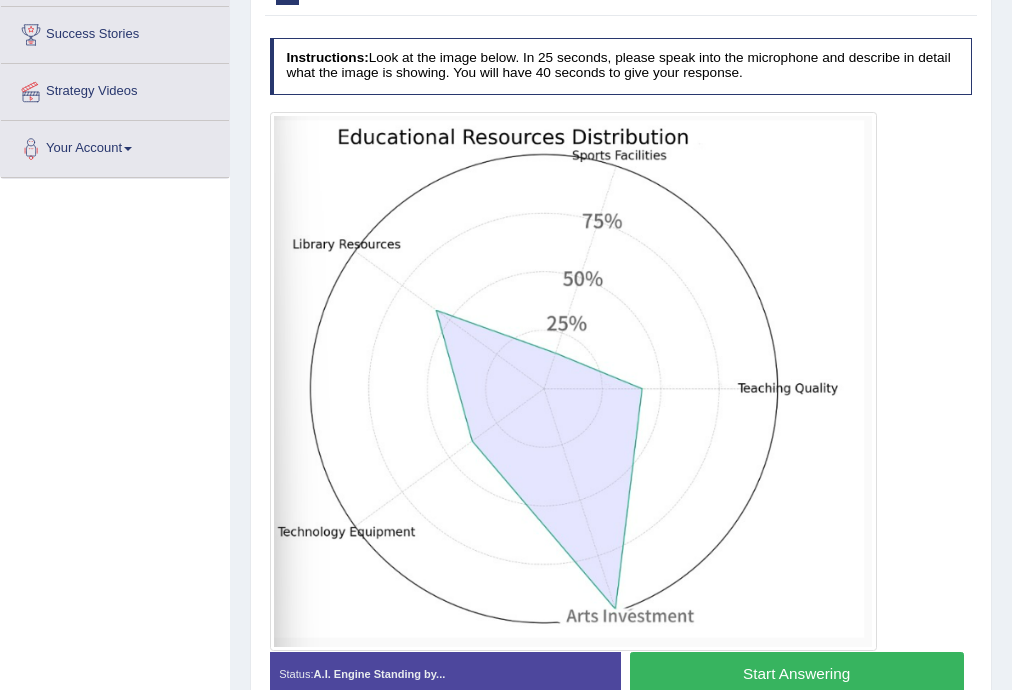 click on "Start Answering" at bounding box center (797, 673) 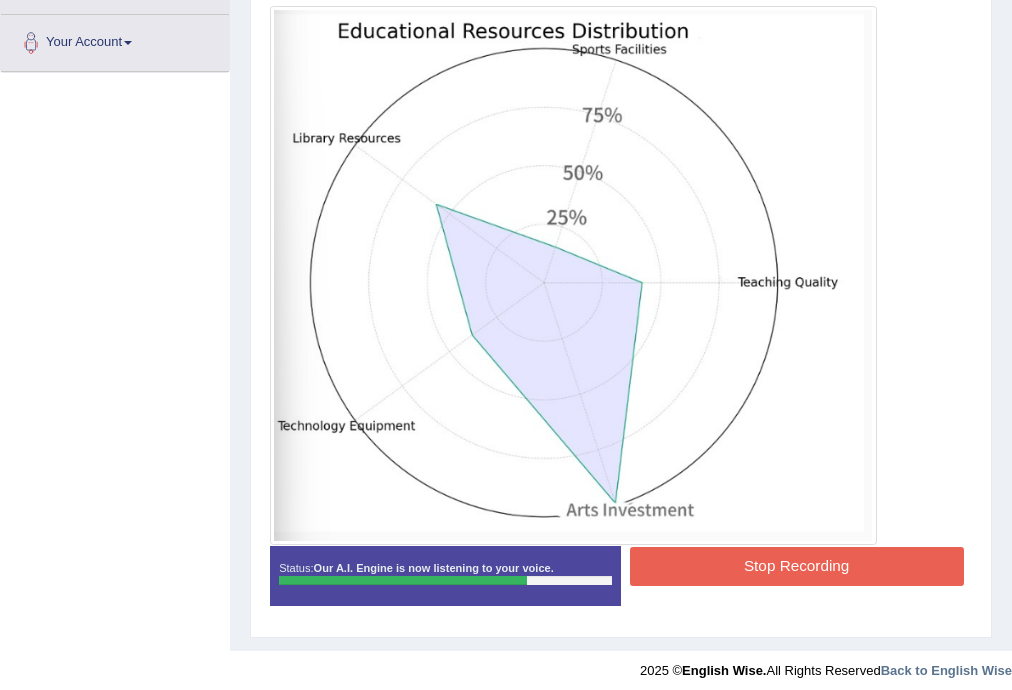 scroll, scrollTop: 320, scrollLeft: 0, axis: vertical 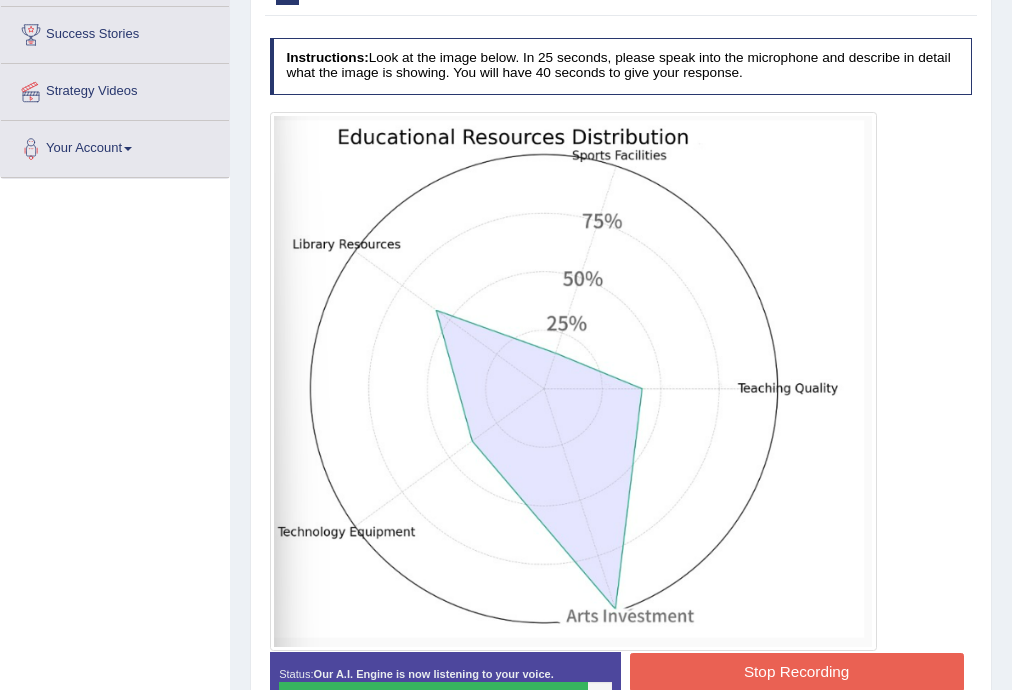 click on "Stop Recording" at bounding box center [797, 672] 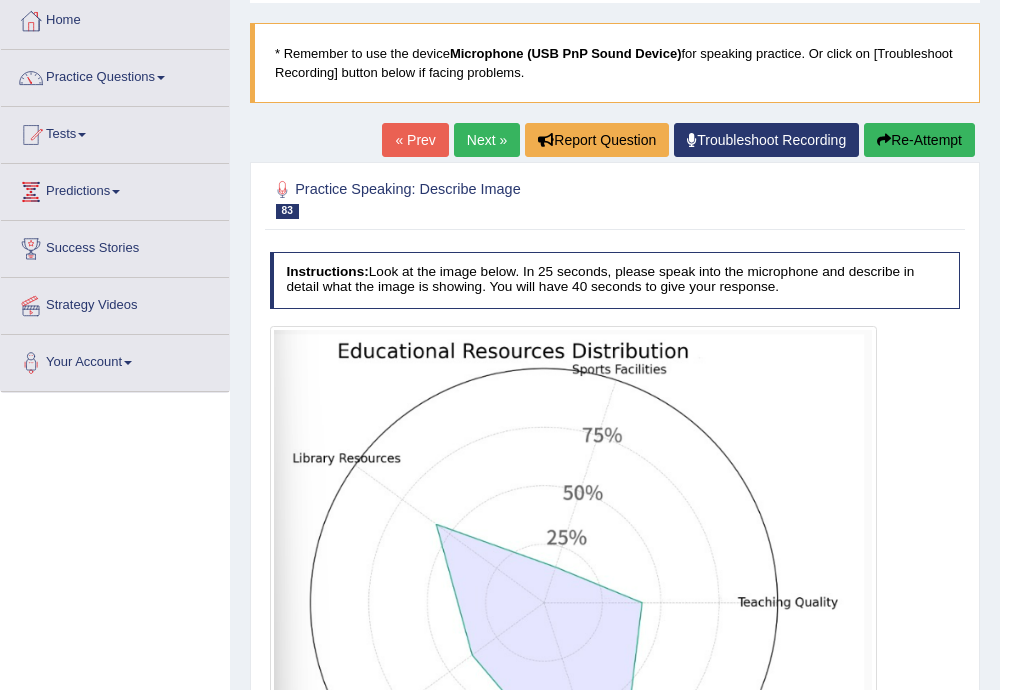 scroll, scrollTop: 0, scrollLeft: 0, axis: both 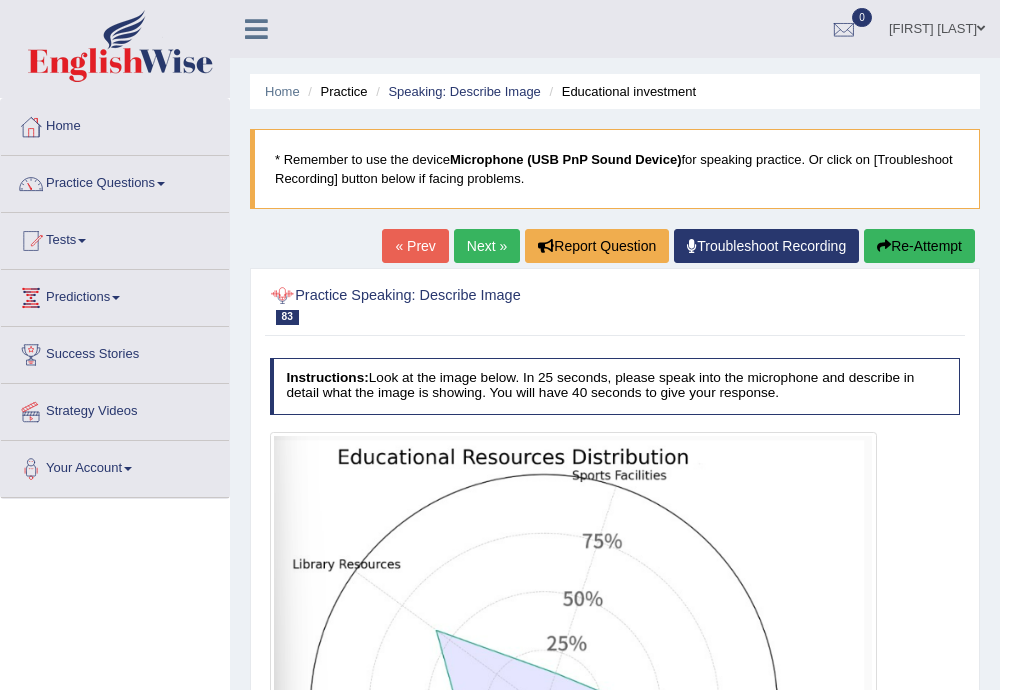click on "Next »" at bounding box center (487, 246) 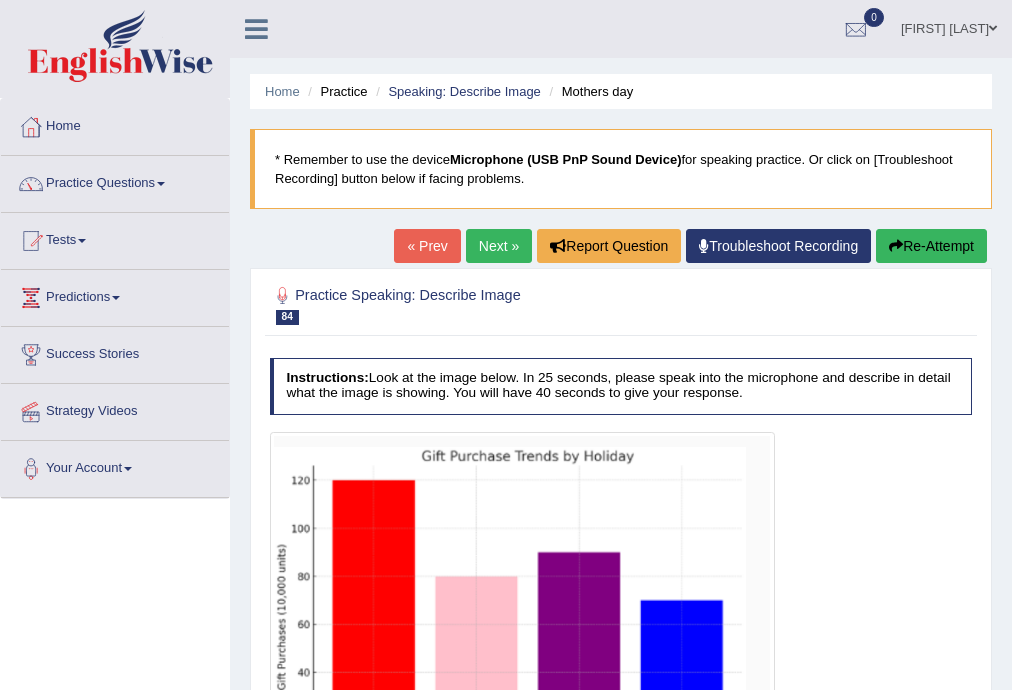 scroll, scrollTop: 0, scrollLeft: 0, axis: both 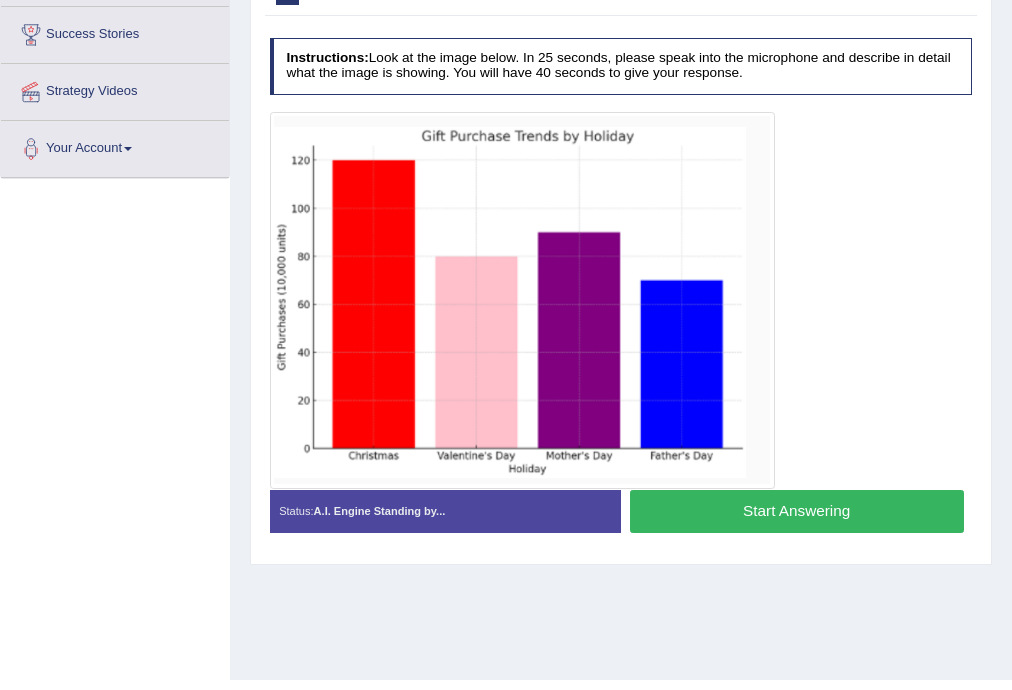 click on "Start Answering" at bounding box center (797, 511) 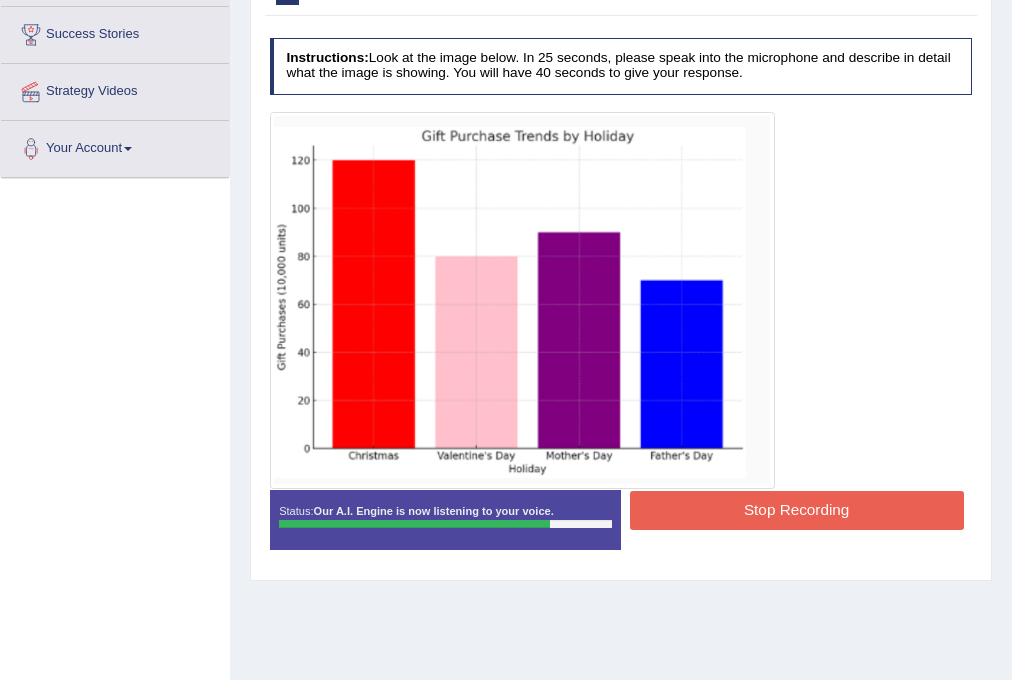 scroll, scrollTop: 360, scrollLeft: 0, axis: vertical 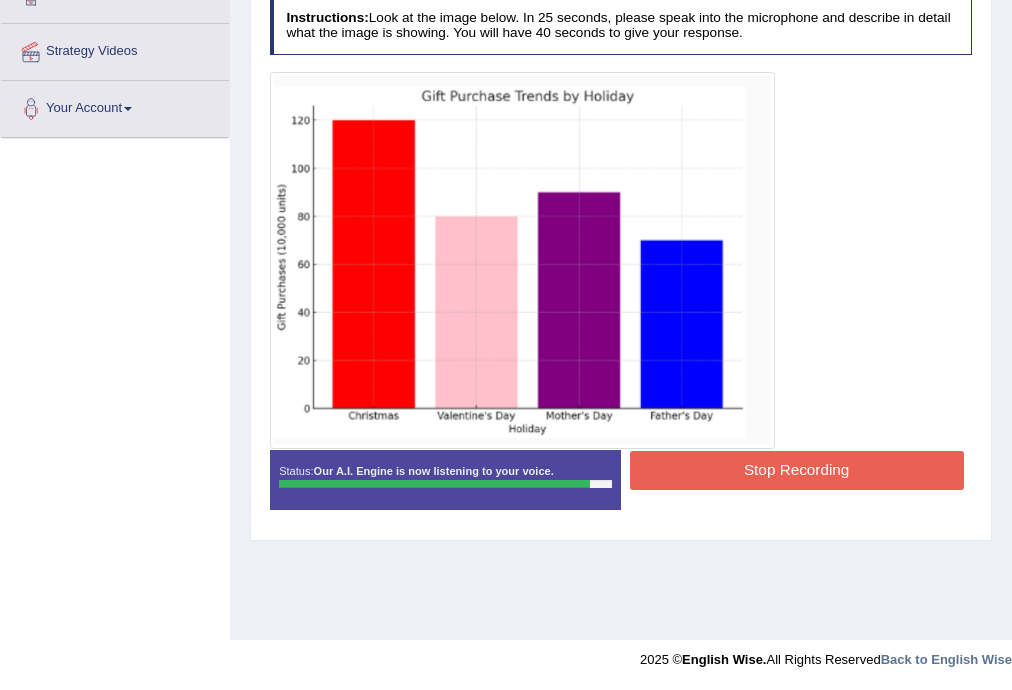 click on "Stop Recording" at bounding box center [797, 470] 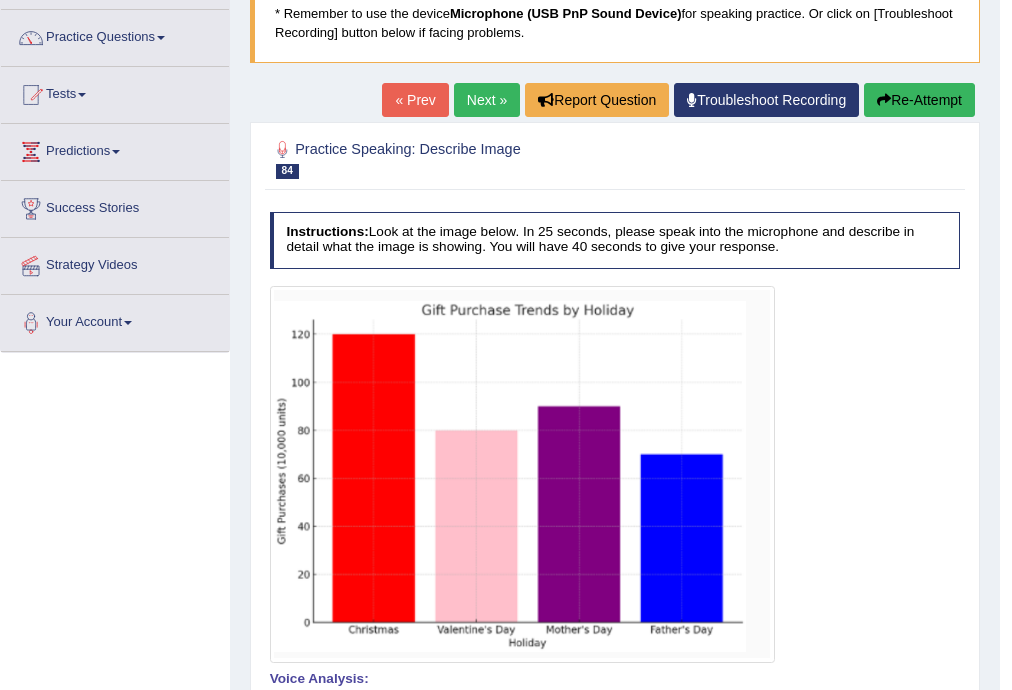 scroll, scrollTop: 0, scrollLeft: 0, axis: both 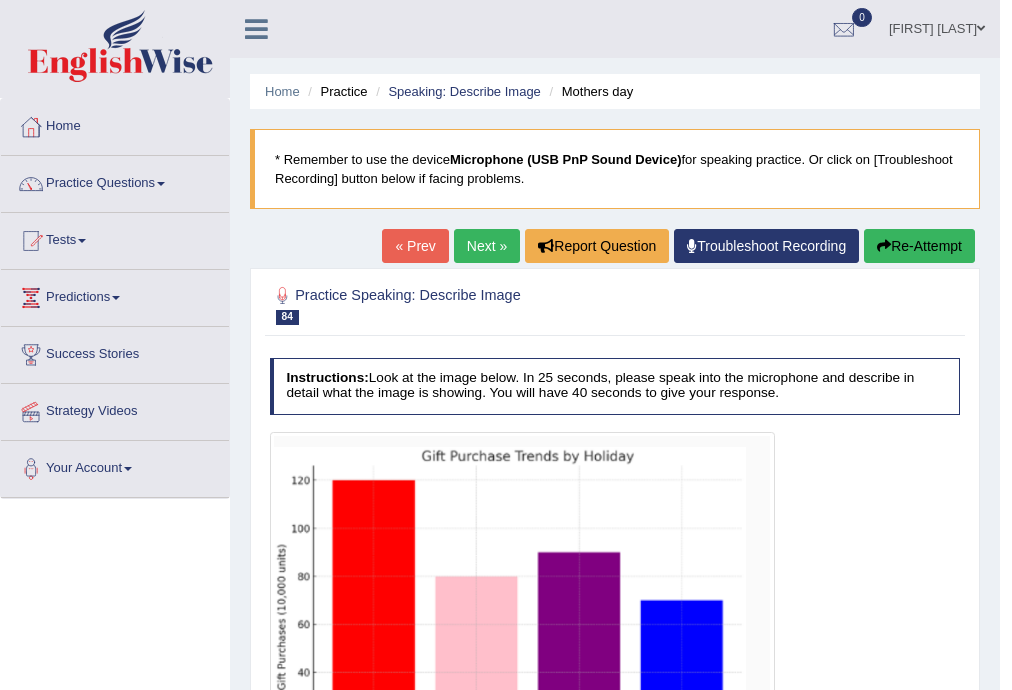 click on "Next »" at bounding box center (487, 246) 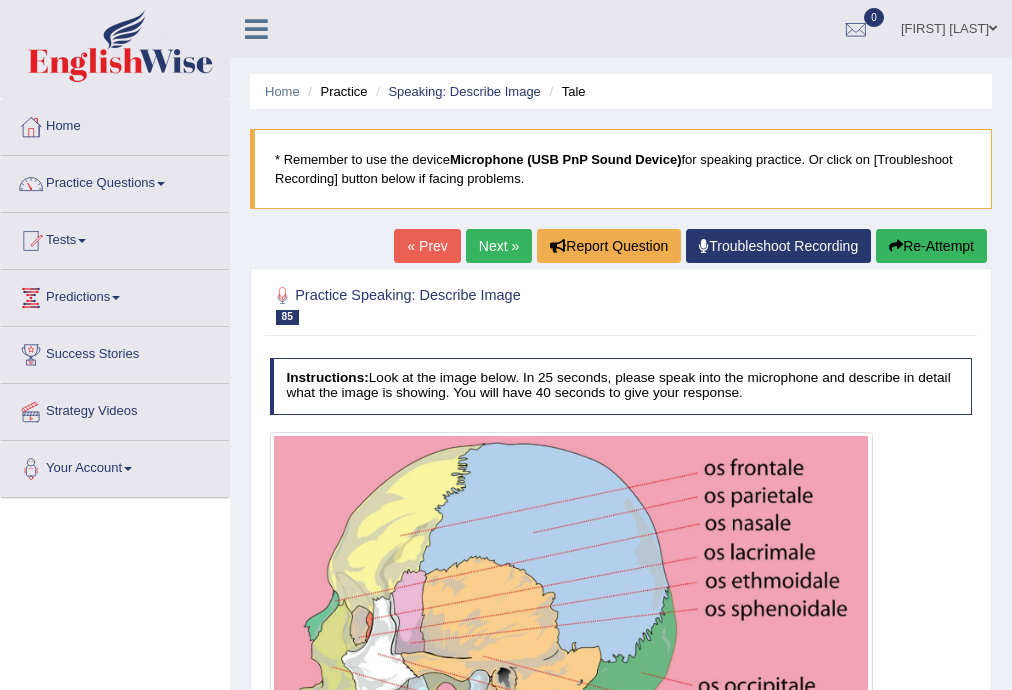 scroll, scrollTop: 0, scrollLeft: 0, axis: both 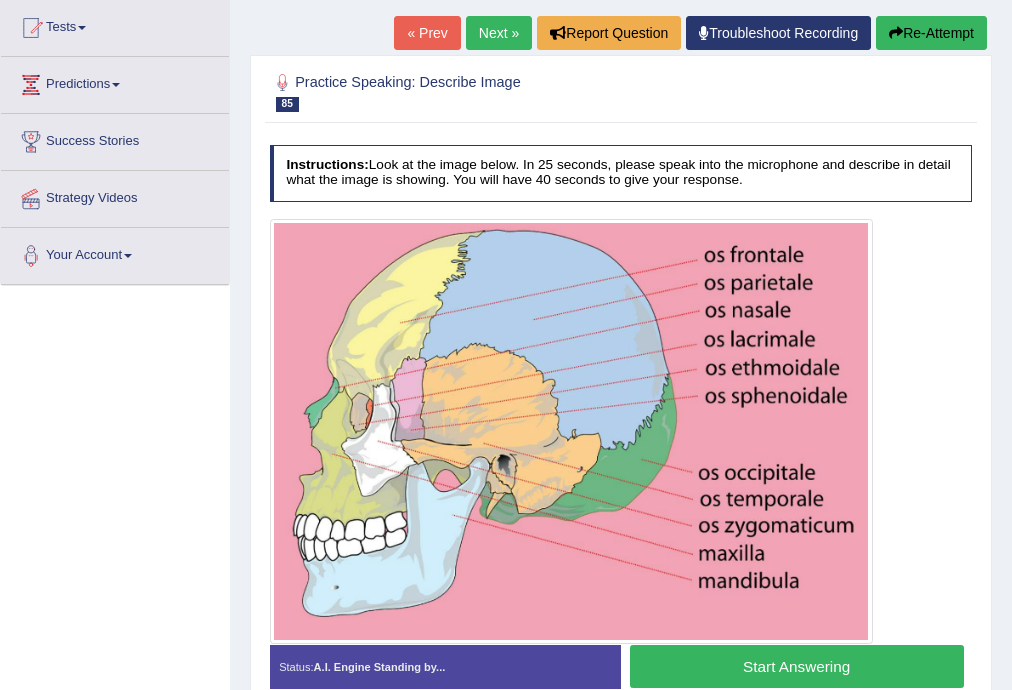 click on "Start Answering" at bounding box center [797, 666] 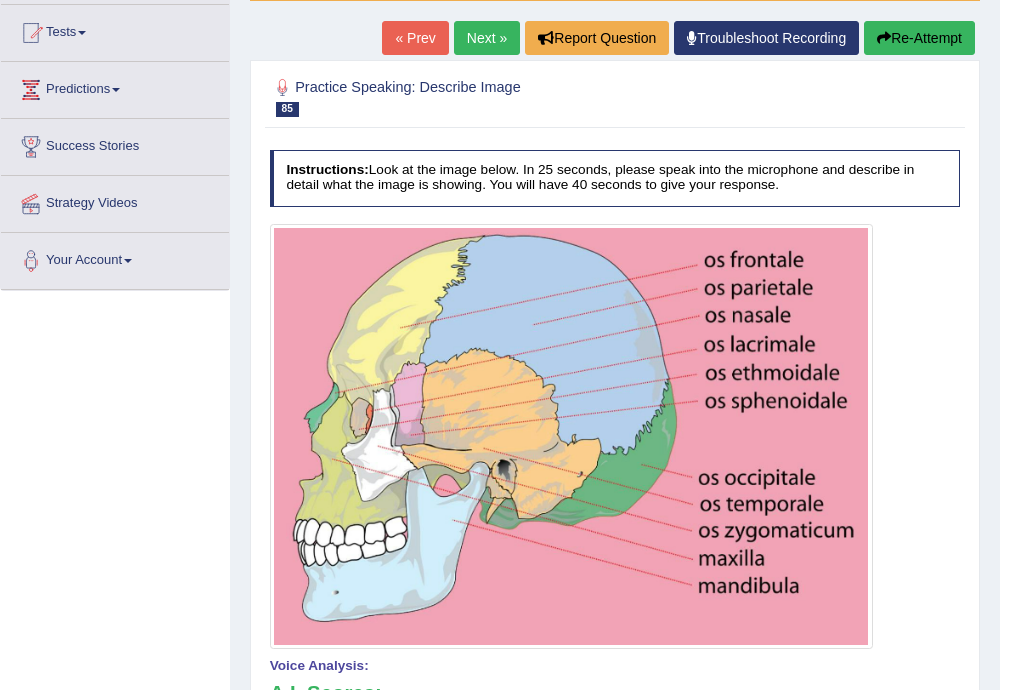 scroll, scrollTop: 0, scrollLeft: 0, axis: both 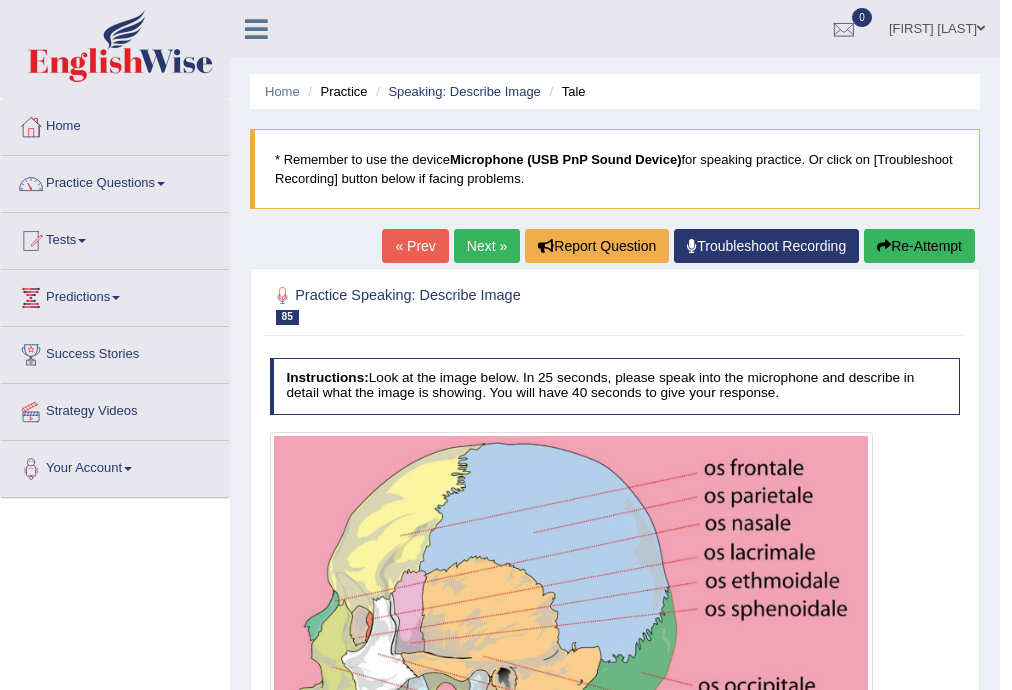 click on "Next »" at bounding box center [487, 246] 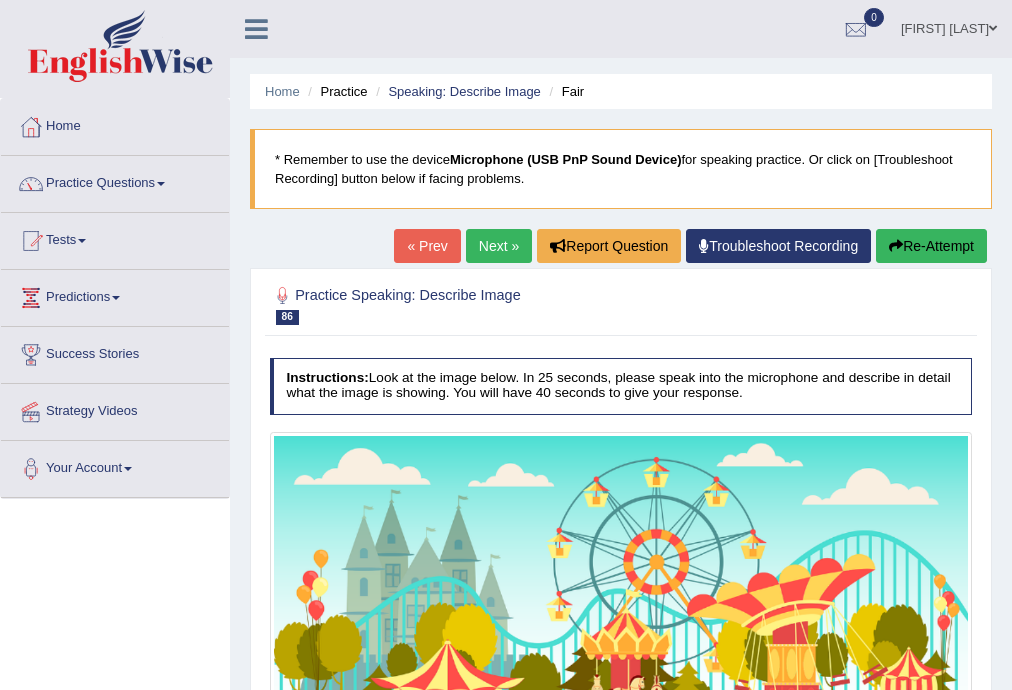 scroll, scrollTop: 0, scrollLeft: 0, axis: both 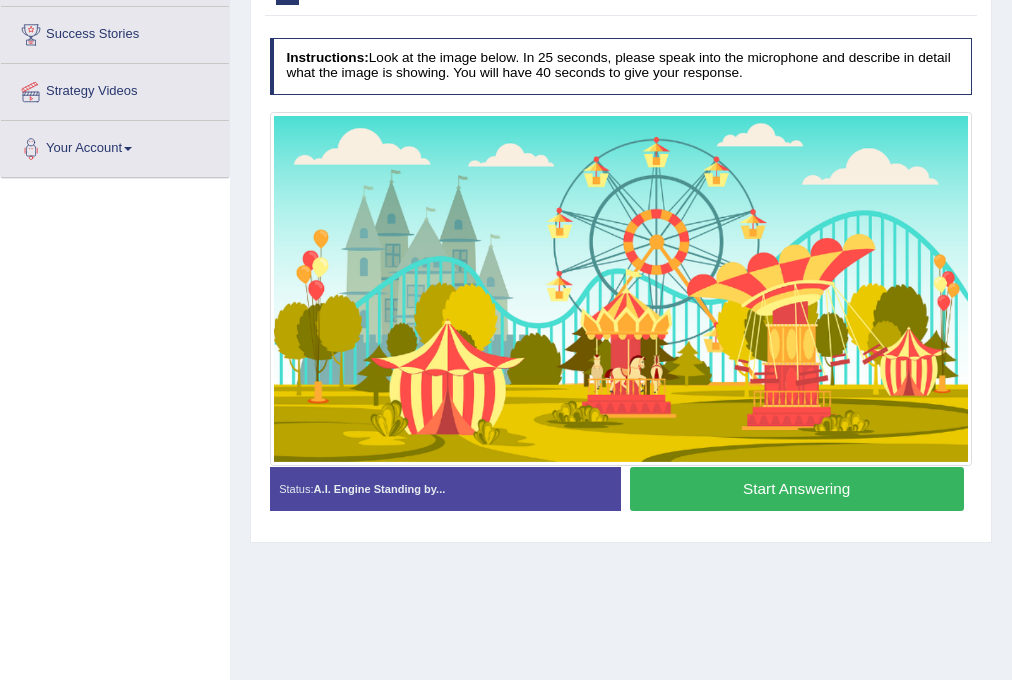 click on "Start Answering" at bounding box center (797, 488) 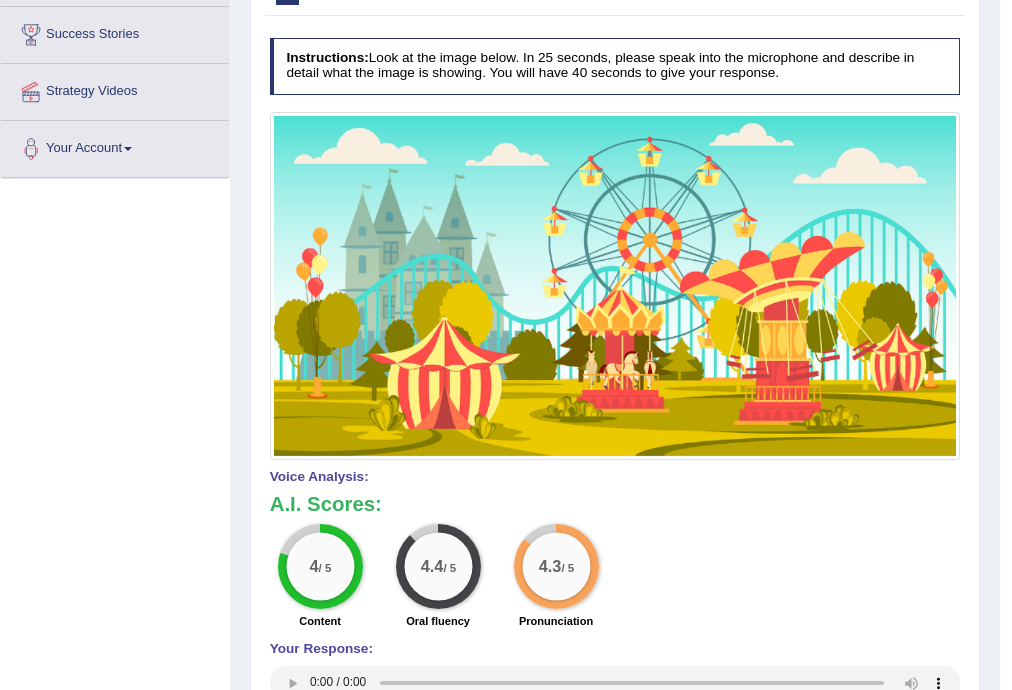 scroll, scrollTop: 106, scrollLeft: 0, axis: vertical 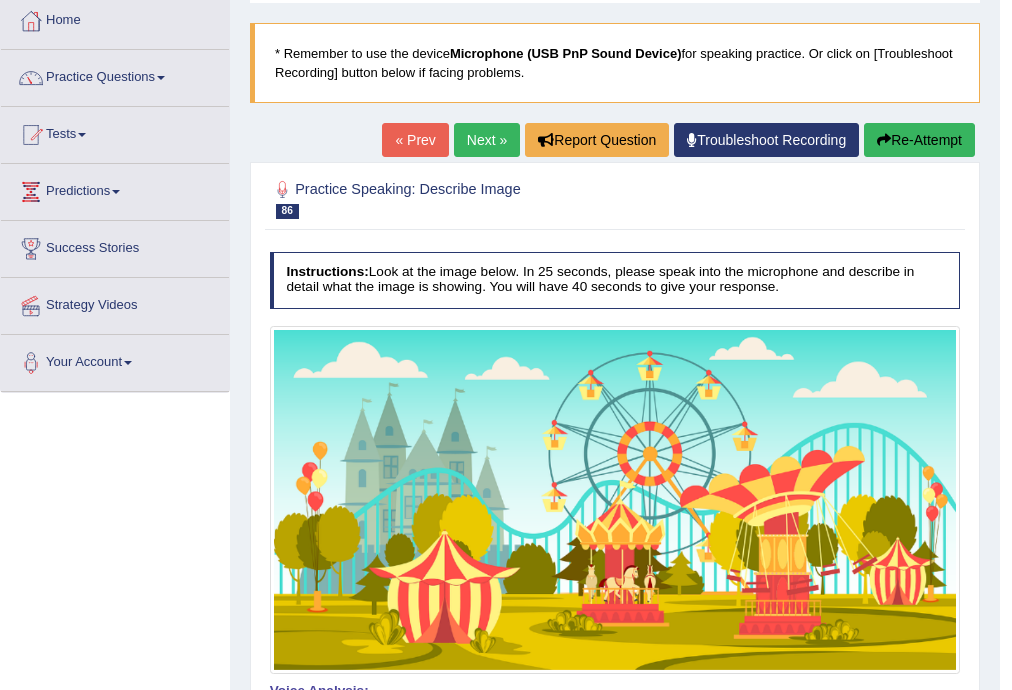 click on "Next »" at bounding box center (487, 140) 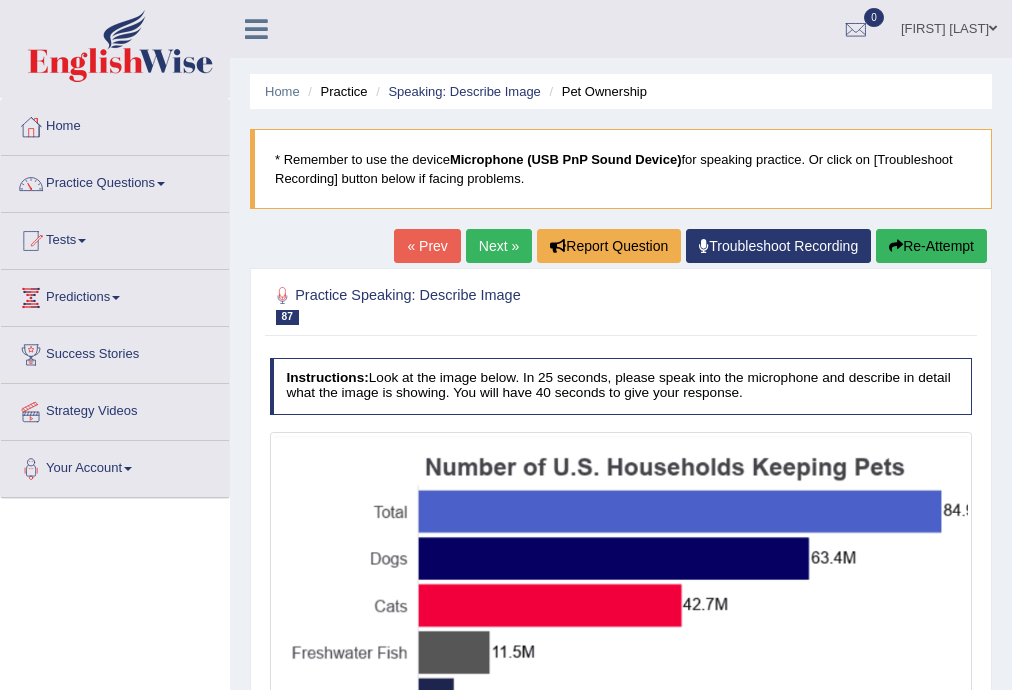 scroll, scrollTop: 0, scrollLeft: 0, axis: both 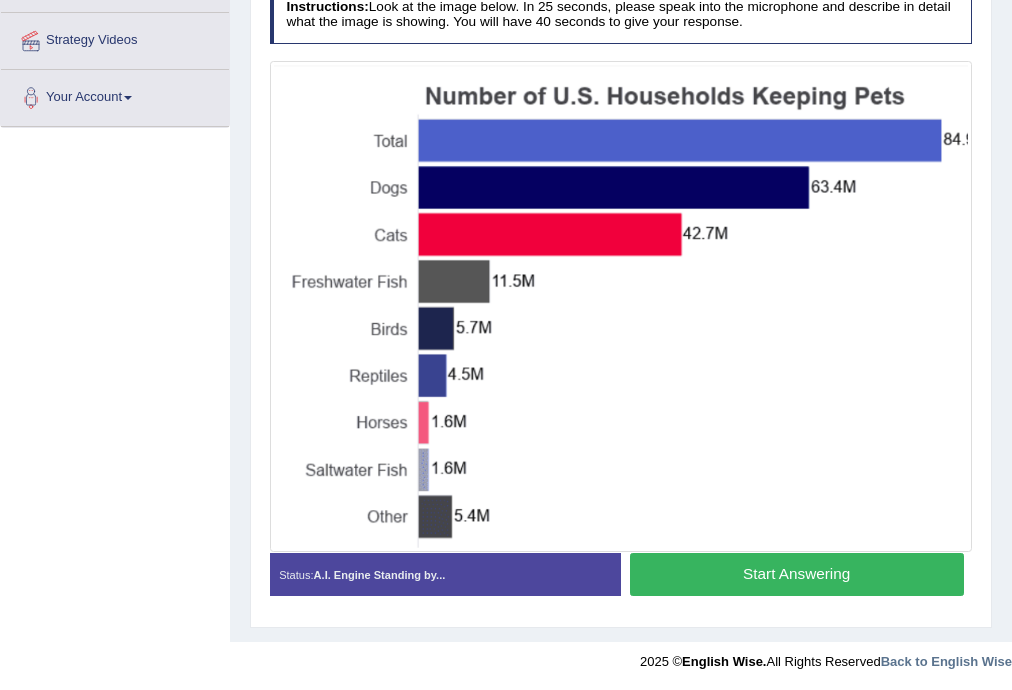 click on "Start Answering" at bounding box center [797, 574] 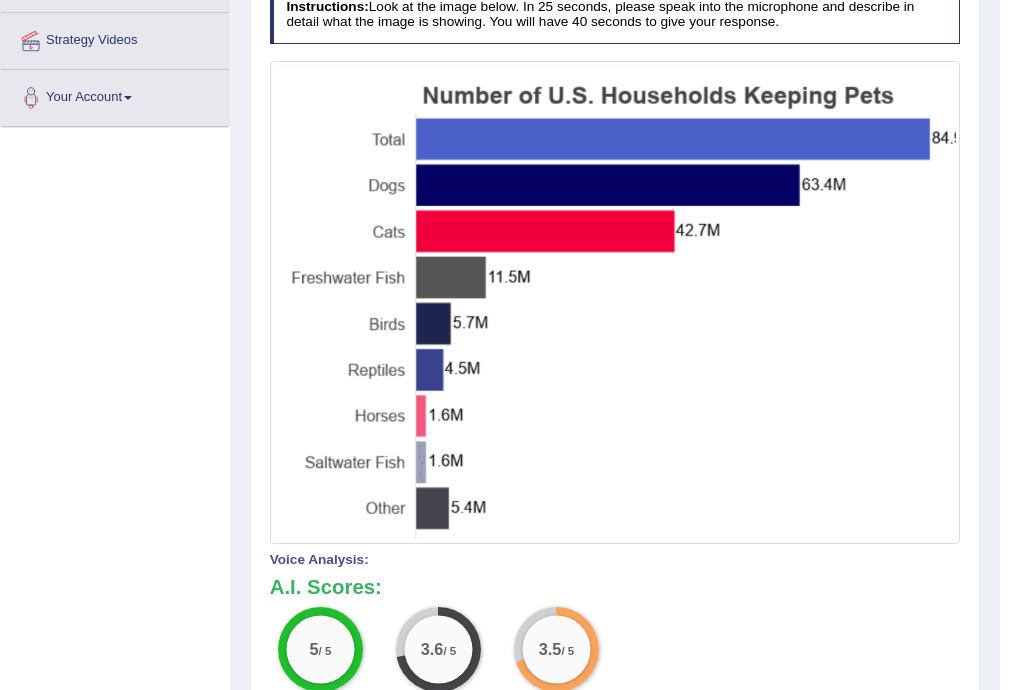 scroll, scrollTop: 157, scrollLeft: 0, axis: vertical 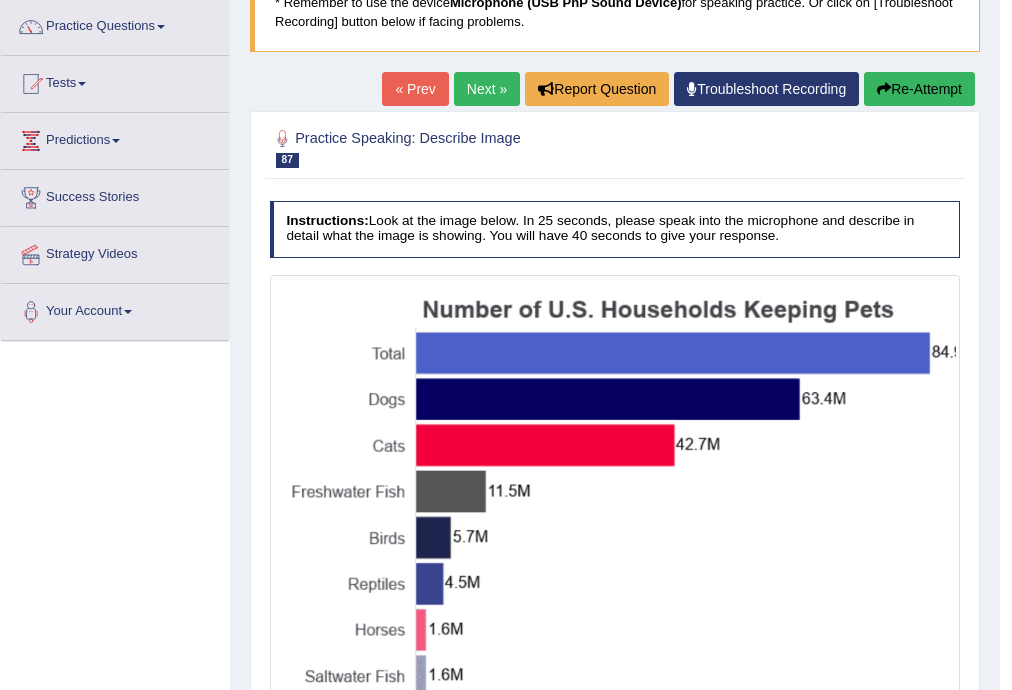click on "Re-Attempt" at bounding box center [919, 89] 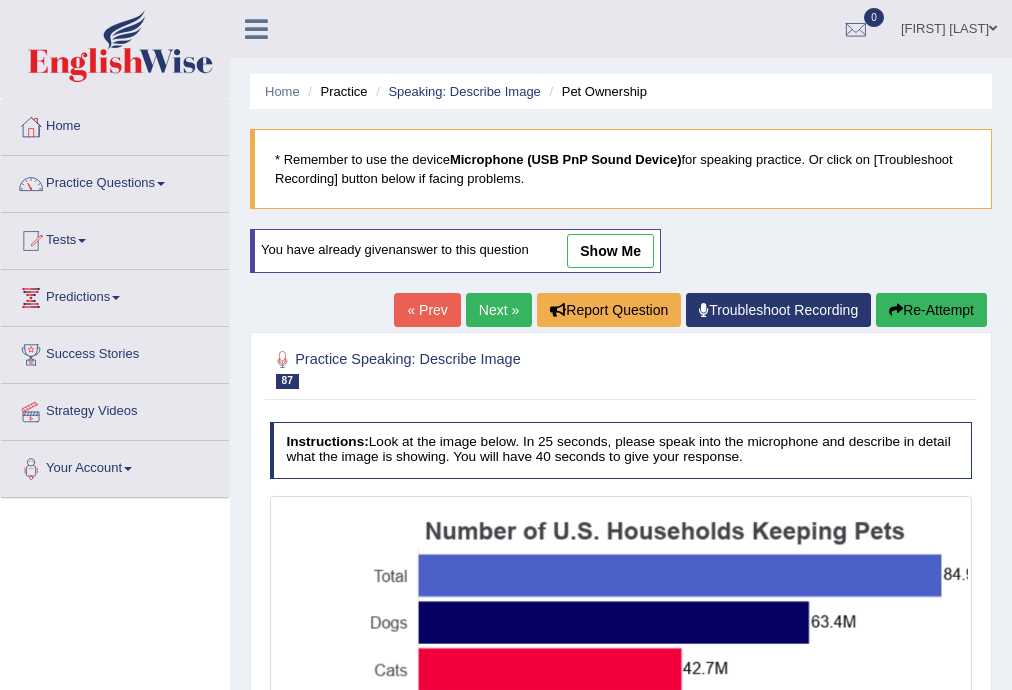scroll, scrollTop: 164, scrollLeft: 0, axis: vertical 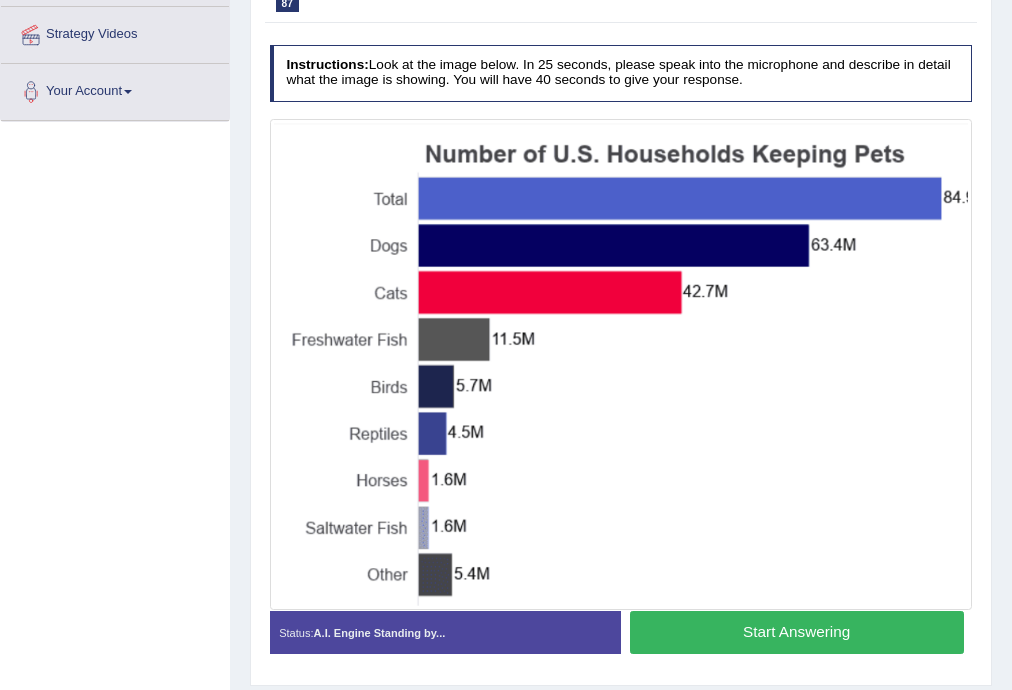 click on "Start Answering" at bounding box center (797, 632) 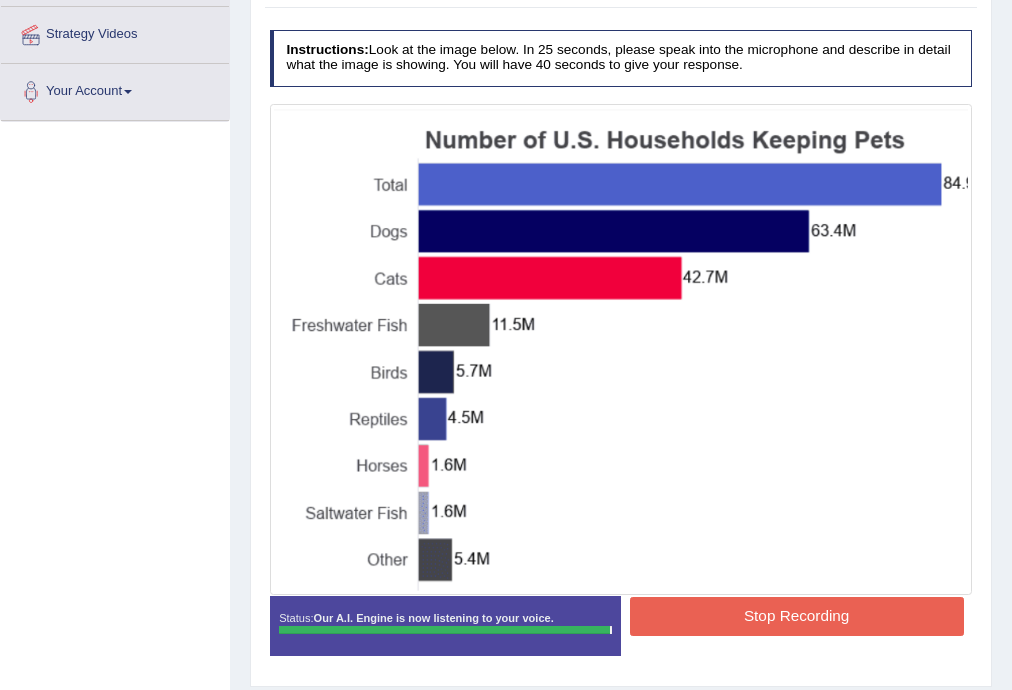 click on "Instructions:  Look at the image below. In 25 seconds, please speak into the microphone and describe in detail what the image is showing. You will have 40 seconds to give your response.
Created with Highcharts 7.1.2 Too low Too high Time Pitch meter: 0 10 20 30 40 Created with Highcharts 7.1.2 Great Too slow Too fast Time Speech pace meter: 0 10 20 30 40 Spoken Keywords: Voice Analysis: A.I. Scores:
5  / 5              Content
3.6  / 5              Oral fluency
3.5  / 5              Pronunciation
Your Response: Sample Answer: . Status:  Our A.I. Engine is now listening to your voice. Start Answering Stop Recording" at bounding box center (620, 349) 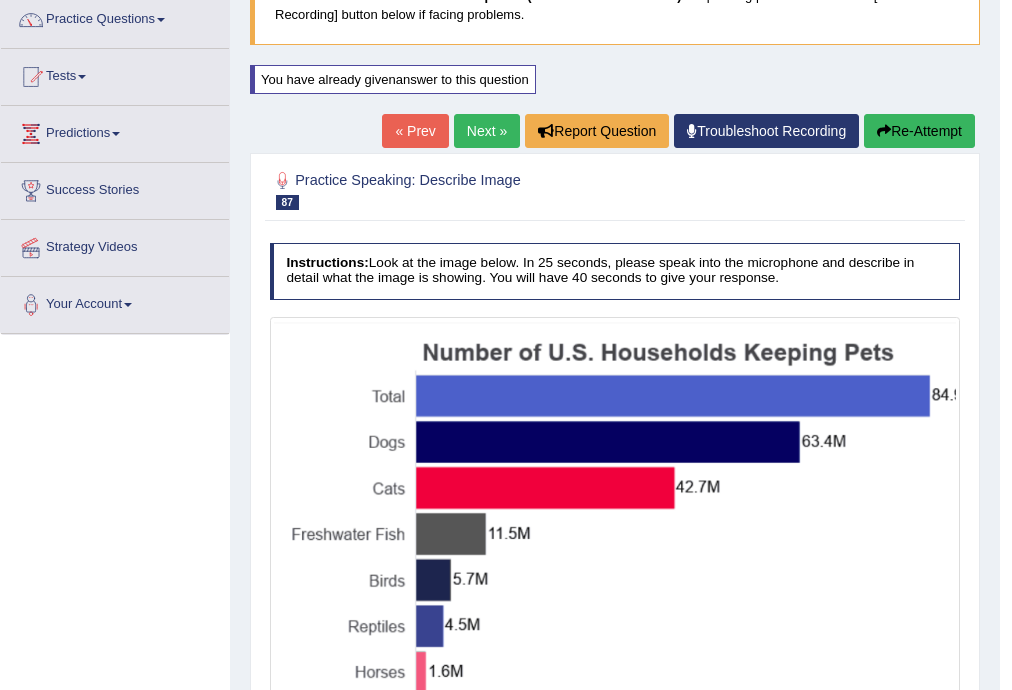 scroll, scrollTop: 0, scrollLeft: 0, axis: both 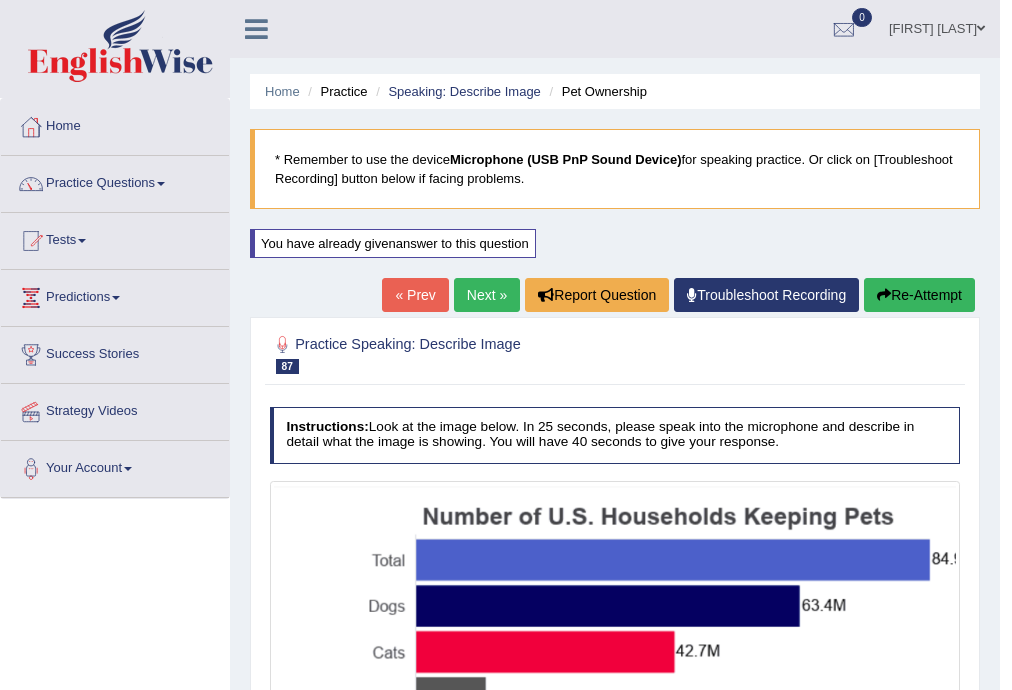 click on "Next »" at bounding box center [487, 295] 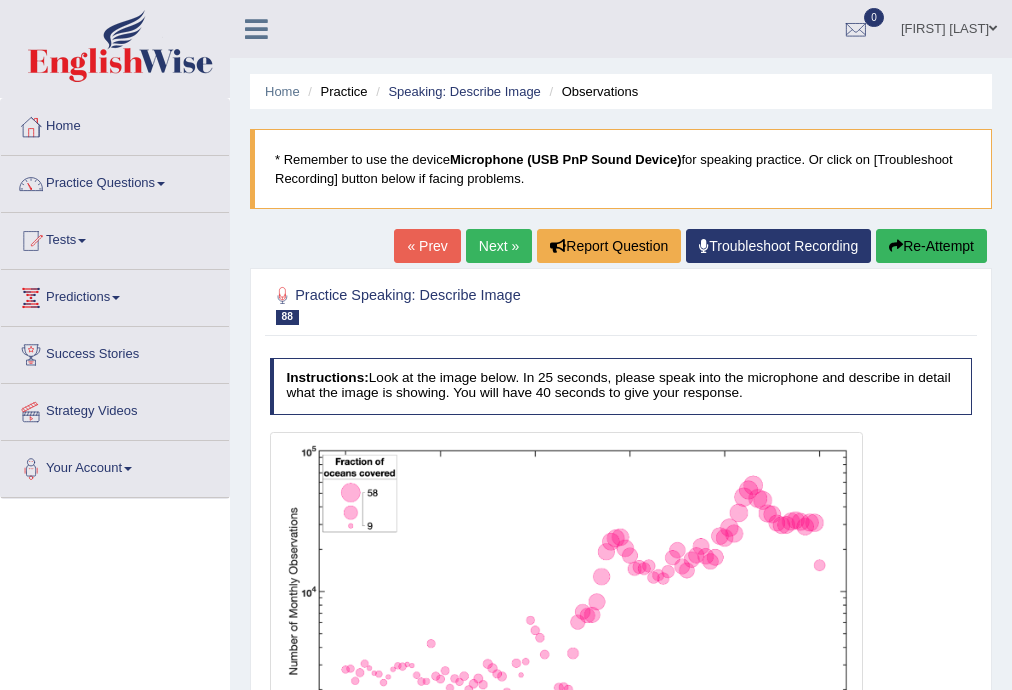 scroll, scrollTop: 0, scrollLeft: 0, axis: both 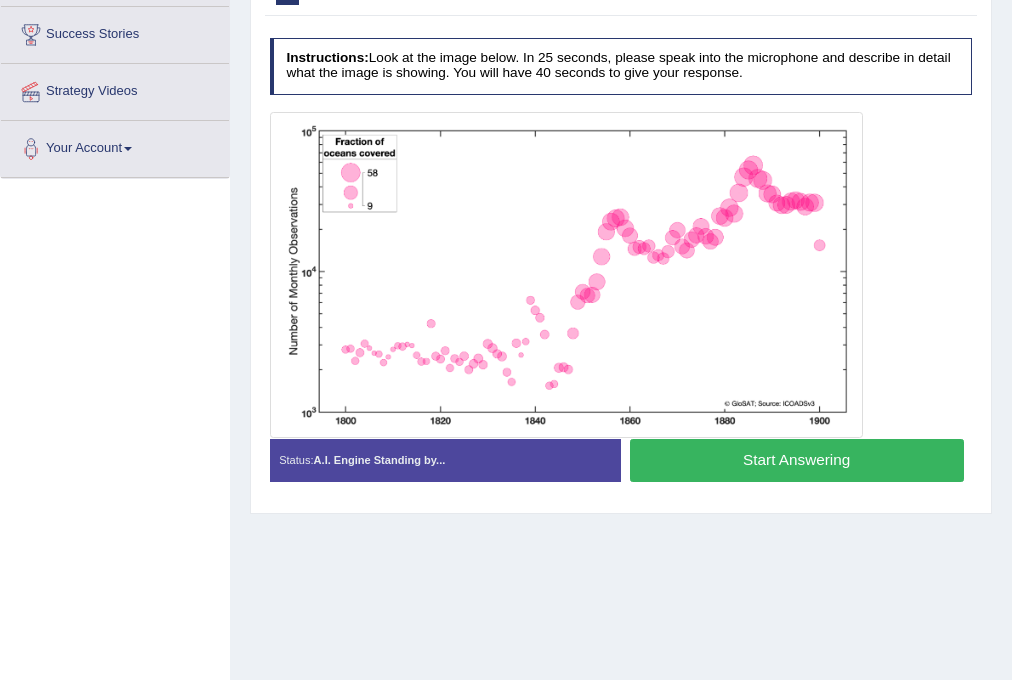 click on "Start Answering" at bounding box center (797, 460) 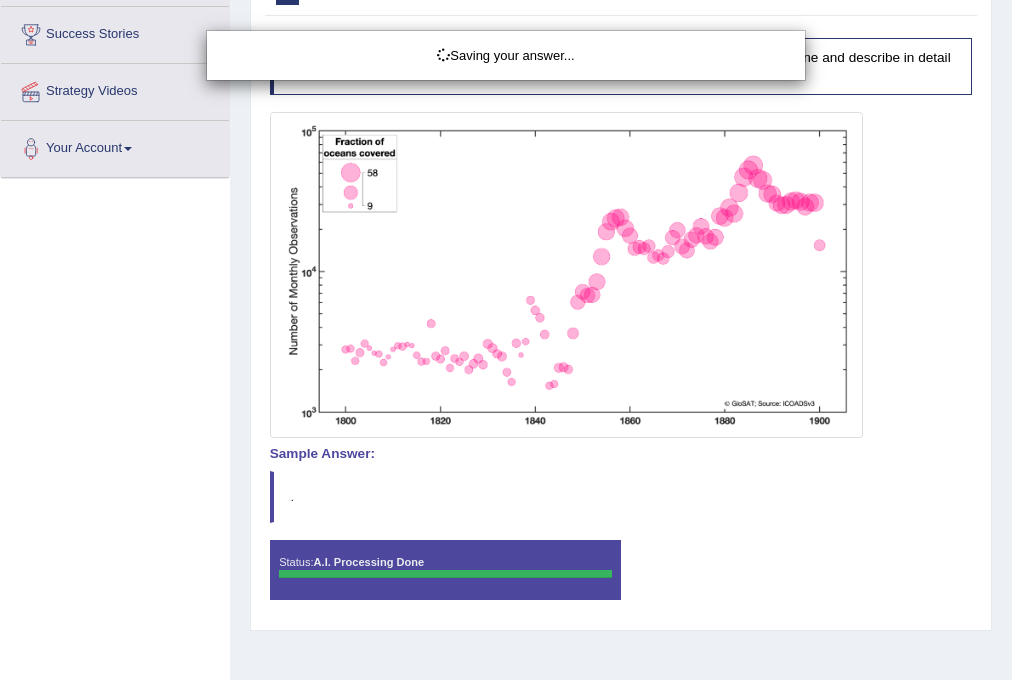 click on "Toggle navigation
Home
Practice Questions   Speaking Practice Read Aloud
Repeat Sentence
Describe Image
Re-tell Lecture
Answer Short Question
Summarize Group Discussion
Respond To A Situation
Writing Practice  Summarize Written Text
Write Essay
Reading Practice  Reading & Writing: Fill In The Blanks
Choose Multiple Answers
Re-order Paragraphs
Fill In The Blanks
Choose Single Answer
Listening Practice  Summarize Spoken Text
Highlight Incorrect Words
Highlight Correct Summary
Select Missing Word
Choose Single Answer
Choose Multiple Answers
Fill In The Blanks
Write From Dictation
Pronunciation
Tests  Take Practice Sectional Test" at bounding box center (512, 25) 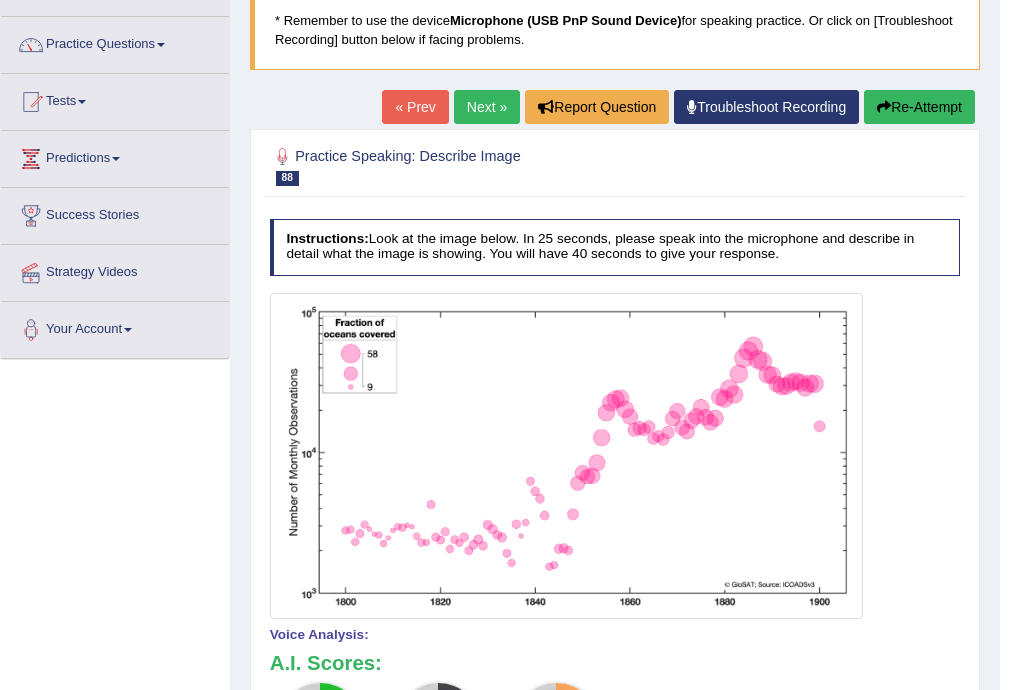 scroll, scrollTop: 0, scrollLeft: 0, axis: both 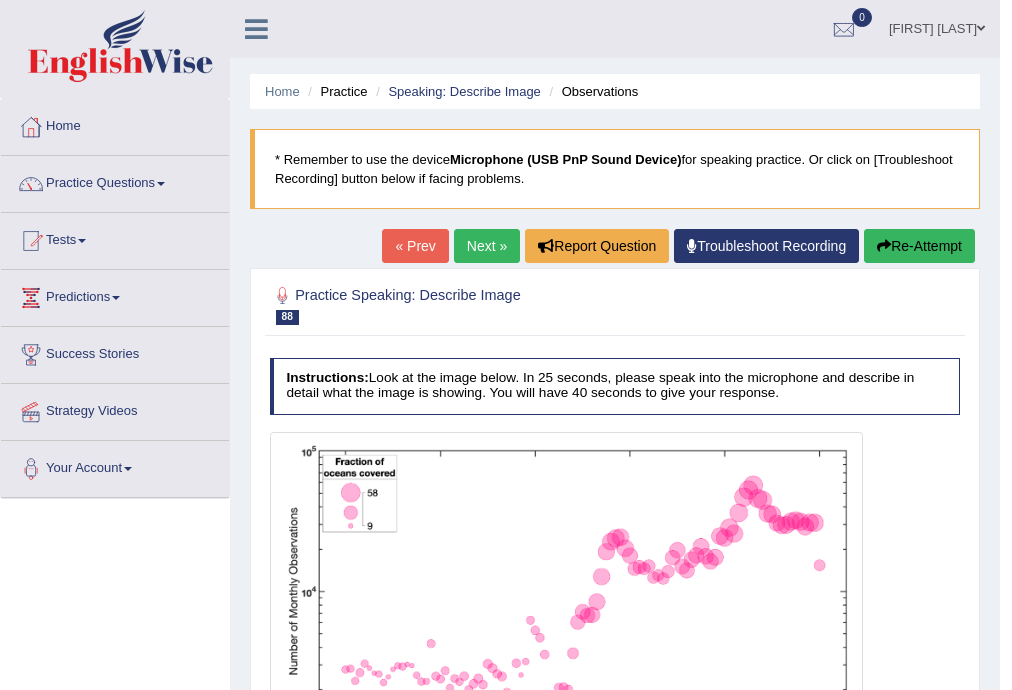 click on "Next »" at bounding box center (487, 246) 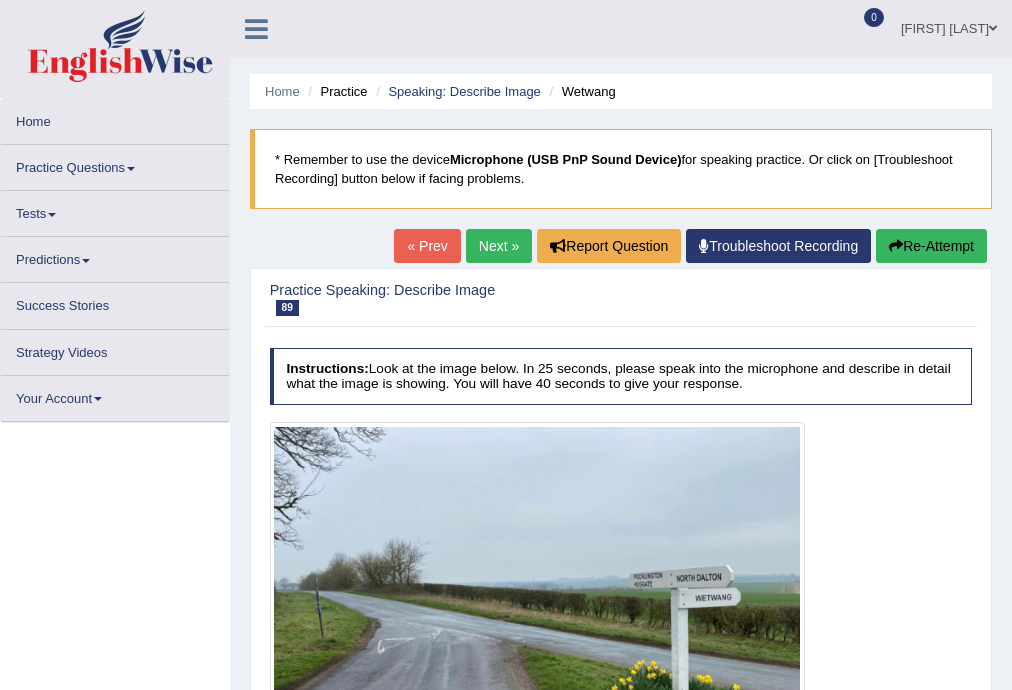 scroll, scrollTop: 0, scrollLeft: 0, axis: both 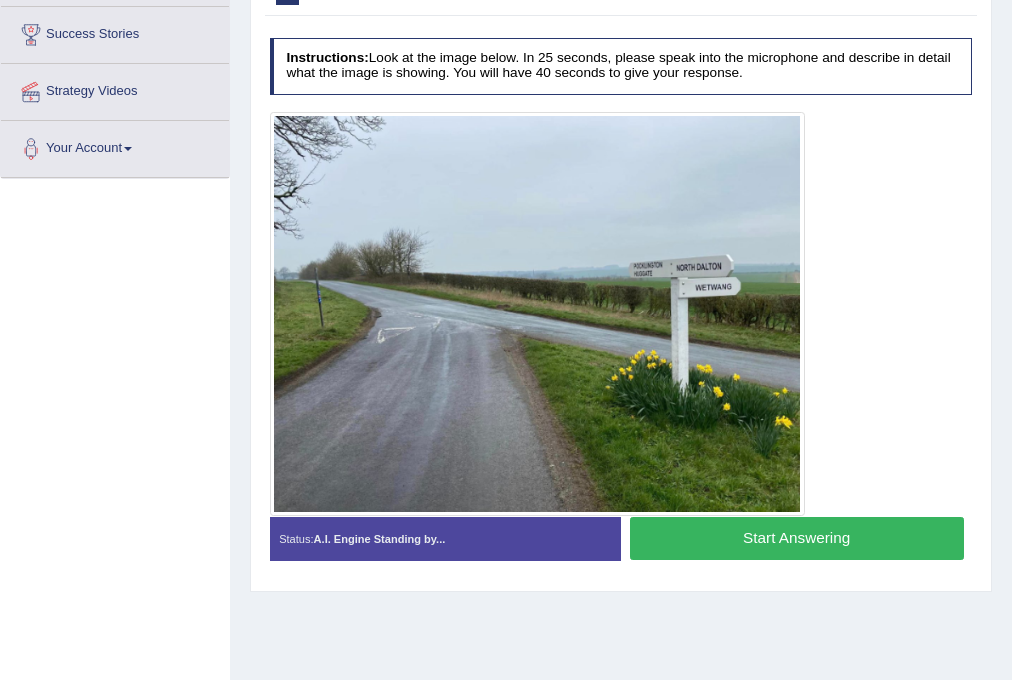 click on "Start Answering" at bounding box center [797, 538] 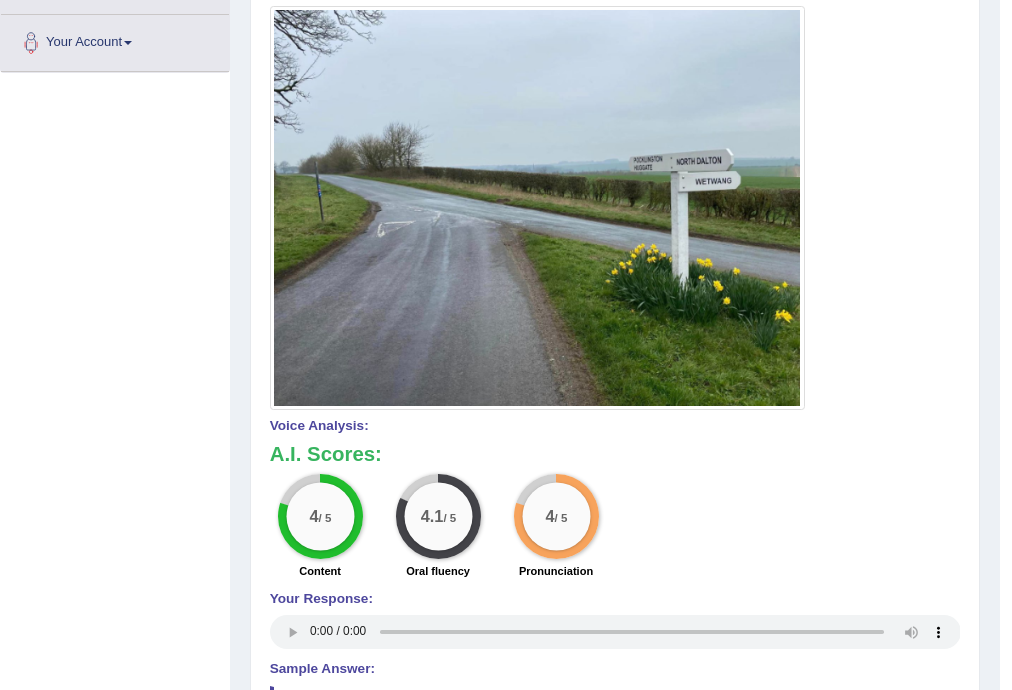 scroll, scrollTop: 213, scrollLeft: 0, axis: vertical 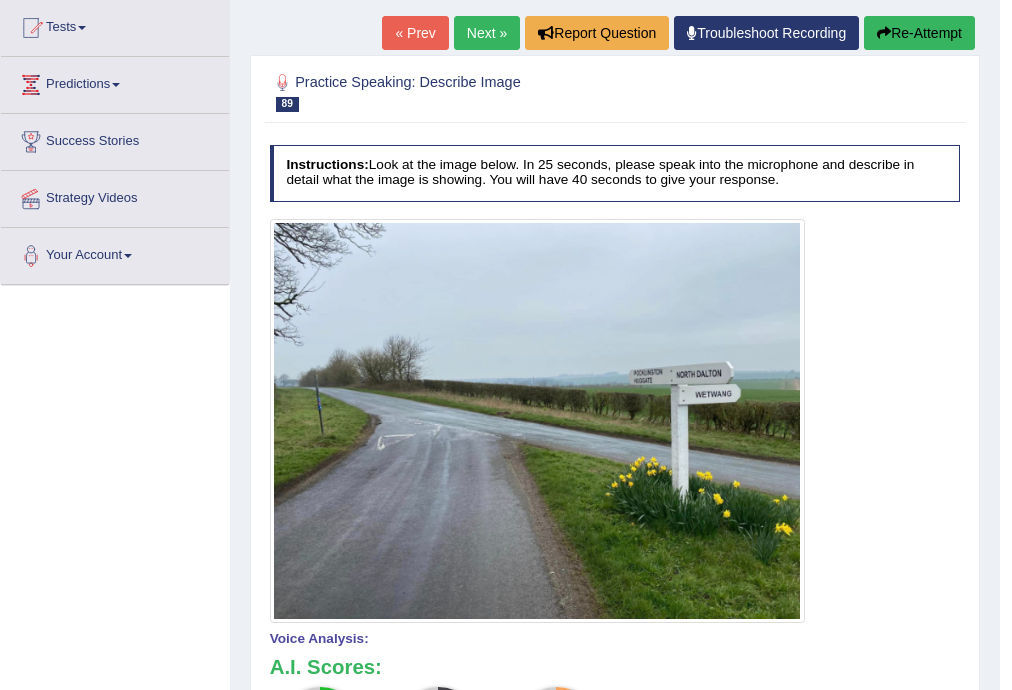 click on "Next »" at bounding box center [487, 33] 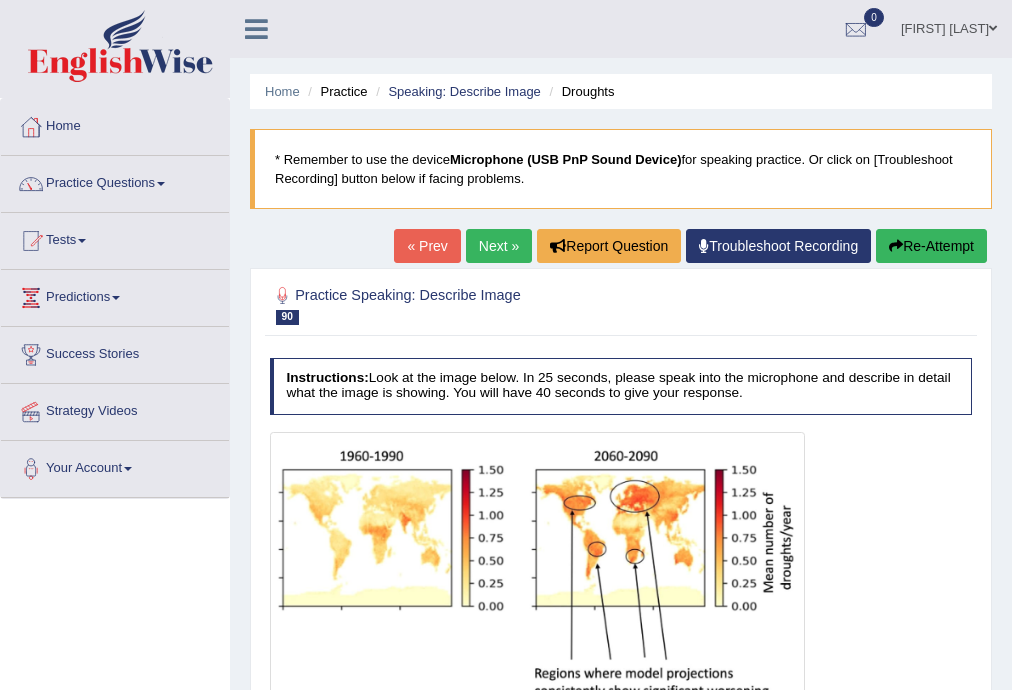 scroll, scrollTop: 0, scrollLeft: 0, axis: both 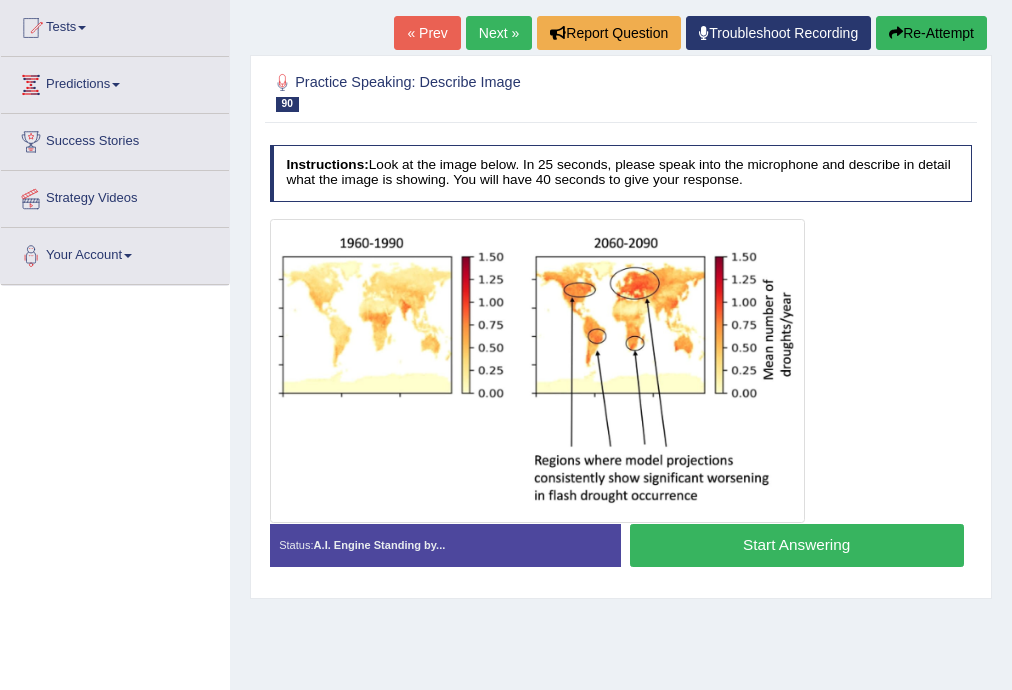 click on "Start Answering" at bounding box center (797, 545) 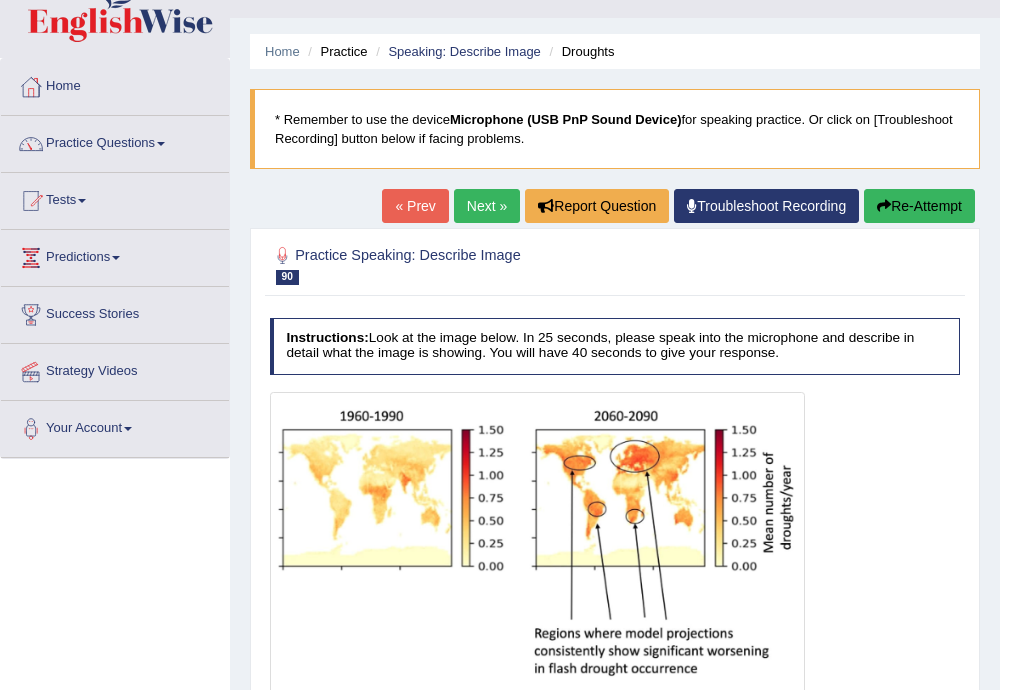 scroll, scrollTop: 0, scrollLeft: 0, axis: both 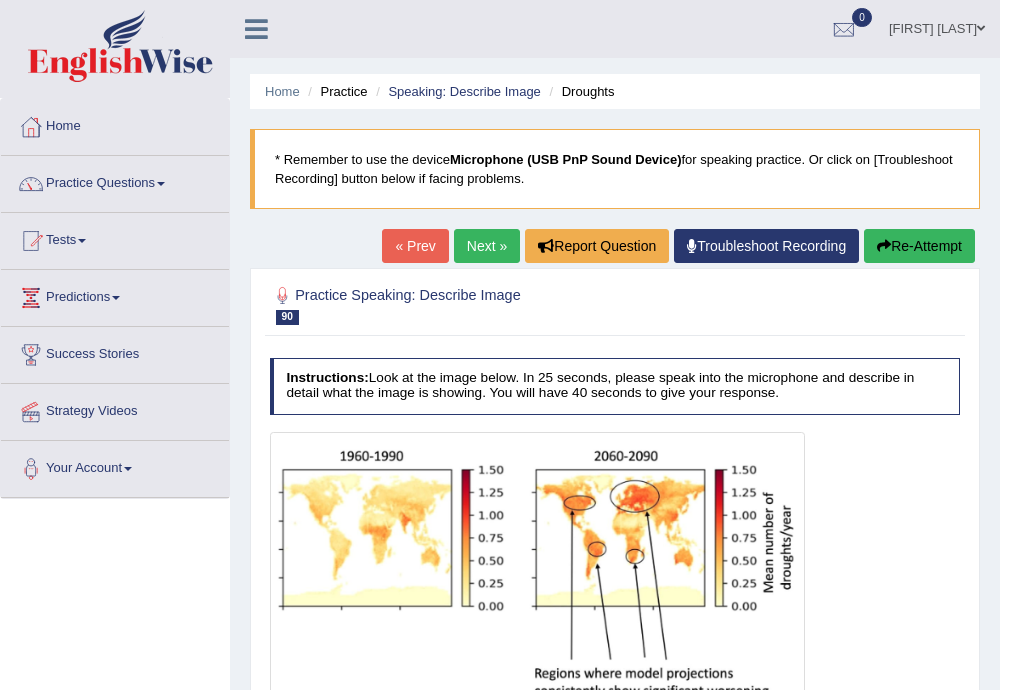 click on "Next »" at bounding box center (487, 246) 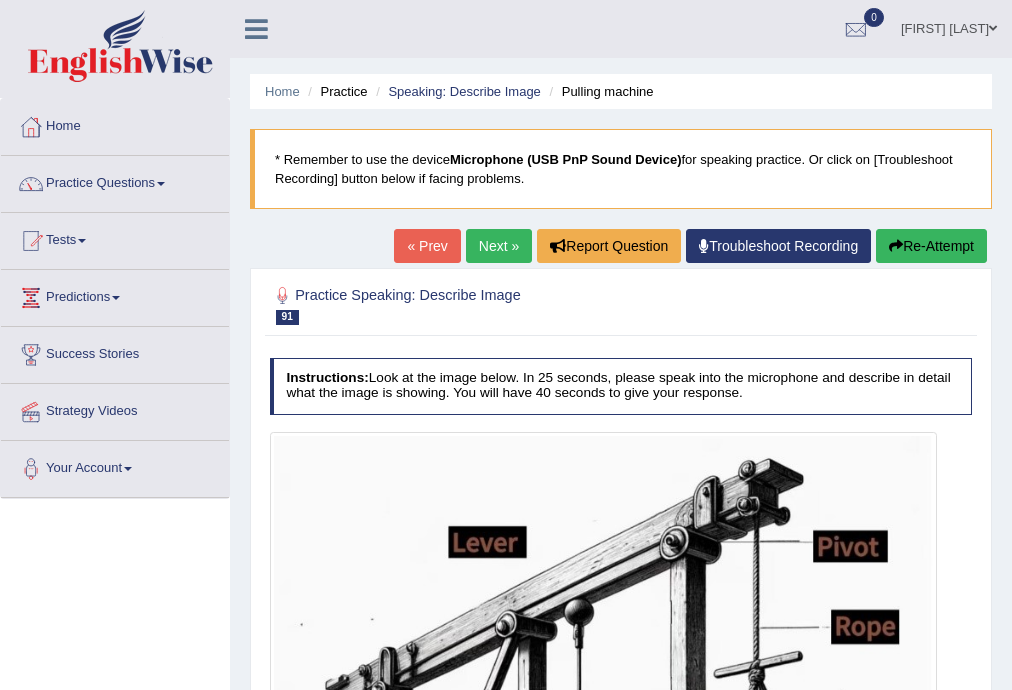 scroll, scrollTop: 0, scrollLeft: 0, axis: both 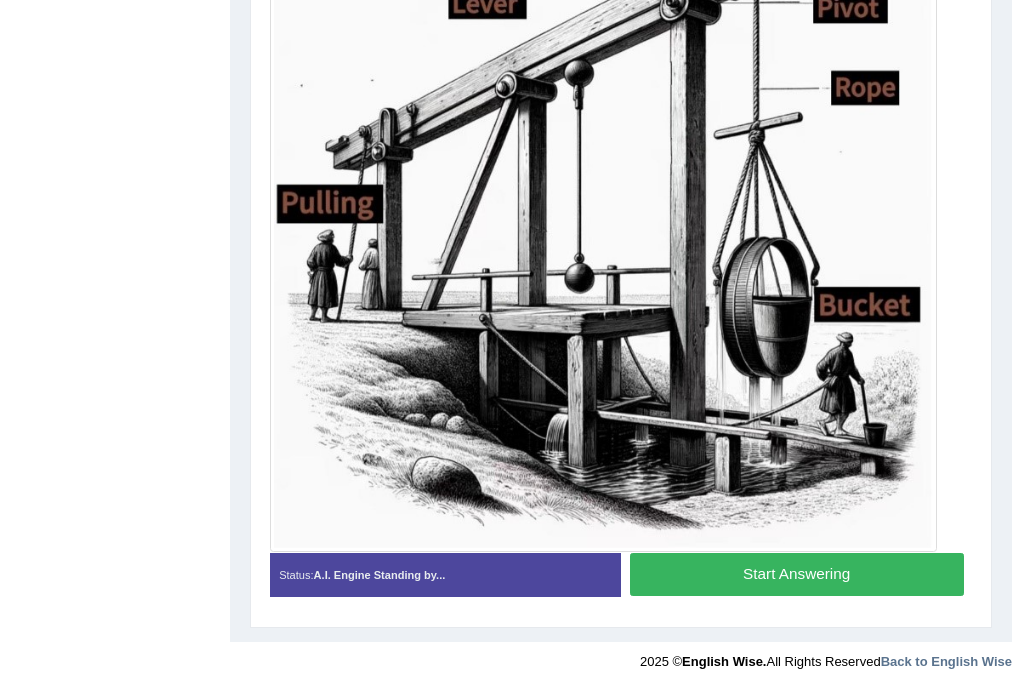 click on "Start Answering" at bounding box center [797, 574] 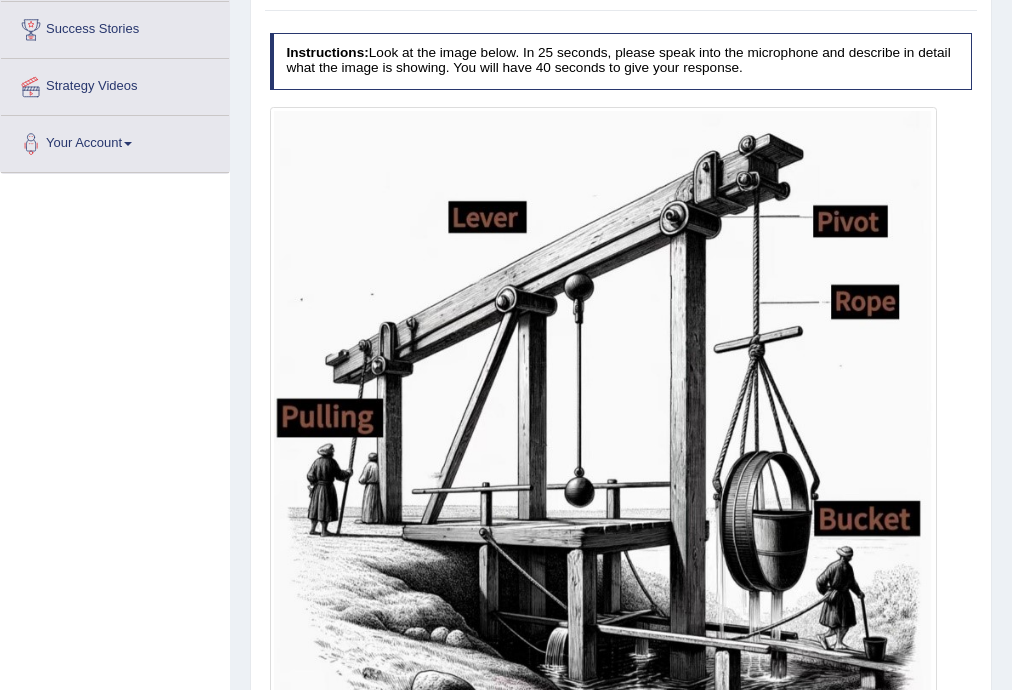 scroll, scrollTop: 432, scrollLeft: 0, axis: vertical 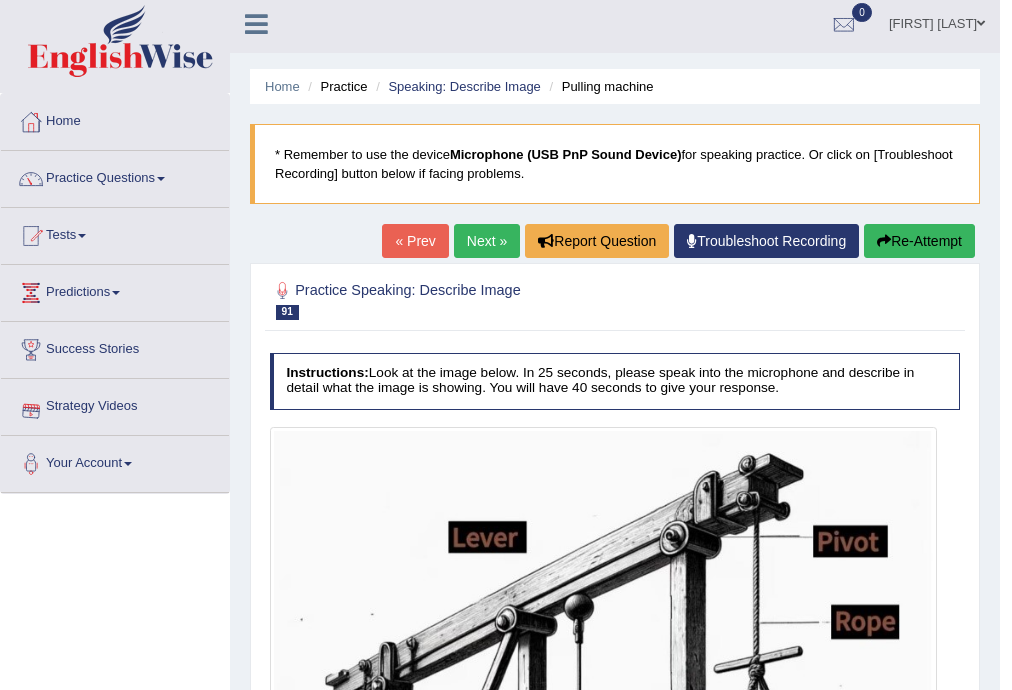click on "Next »" at bounding box center [487, 241] 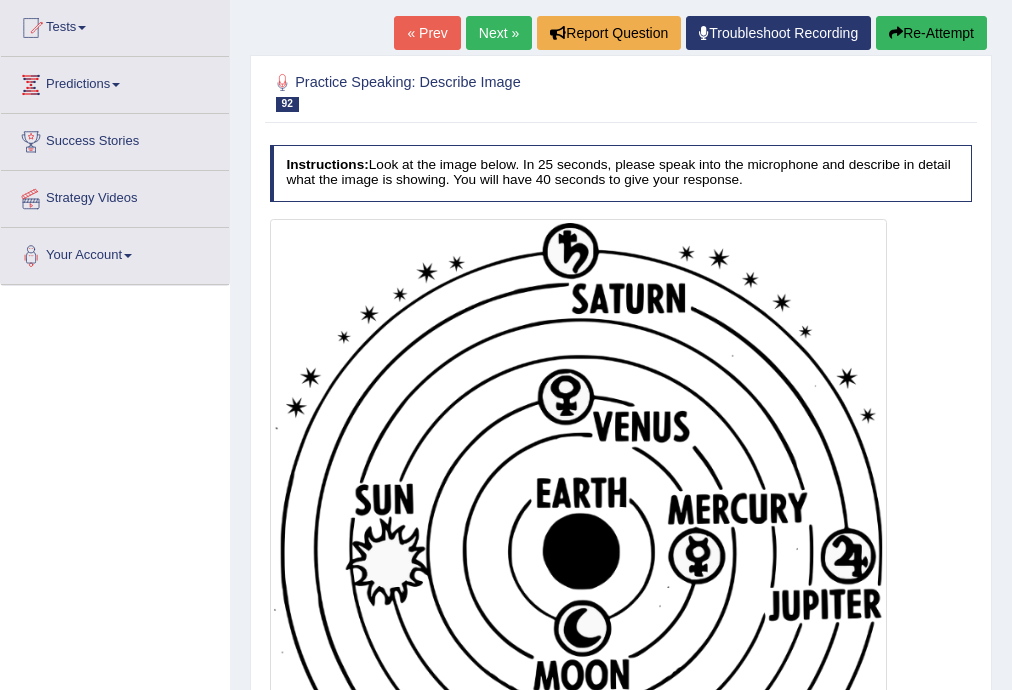 scroll, scrollTop: 320, scrollLeft: 0, axis: vertical 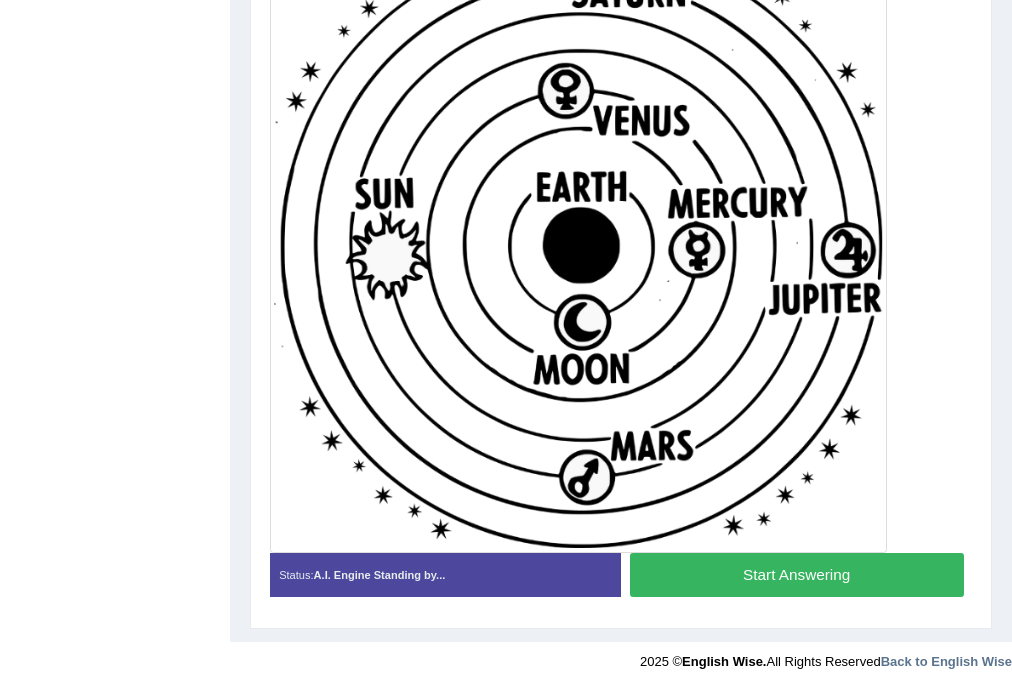 click on "Start Answering" at bounding box center (797, 574) 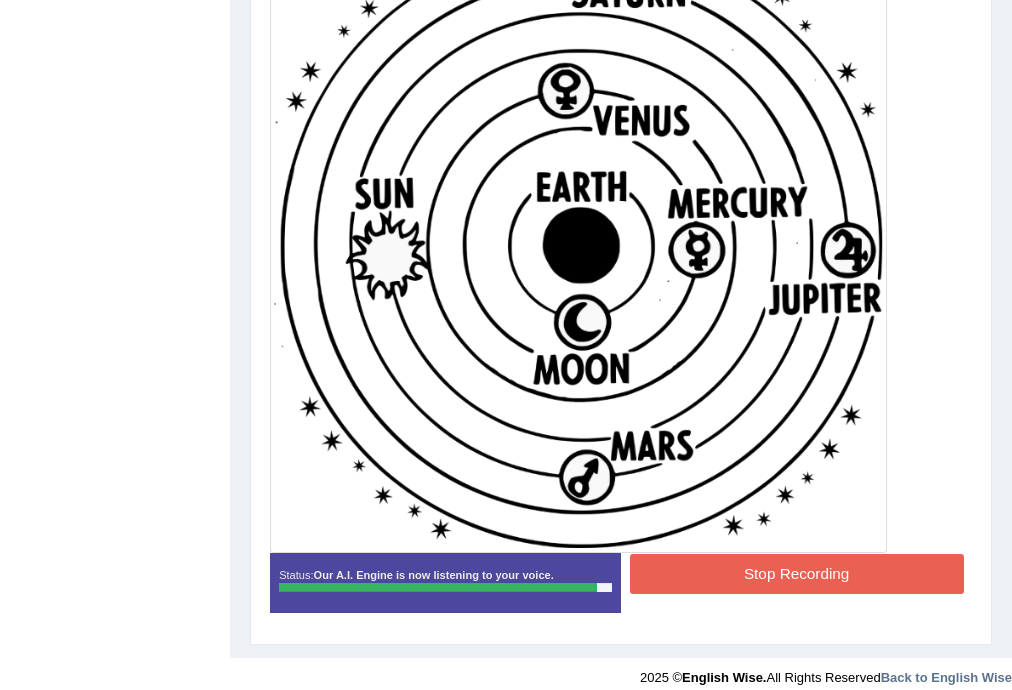 scroll, scrollTop: 536, scrollLeft: 0, axis: vertical 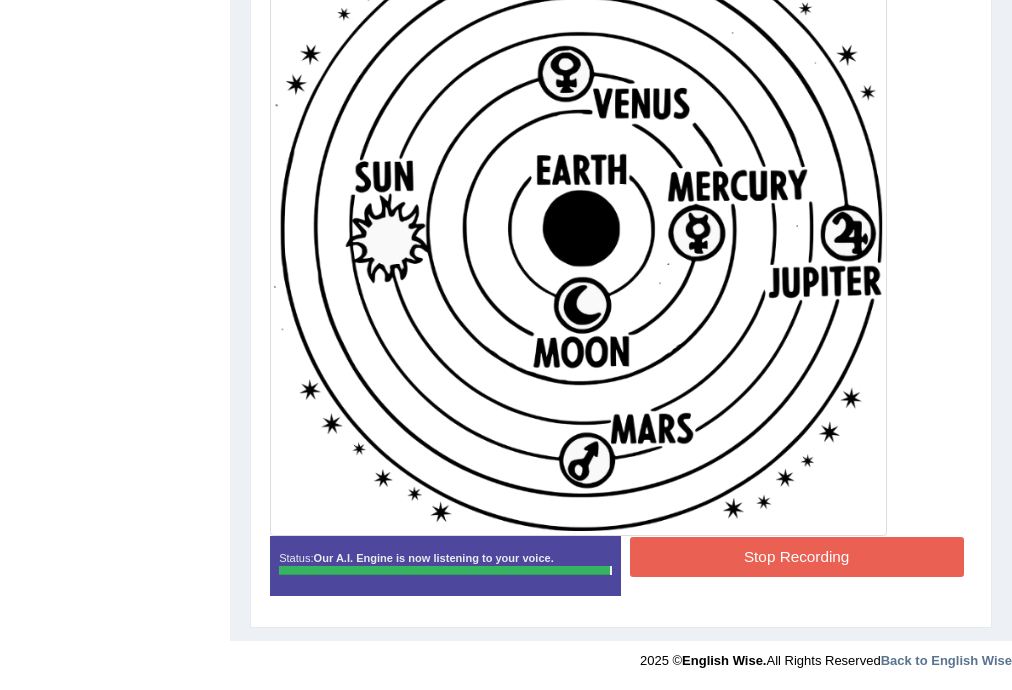 click on "Instructions:  Look at the image below. In 25 seconds, please speak into the microphone and describe in detail what the image is showing. You will have 40 seconds to give your response.
Created with Highcharts 7.1.2 Too low Too high Time Pitch meter: 0 10 20 30 40 Created with Highcharts 7.1.2 Great Too slow Too fast Time Speech pace meter: 0 10 20 30 40 Spoken Keywords: Voice Analysis: Your Response: Sample Answer: . Status:  Our A.I. Engine is now listening to your voice. Start Answering Stop Recording" at bounding box center (620, 215) 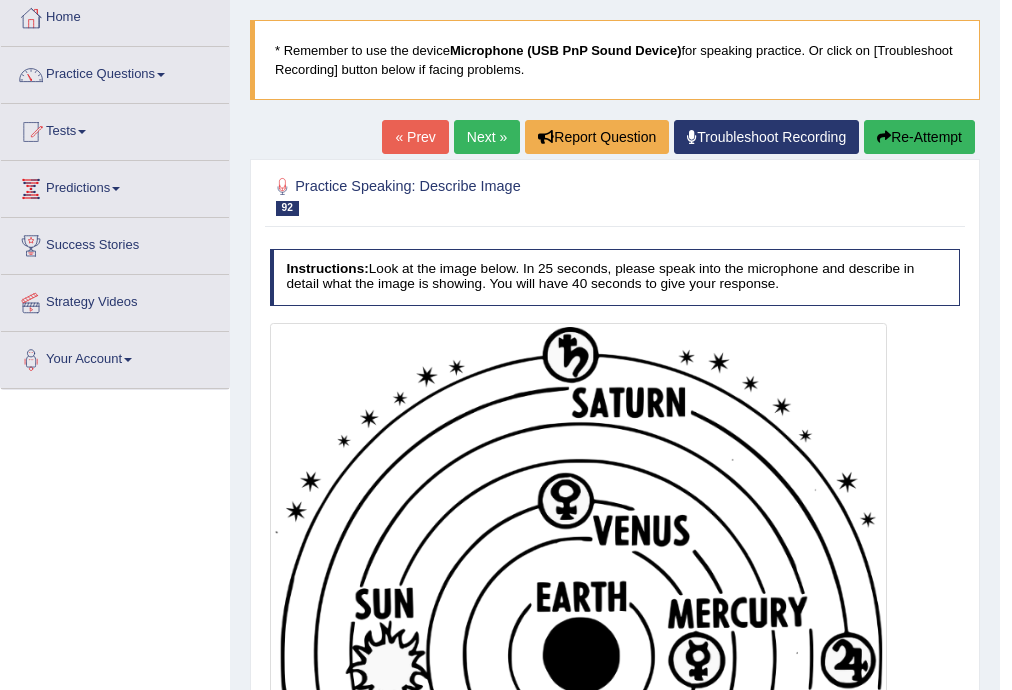 scroll, scrollTop: 0, scrollLeft: 0, axis: both 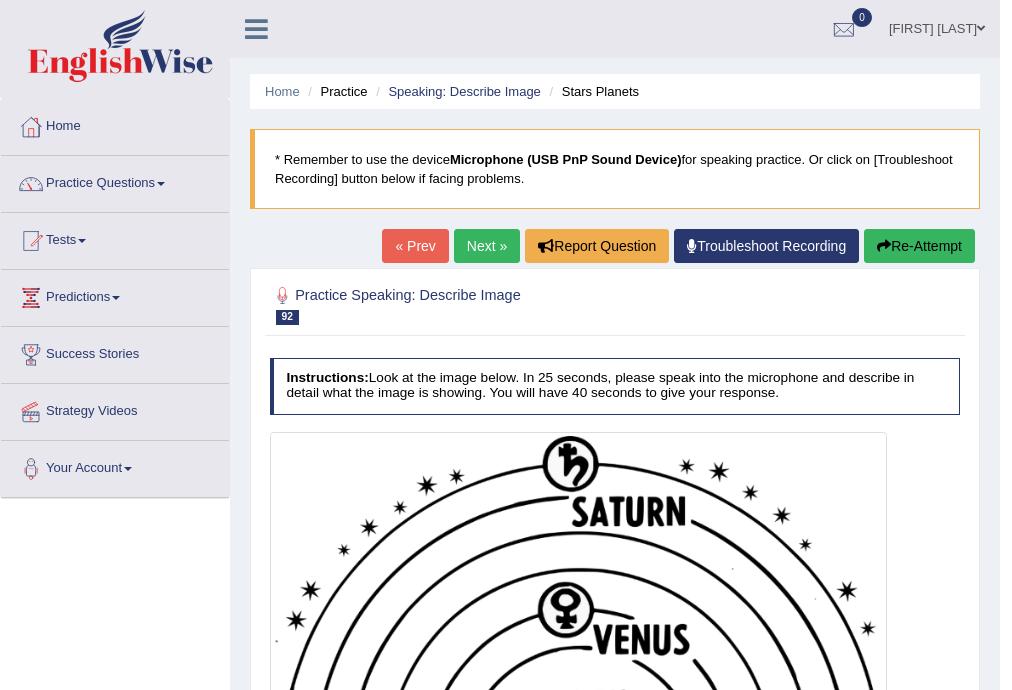click on "Next »" at bounding box center [487, 246] 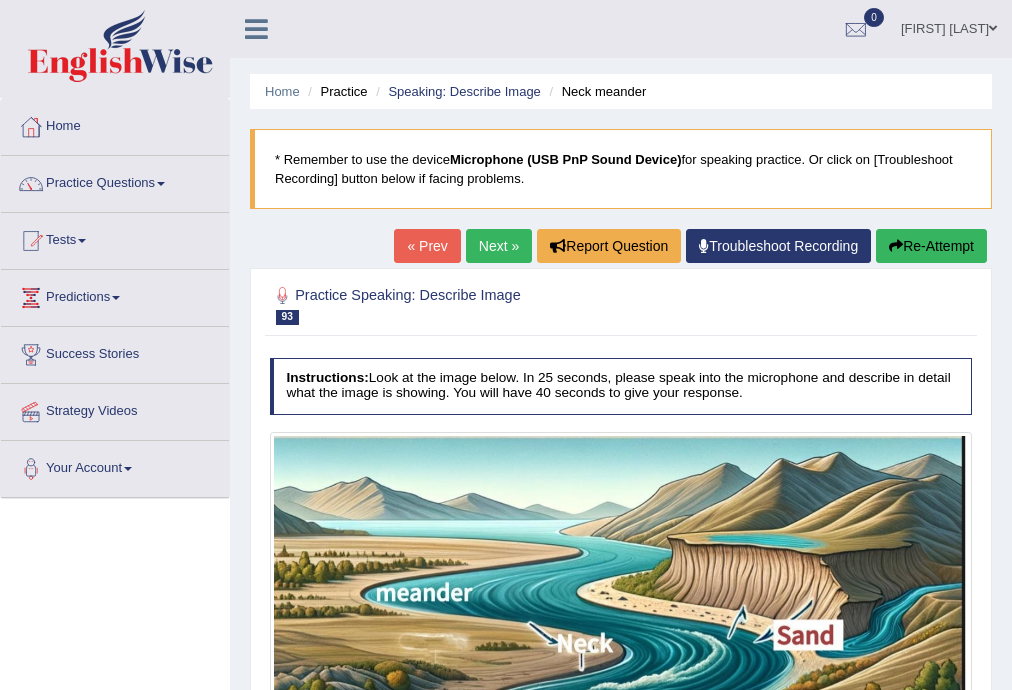 scroll, scrollTop: 0, scrollLeft: 0, axis: both 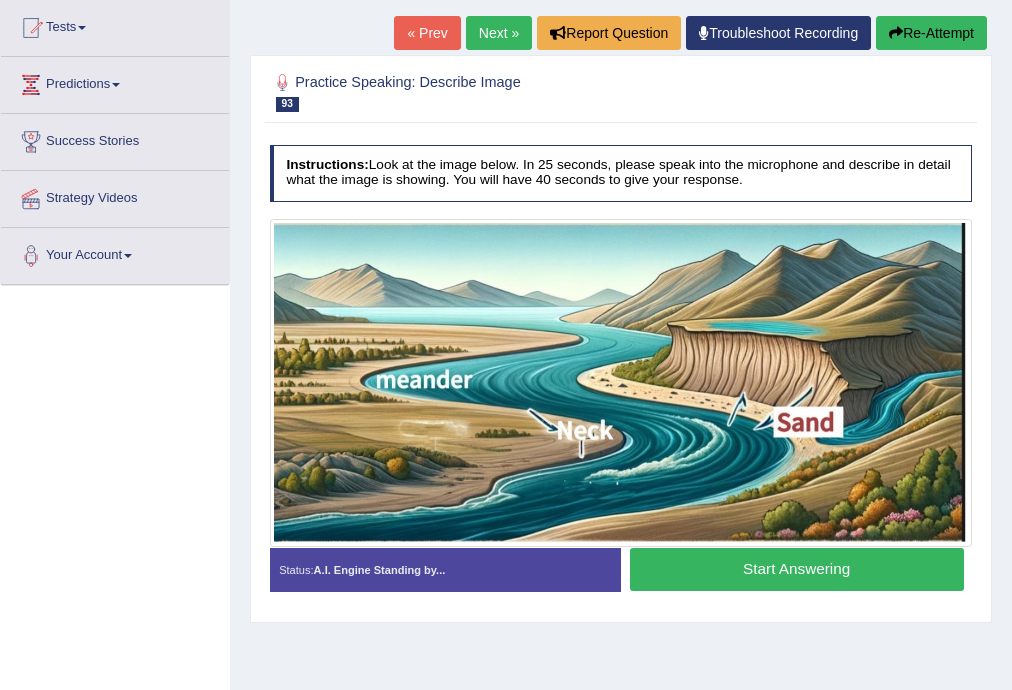 click on "Start Answering" at bounding box center [797, 569] 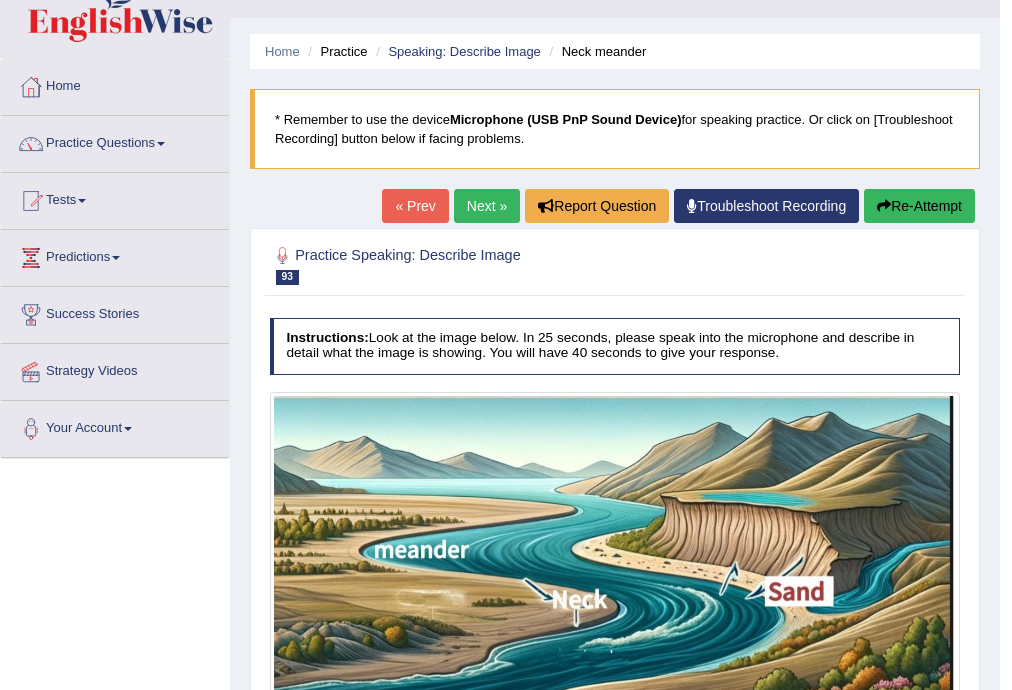 scroll, scrollTop: 0, scrollLeft: 0, axis: both 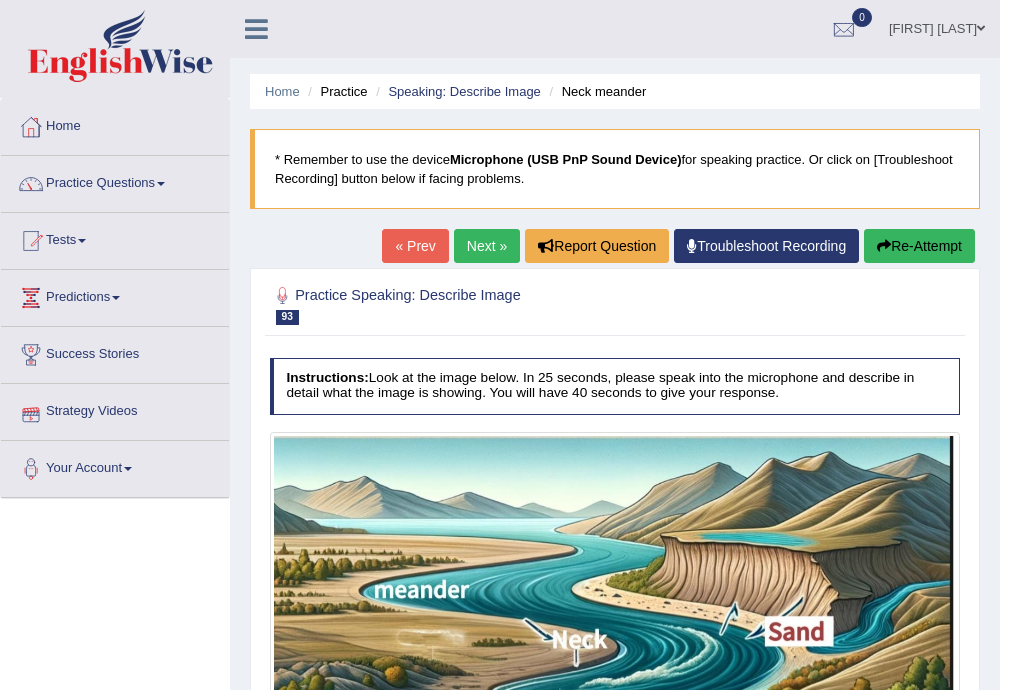click on "* Remember to use the device  Microphone (USB PnP Sound Device)  for speaking practice. Or click on [Troubleshoot Recording] button below if facing problems." at bounding box center [615, 169] 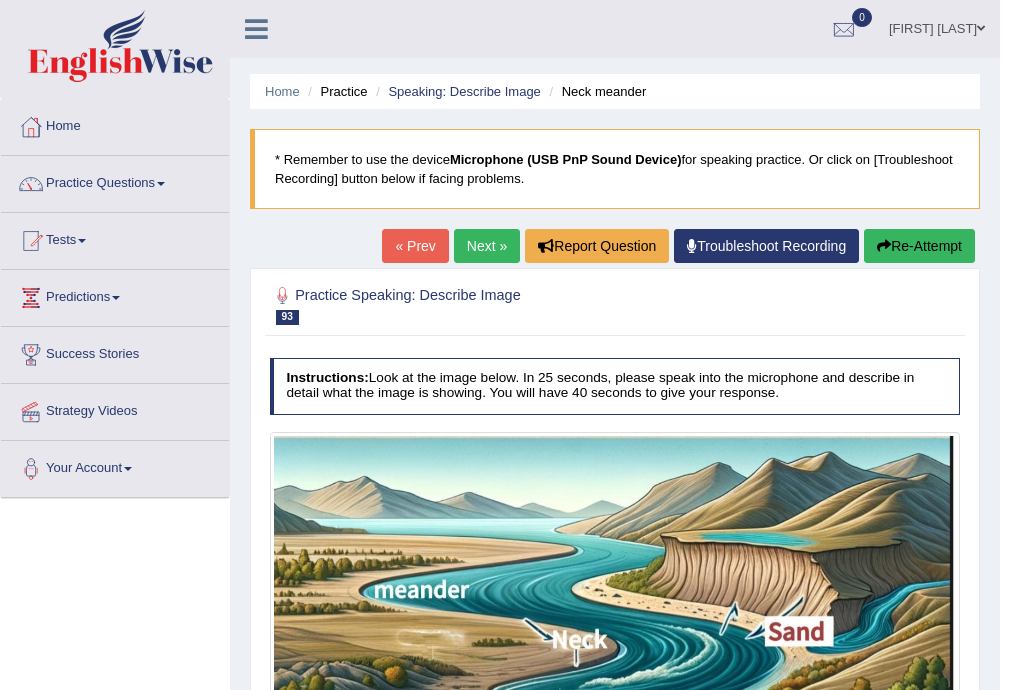 click on "Next »" at bounding box center (487, 246) 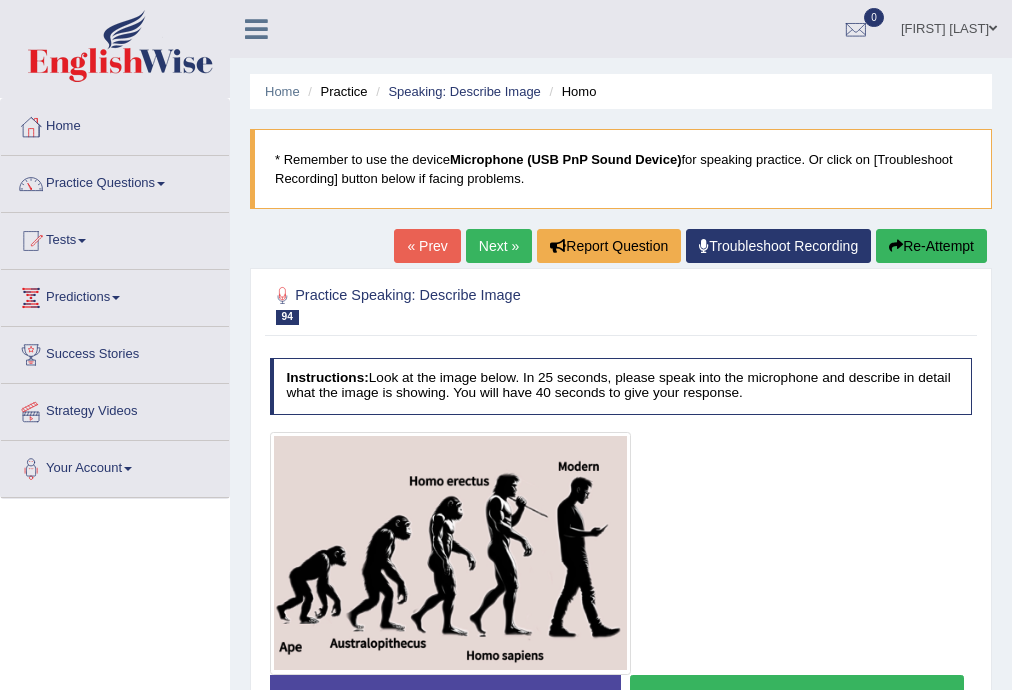 scroll, scrollTop: 0, scrollLeft: 0, axis: both 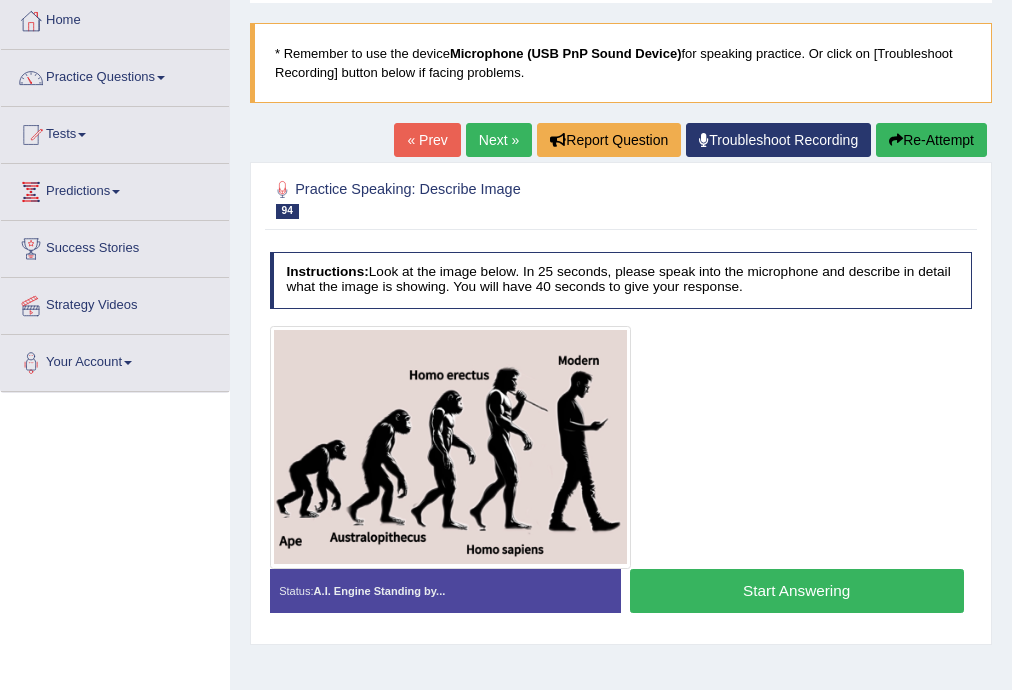 click on "Start Answering" at bounding box center (797, 590) 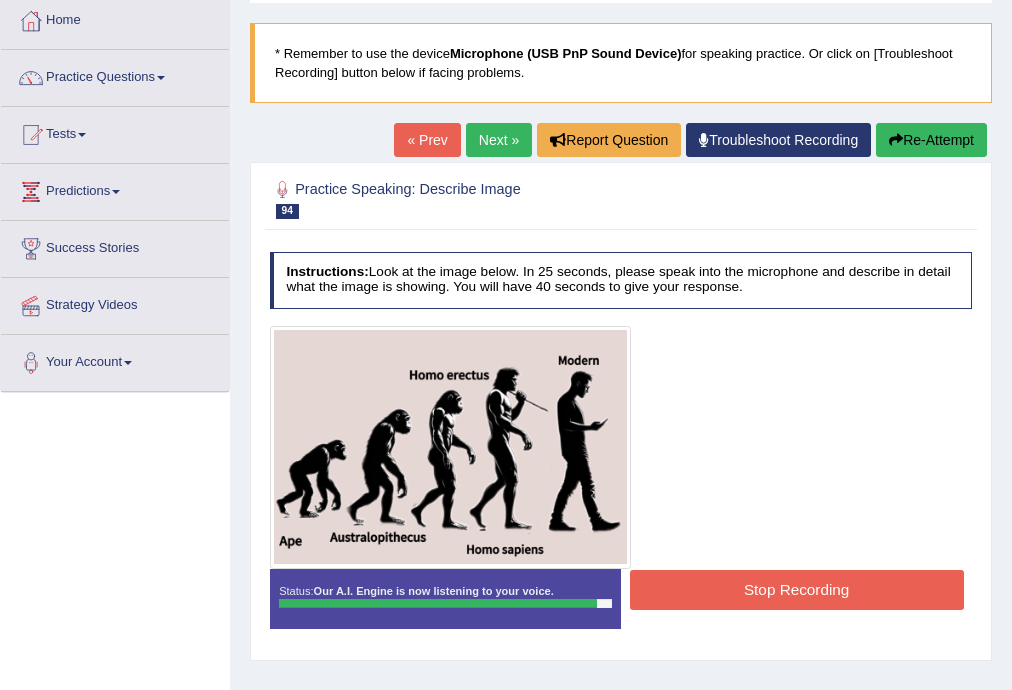 click on "Stop Recording" at bounding box center [797, 589] 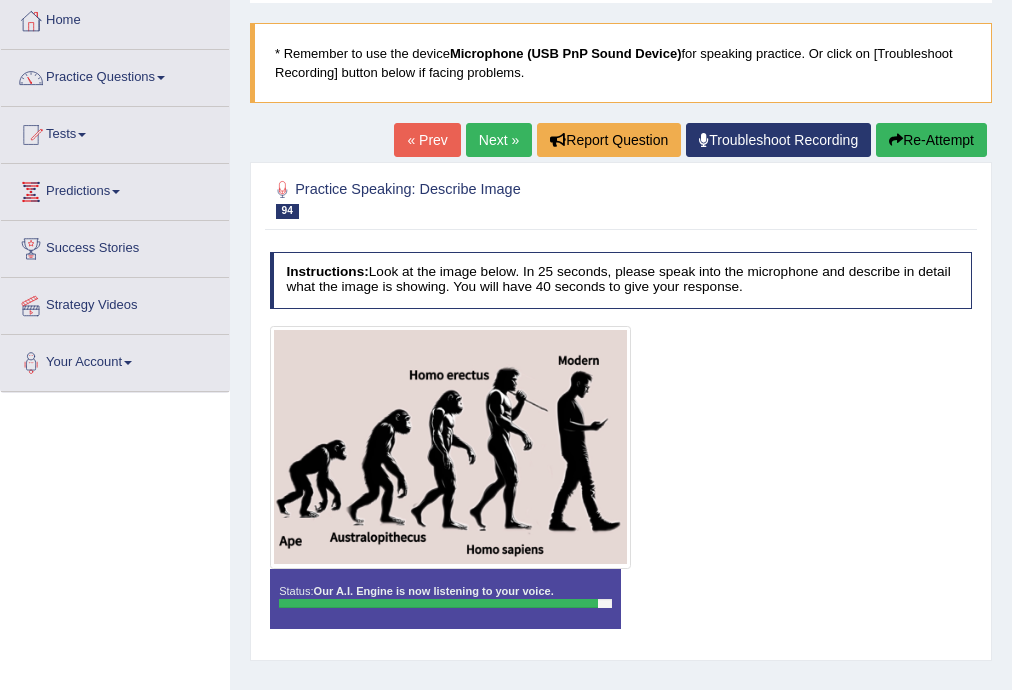 click on "Status:  Our A.I. Engine is now listening to your voice. Start Answering Stop Recording" at bounding box center [621, 607] 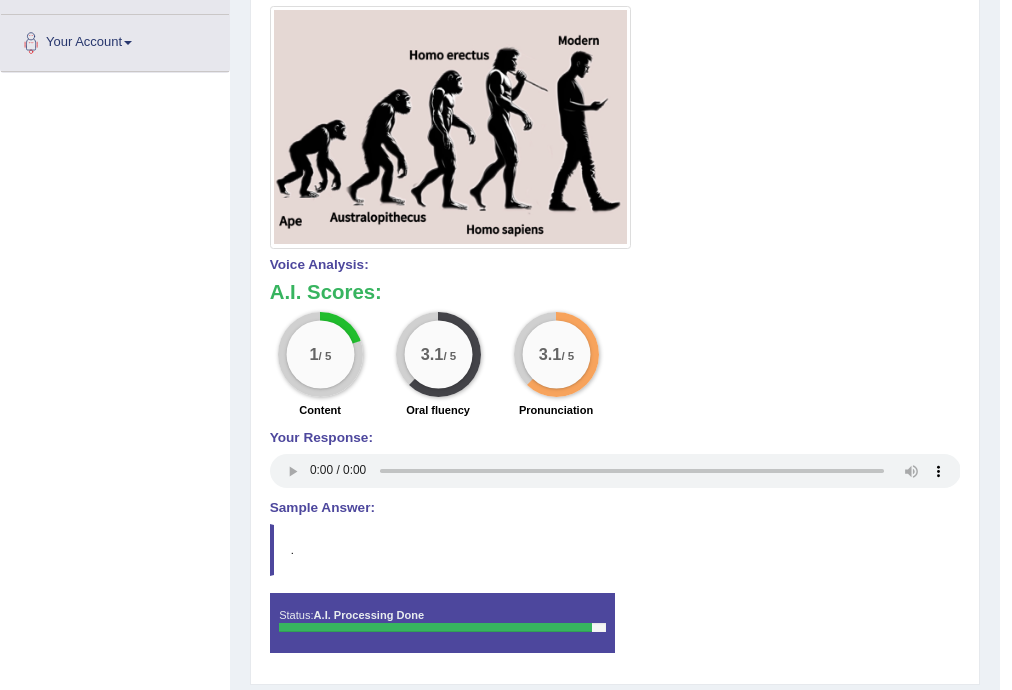 scroll, scrollTop: 0, scrollLeft: 0, axis: both 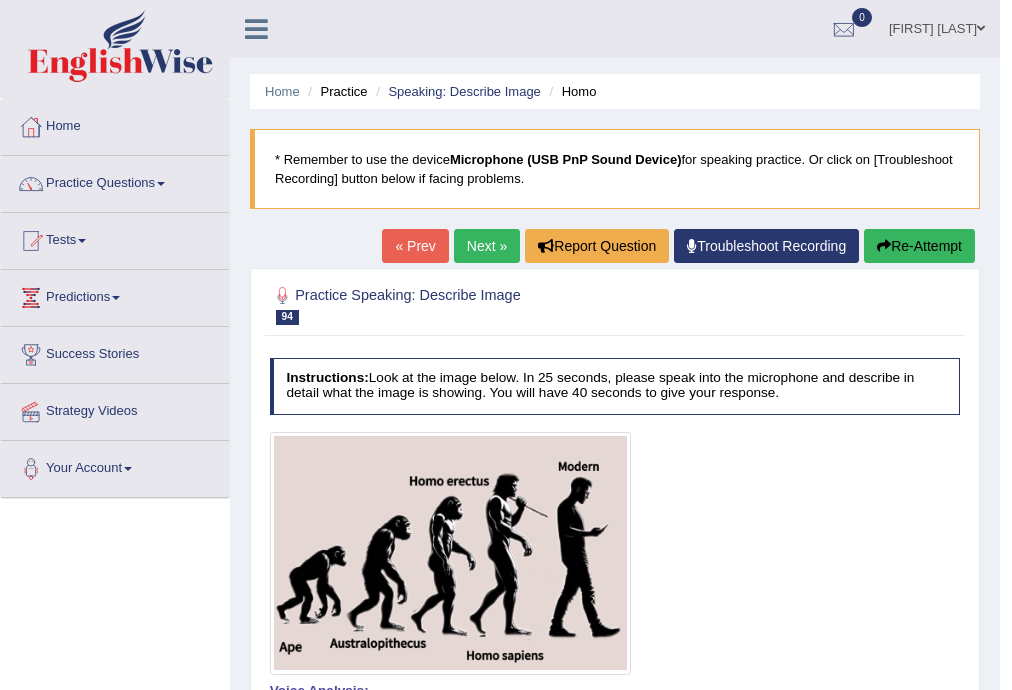click on "Next »" at bounding box center [487, 246] 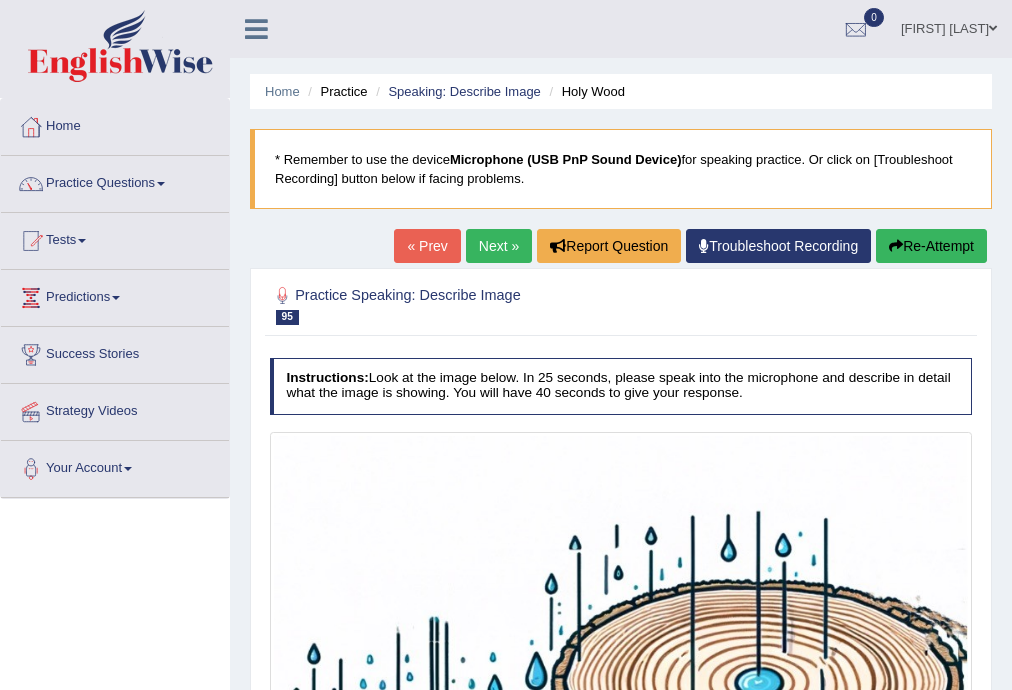 scroll, scrollTop: 0, scrollLeft: 0, axis: both 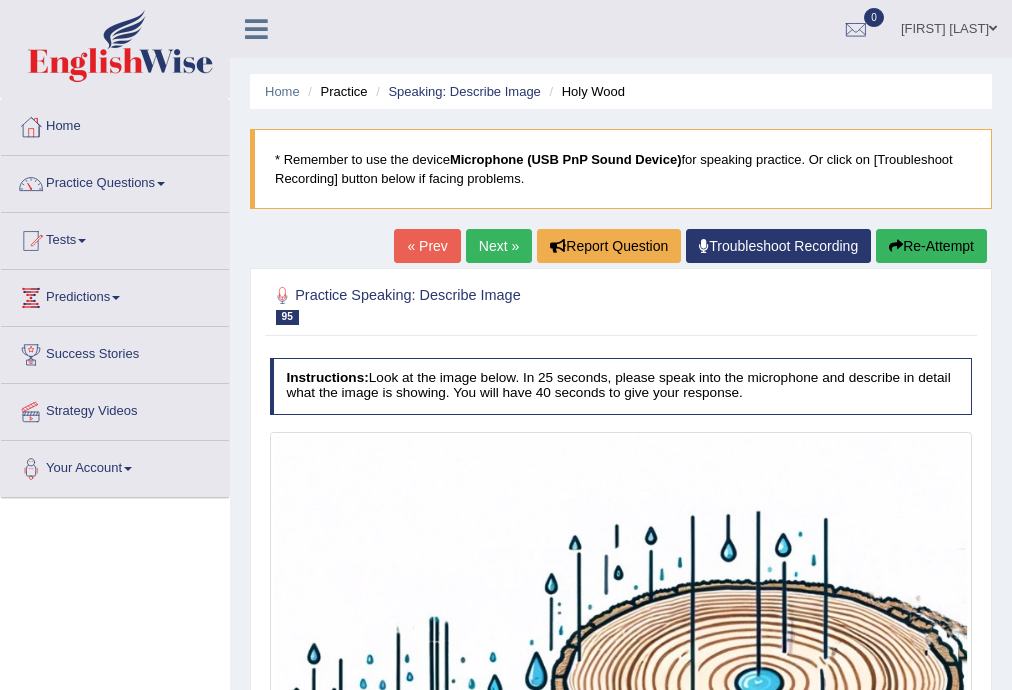click on "Next »" at bounding box center [499, 246] 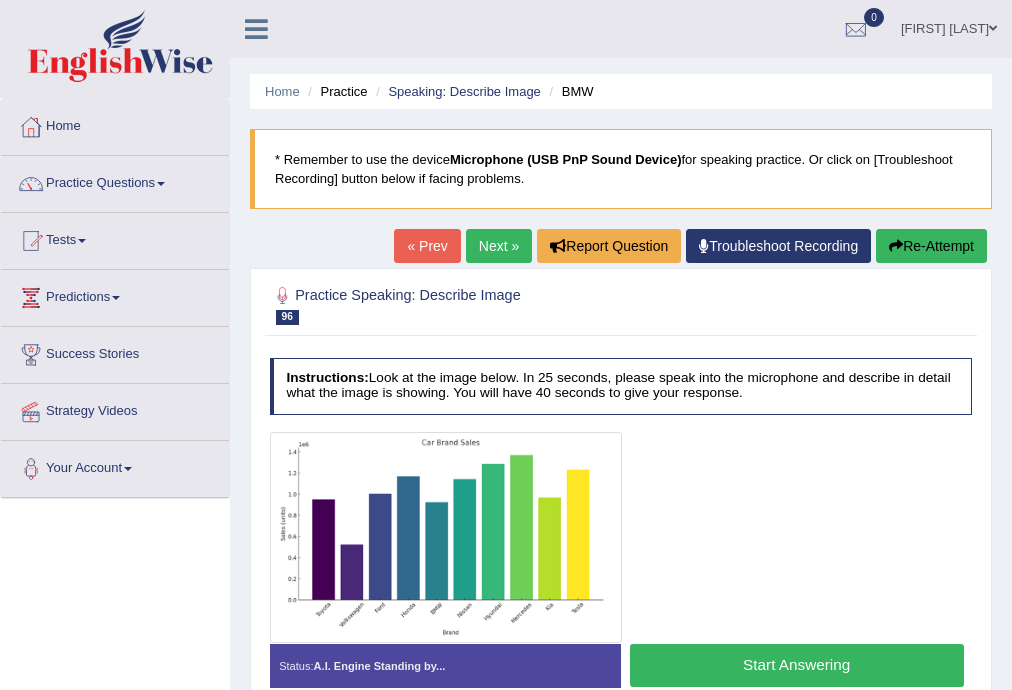scroll, scrollTop: 0, scrollLeft: 0, axis: both 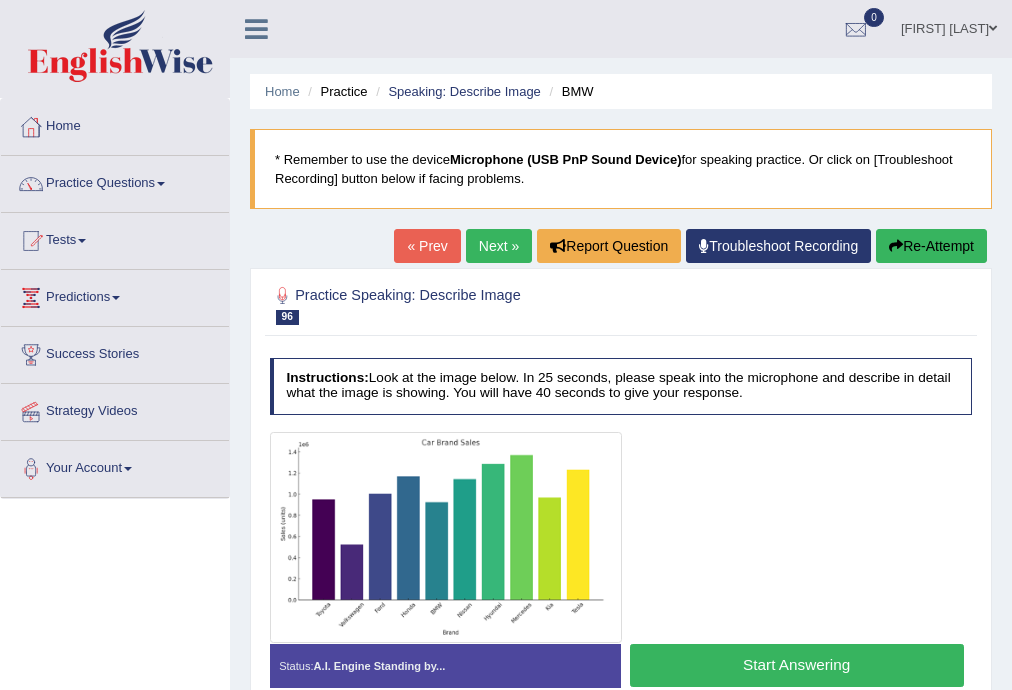 click on "Start Answering" at bounding box center (797, 665) 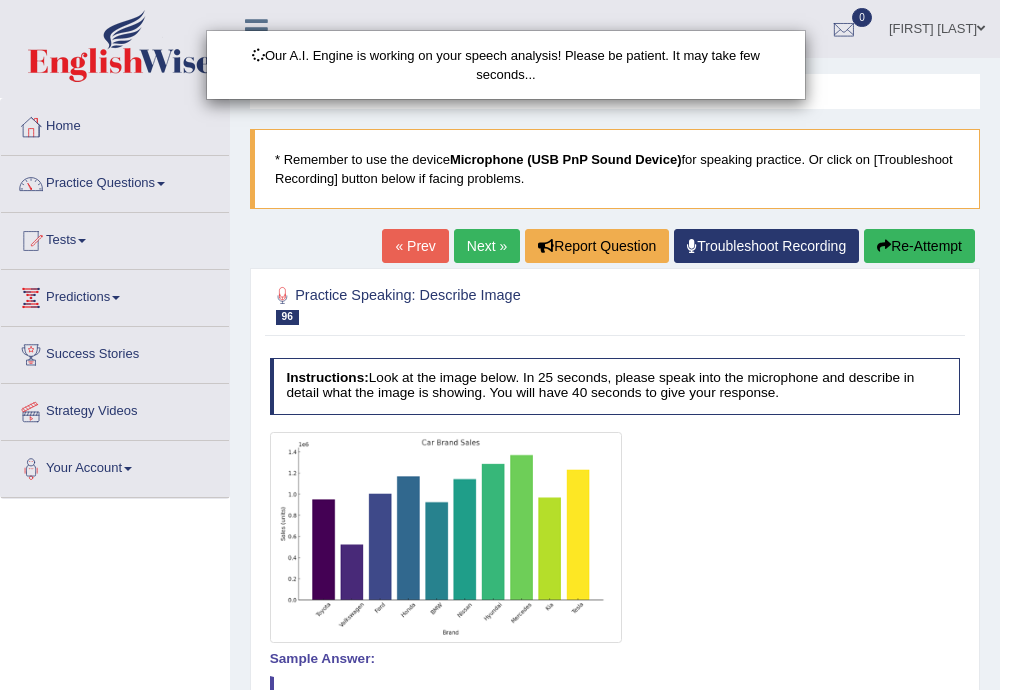 scroll, scrollTop: 320, scrollLeft: 0, axis: vertical 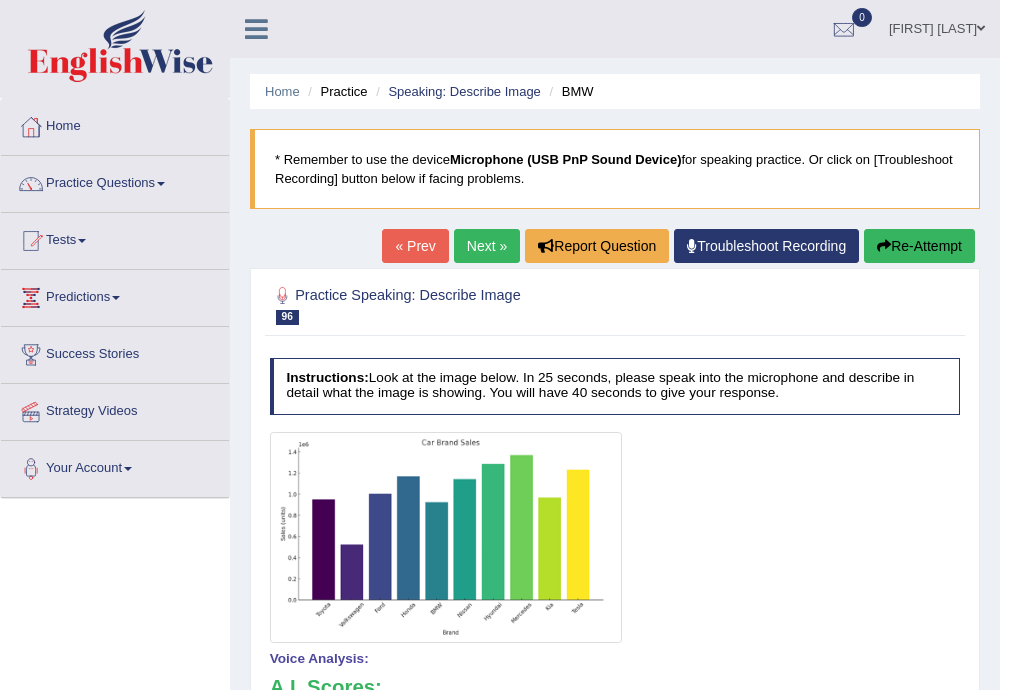 click on "Next »" at bounding box center [487, 246] 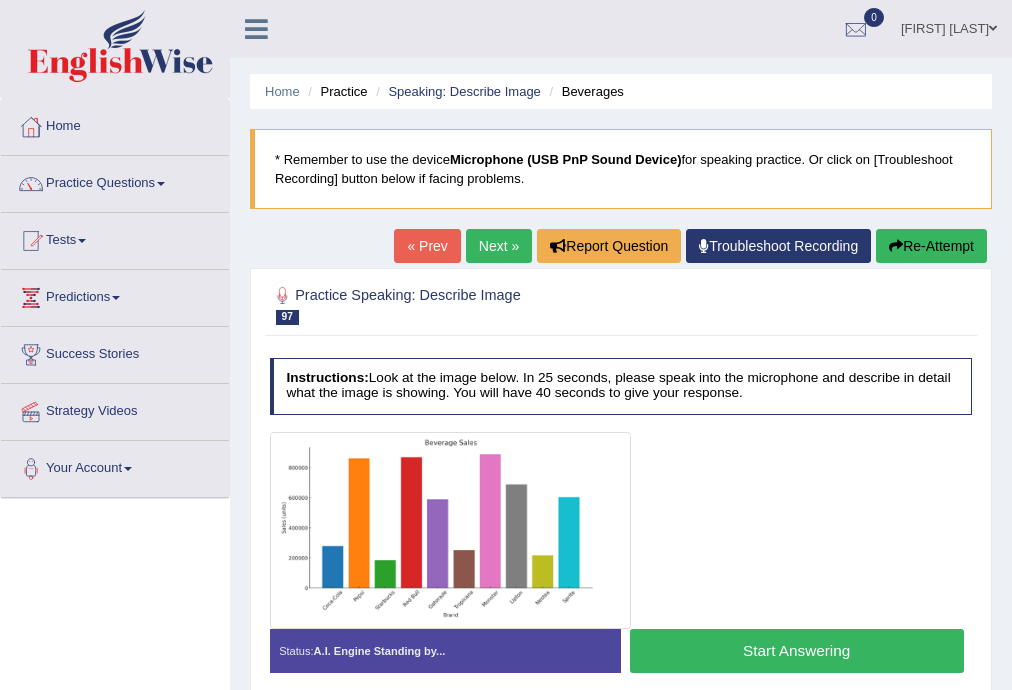 scroll, scrollTop: 0, scrollLeft: 0, axis: both 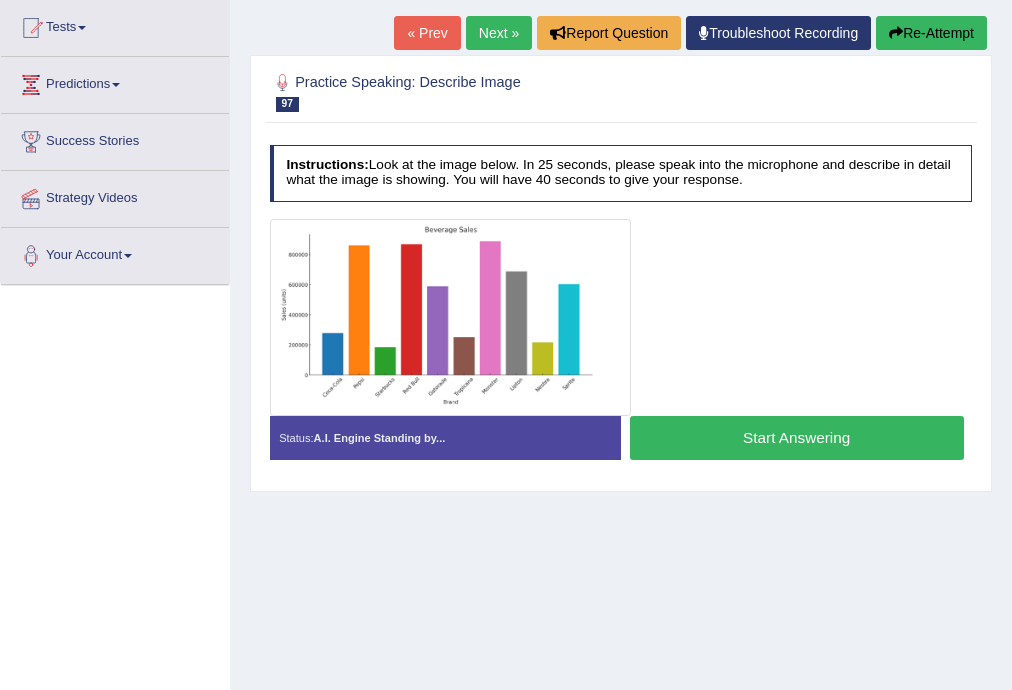 click on "Predictions" at bounding box center [115, 82] 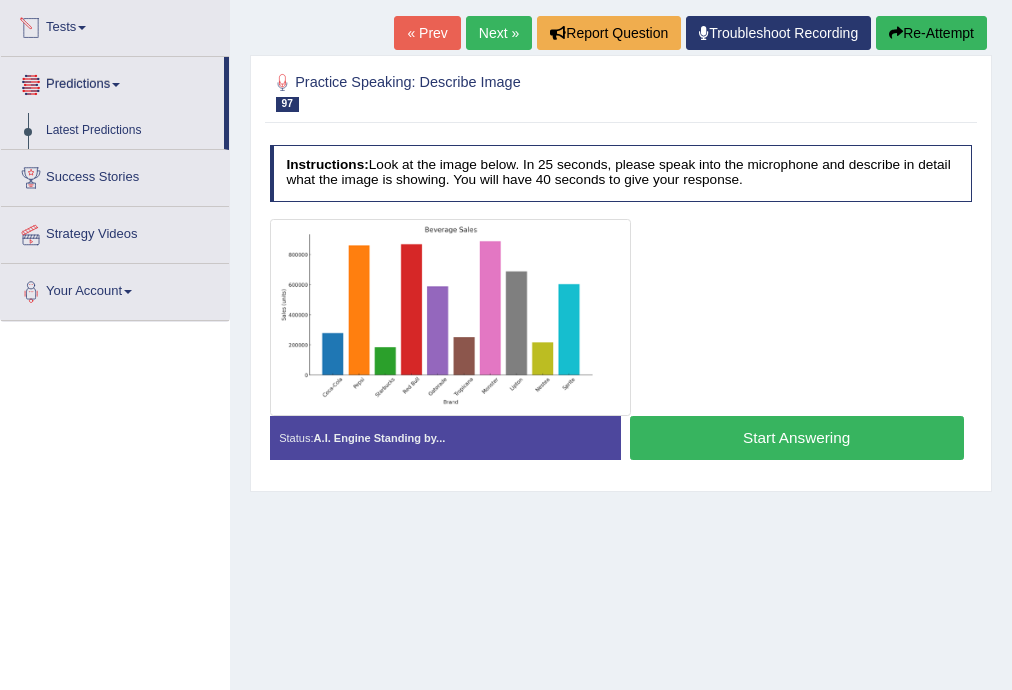 click on "Tests" at bounding box center [115, 25] 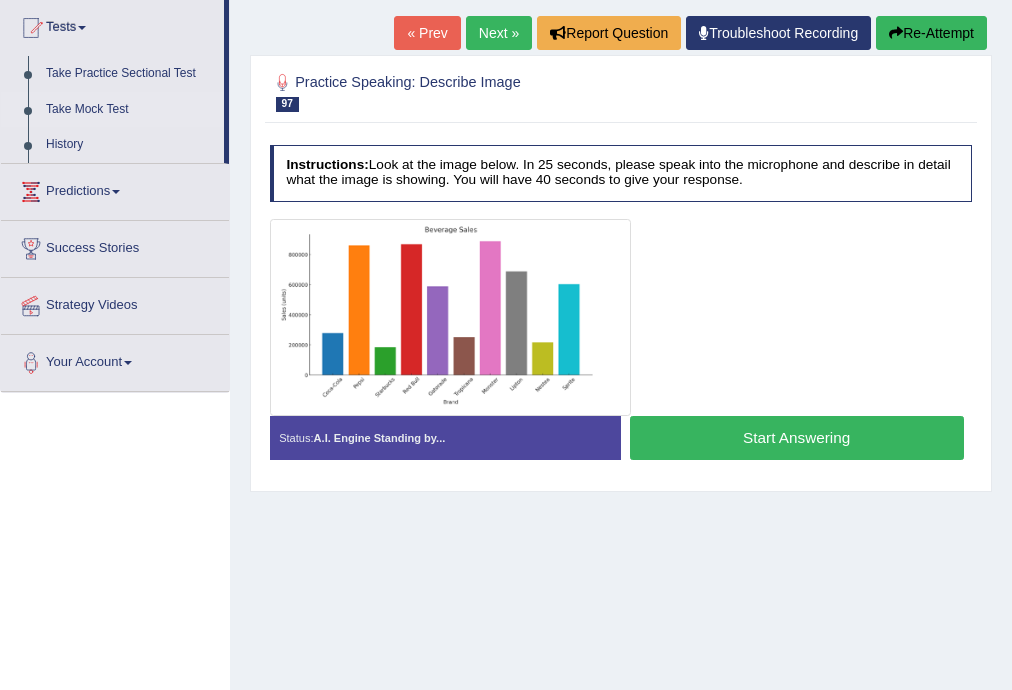 click on "Take Mock Test" at bounding box center [130, 110] 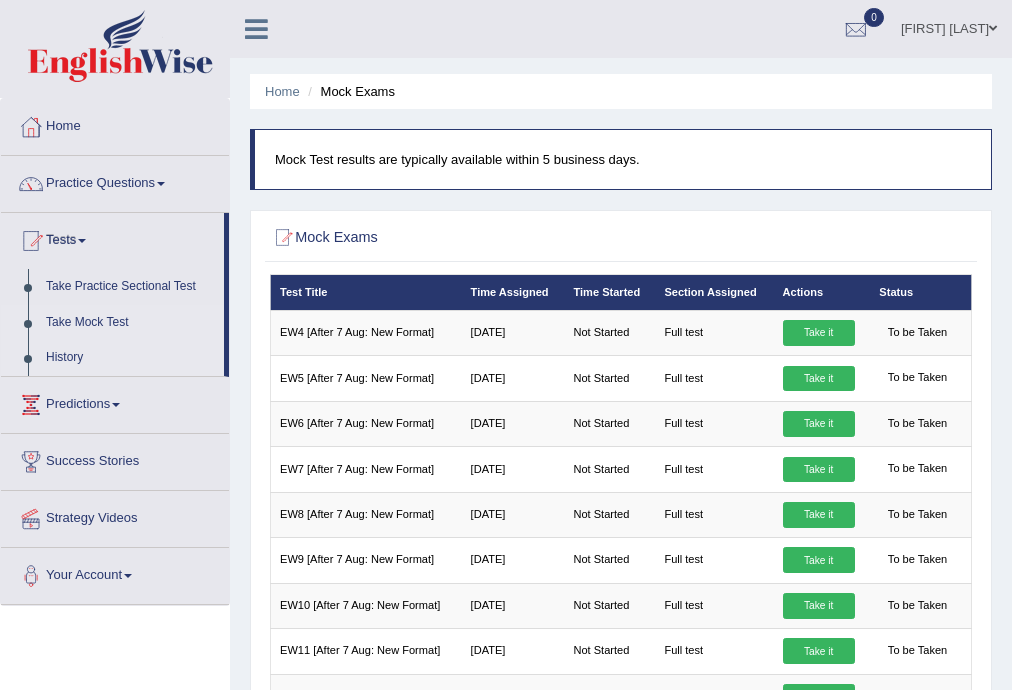 scroll, scrollTop: 0, scrollLeft: 0, axis: both 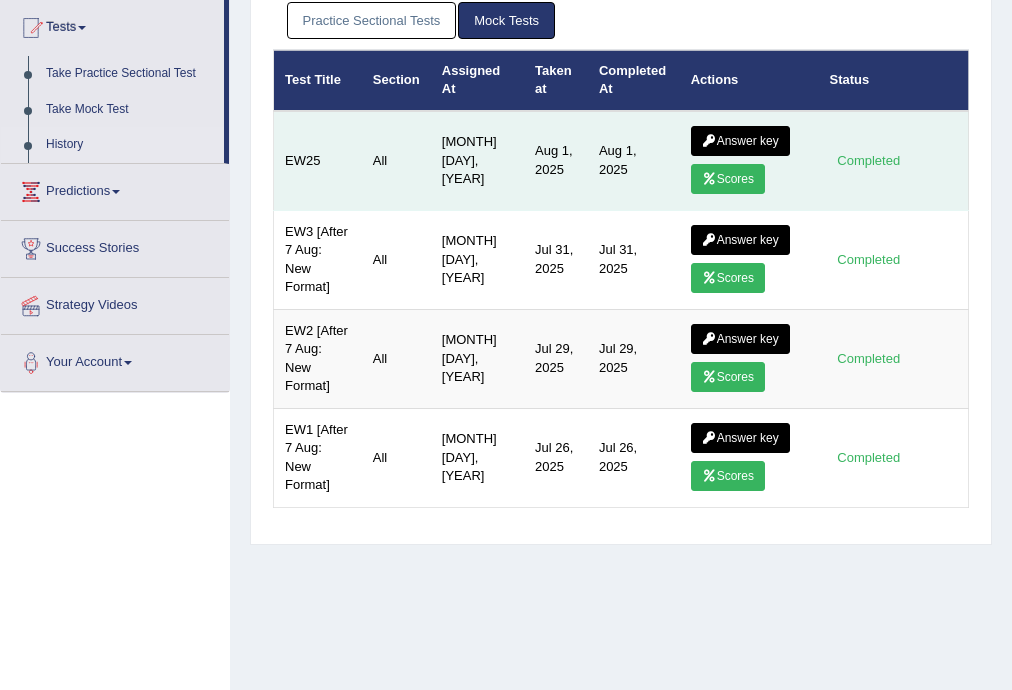 click on "Scores" at bounding box center (728, 179) 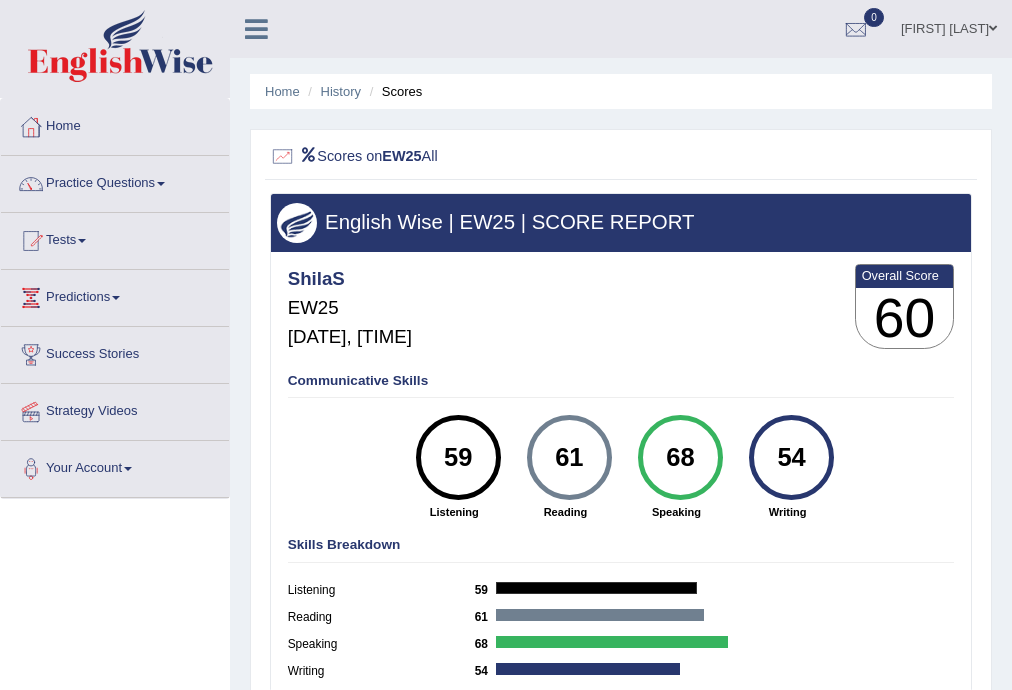 scroll, scrollTop: 0, scrollLeft: 0, axis: both 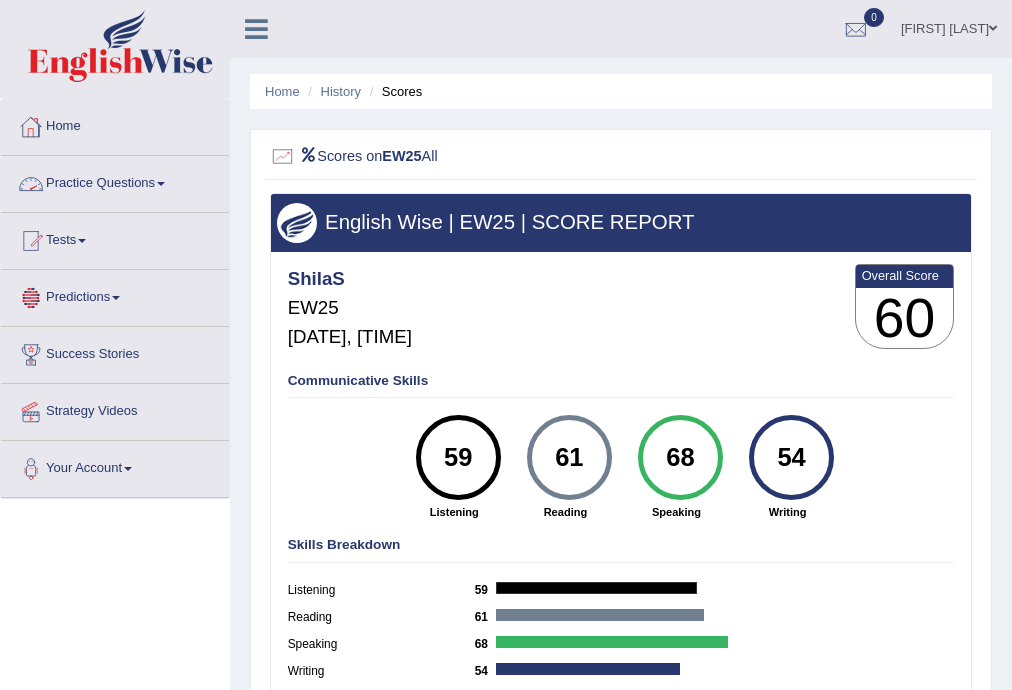 click on "Practice Questions" at bounding box center [115, 181] 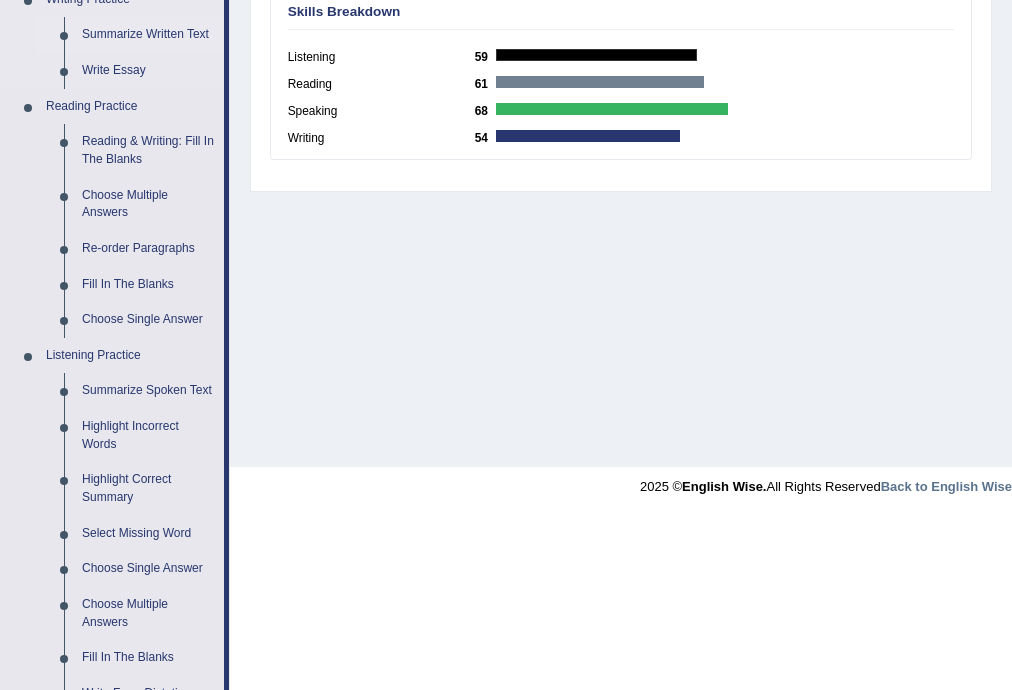 scroll, scrollTop: 640, scrollLeft: 0, axis: vertical 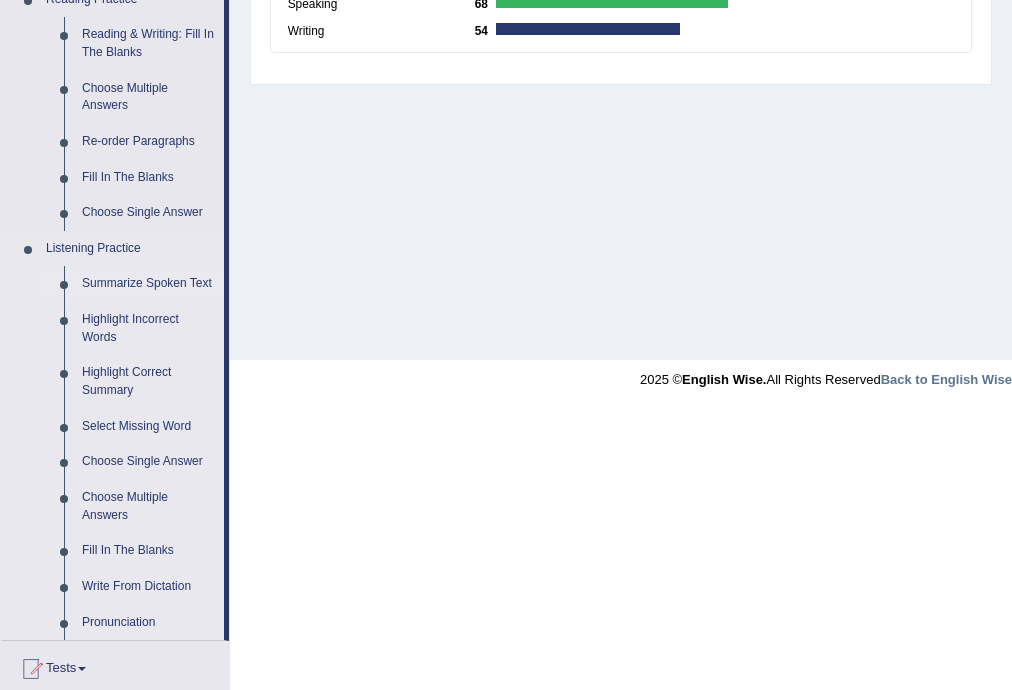 click on "Summarize Spoken Text" at bounding box center (148, 284) 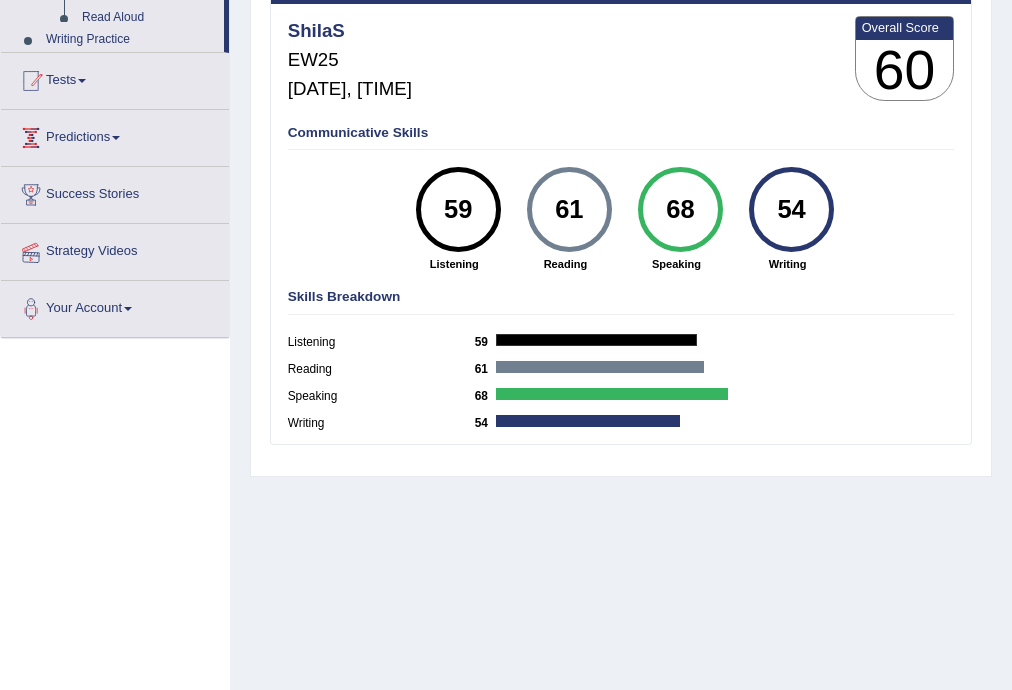 scroll, scrollTop: 284, scrollLeft: 0, axis: vertical 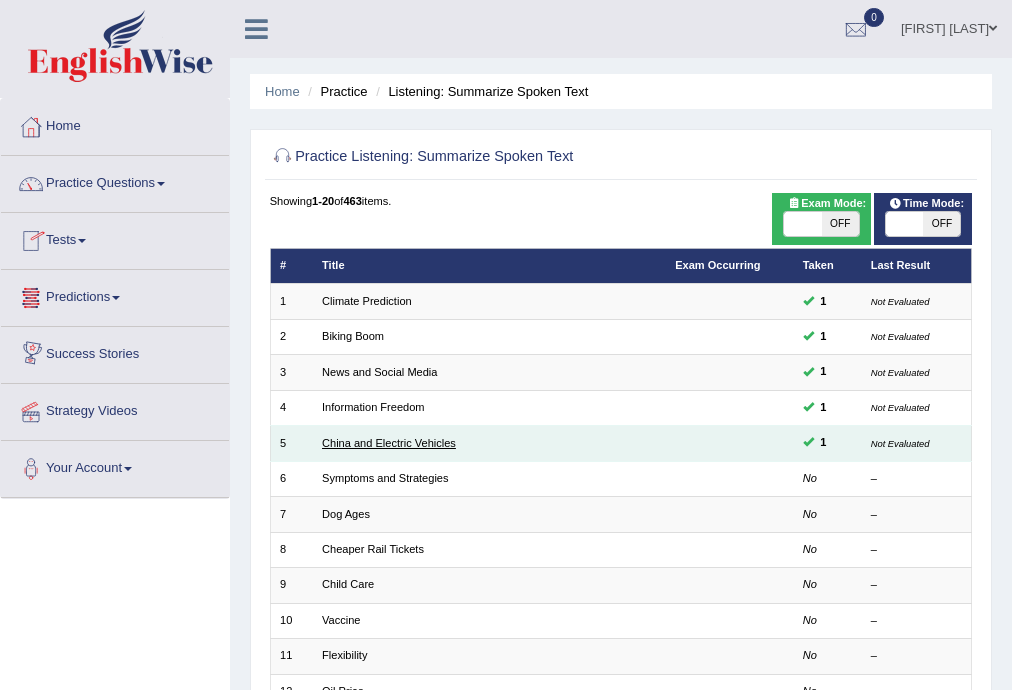 click on "China and Electric Vehicles" at bounding box center (389, 443) 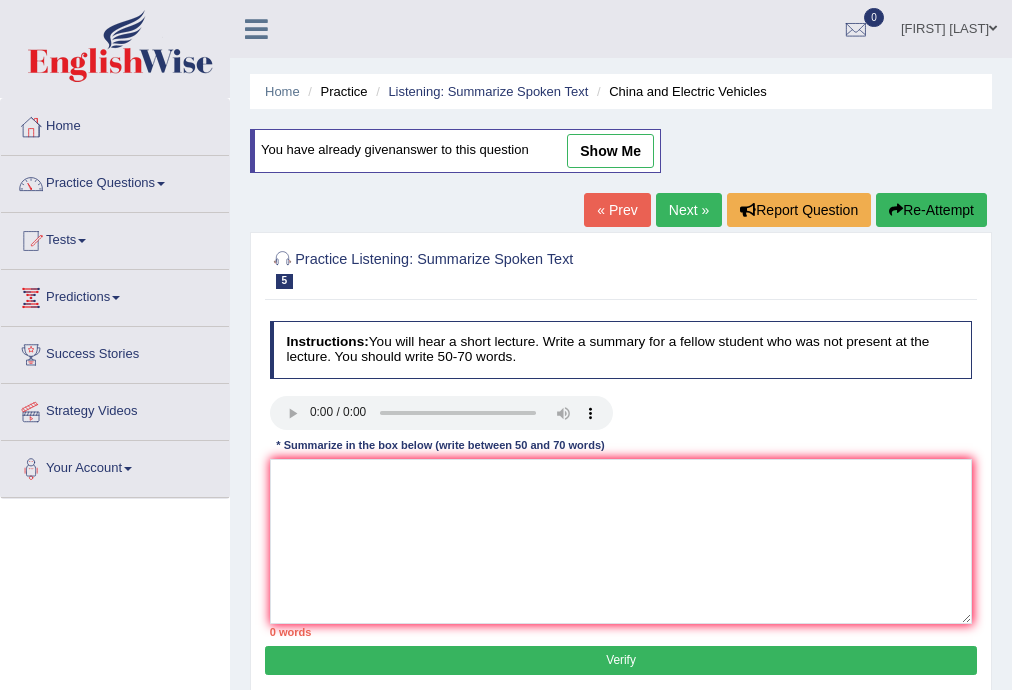 scroll, scrollTop: 0, scrollLeft: 0, axis: both 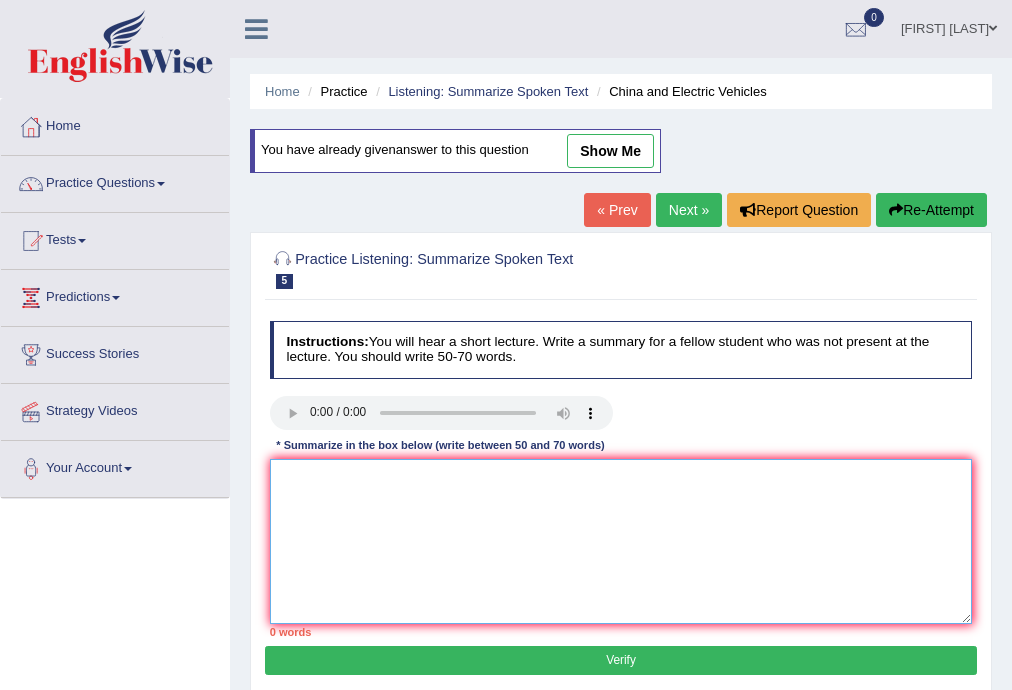 click at bounding box center [621, 541] 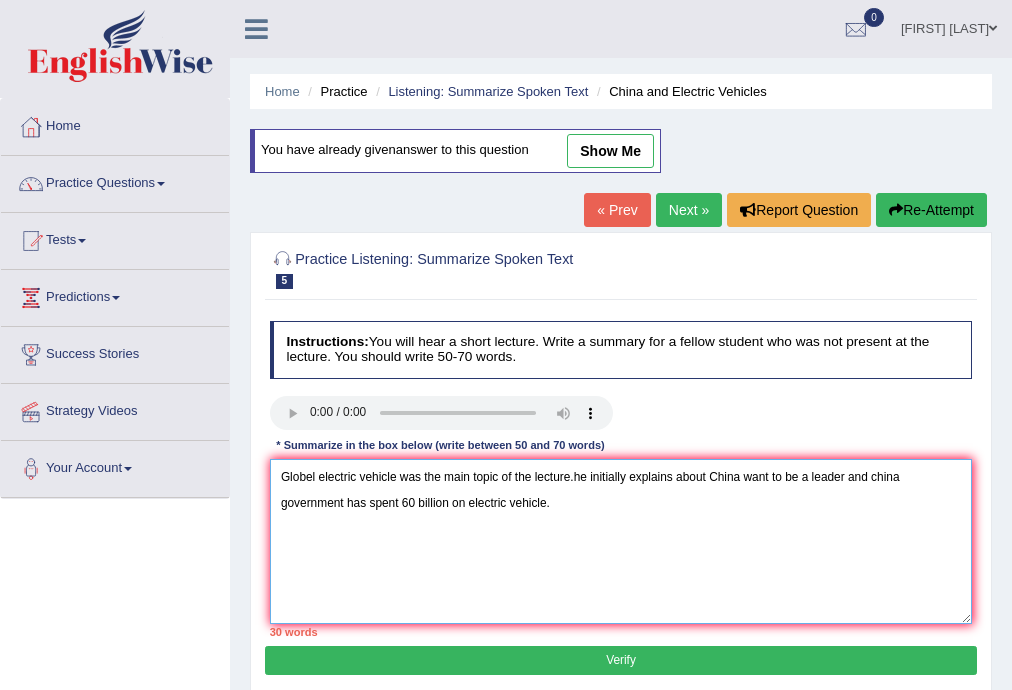 click on "Globel electric vehicle was the main topic of the lecture.he initially explains about China want to be a leader and china government has spent 60 billion on electric vehicle." at bounding box center (621, 541) 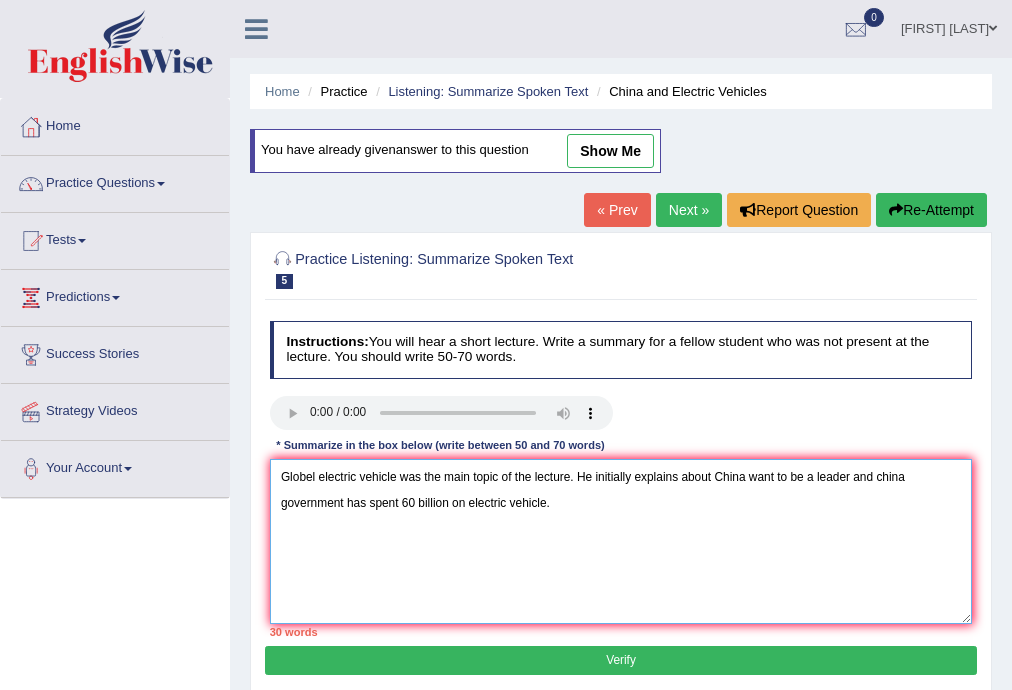 click on "Globel electric vehicle was the main topic of the lecture. He initially explains about China want to be a leader and china government has spent 60 billion on electric vehicle." at bounding box center (621, 541) 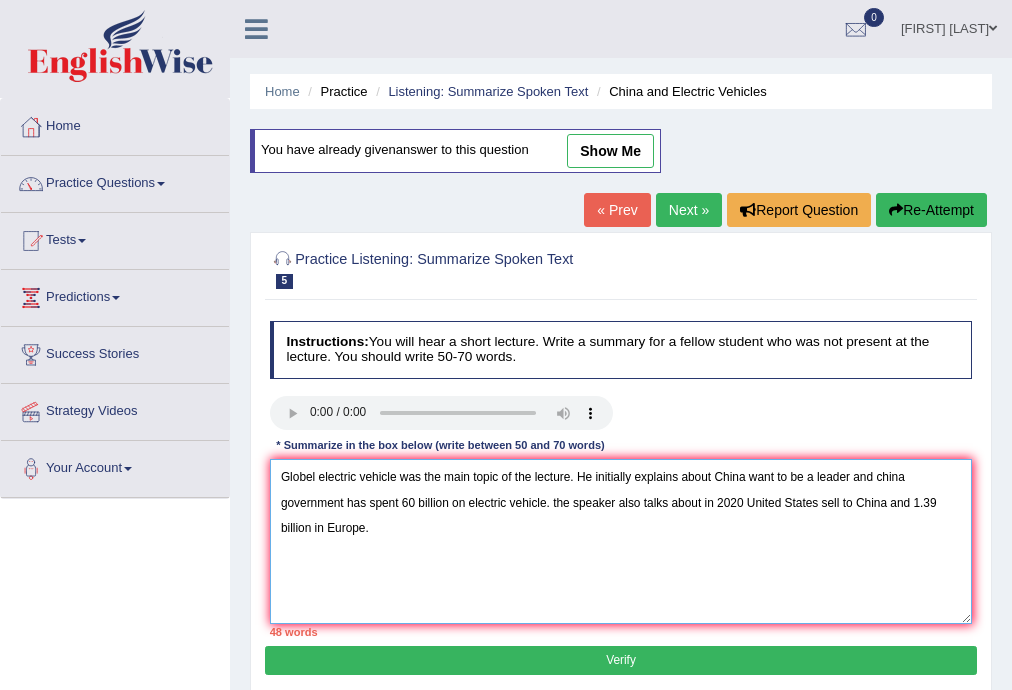 click on "Globel electric vehicle was the main topic of the lecture. He initially explains about China want to be a leader and china government has spent 60 billion on electric vehicle. the speaker also talks about in 2020 United States sell to China and 1.39 billion in Europe." at bounding box center [621, 541] 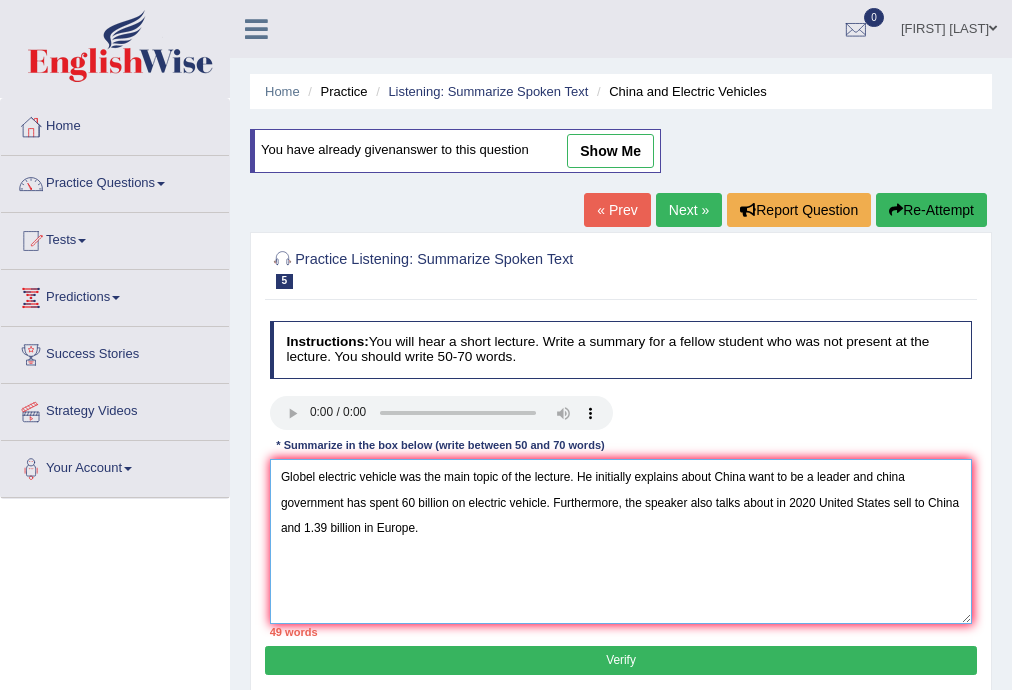click on "Globel electric vehicle was the main topic of the lecture. He initially explains about China want to be a leader and china government has spent 60 billion on electric vehicle. Furthermore, the speaker also talks about in 2020 United States sell to China and 1.39 billion in Europe." at bounding box center [621, 541] 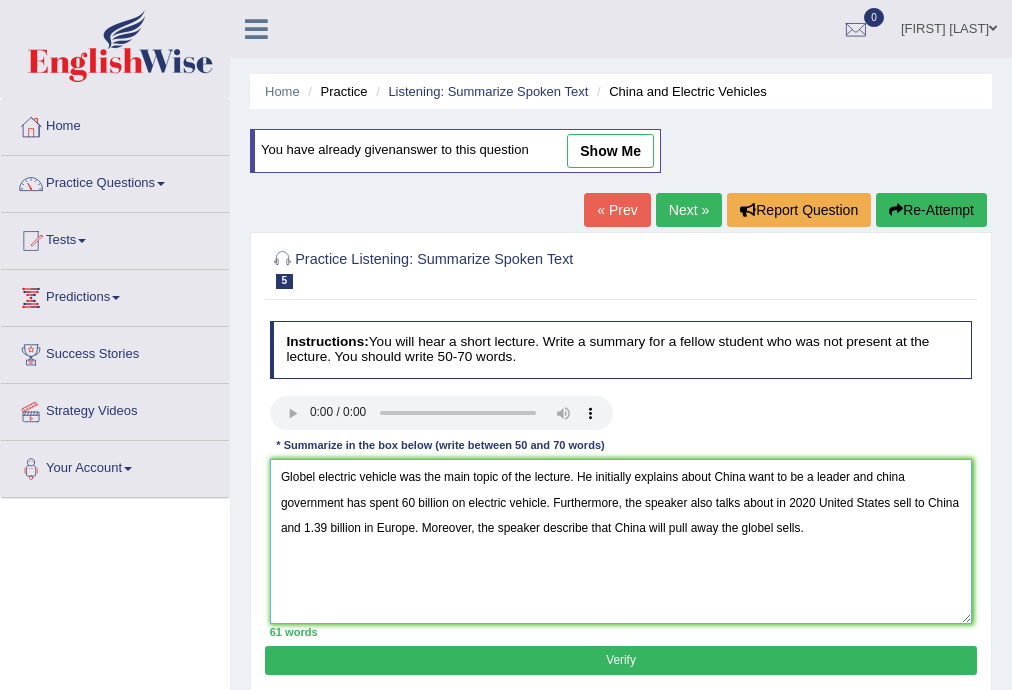 type on "Globel electric vehicle was the main topic of the lecture. He initially explains about China want to be a leader and china government has spent 60 billion on electric vehicle. Furthermore, the speaker also talks about in 2020 United States sell to China and 1.39 billion in Europe. Moreover, the speaker describe that China will pull away the globel sells." 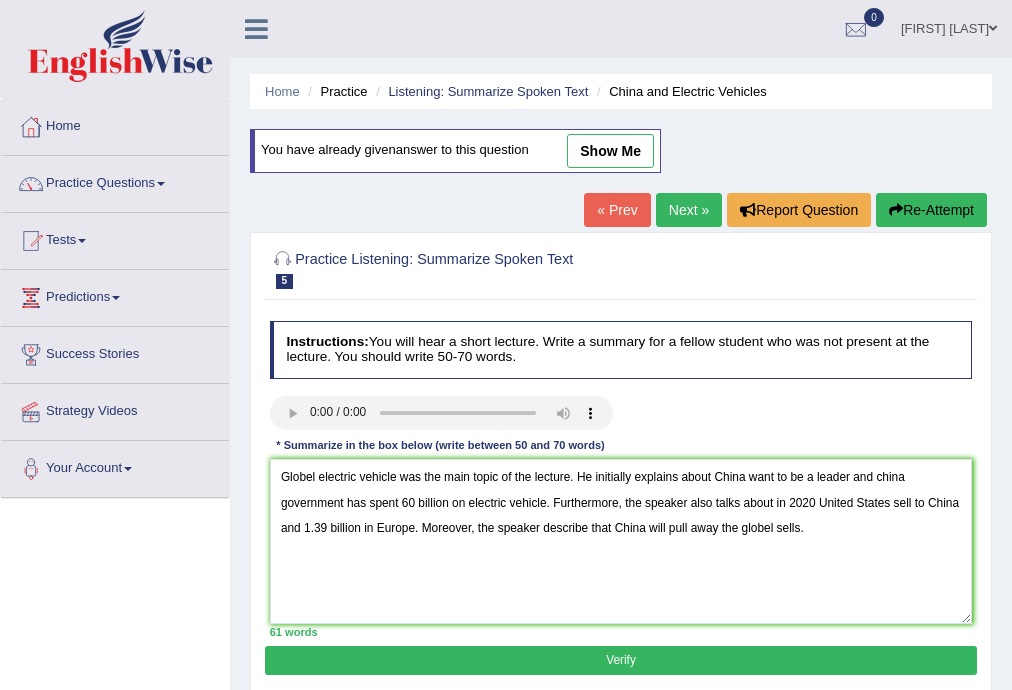 click on "Verify" at bounding box center [620, 660] 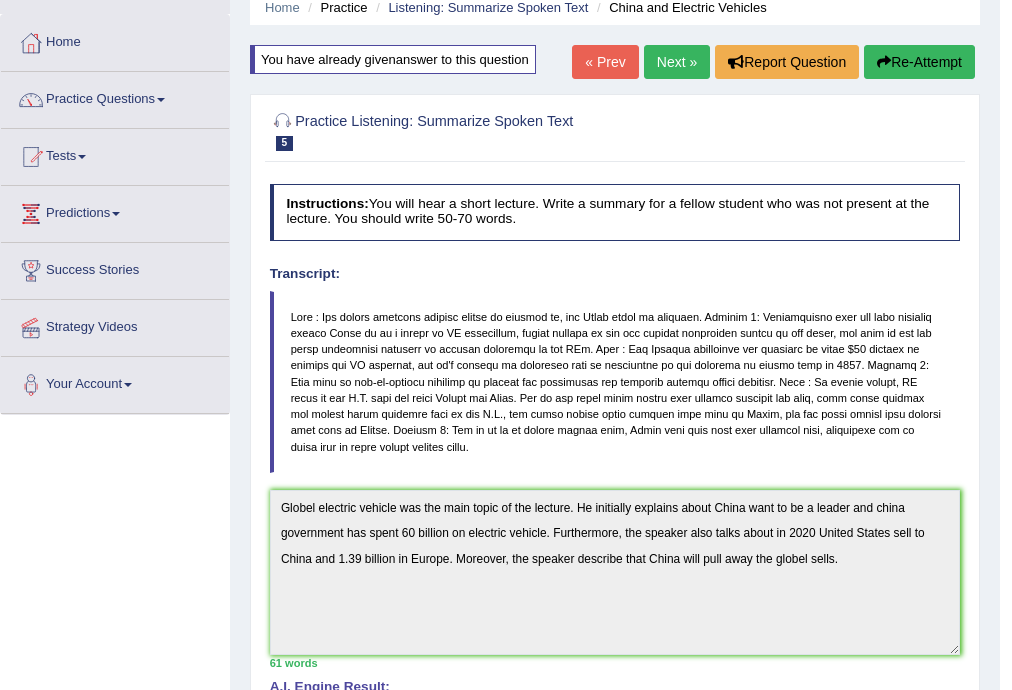 scroll, scrollTop: 0, scrollLeft: 0, axis: both 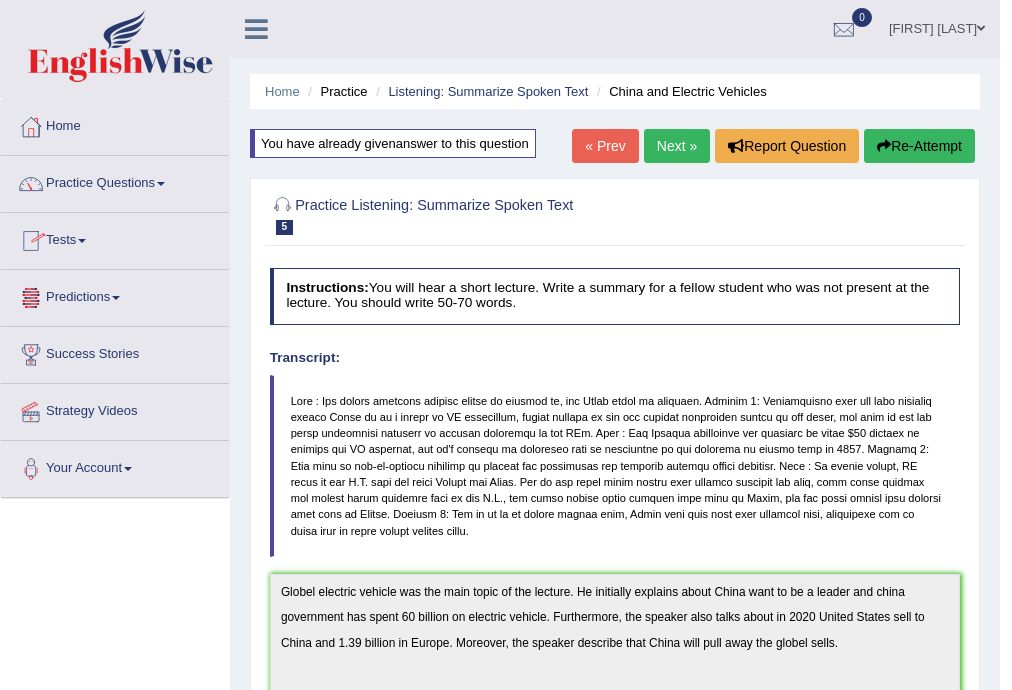 click on "Tests" at bounding box center [115, 238] 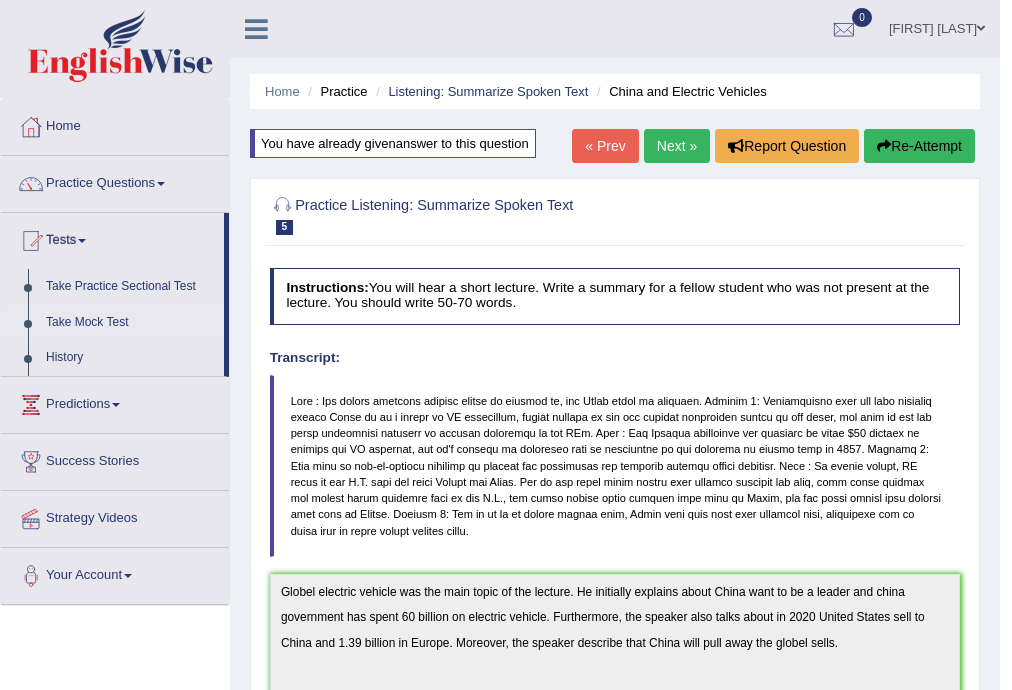 click on "Take Mock Test" at bounding box center (130, 323) 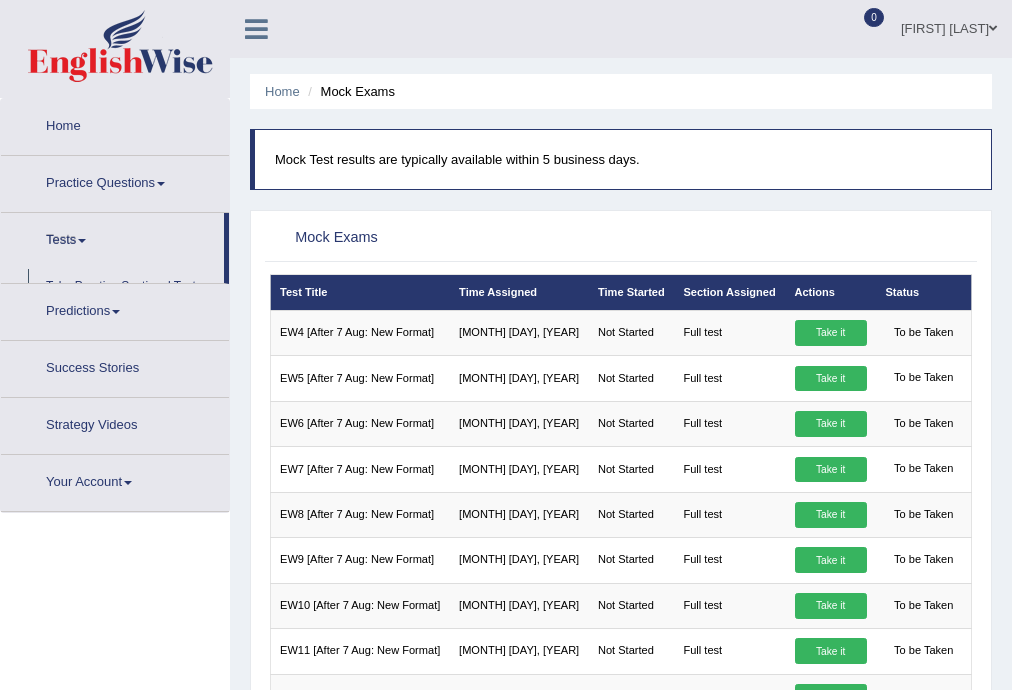 scroll, scrollTop: 0, scrollLeft: 0, axis: both 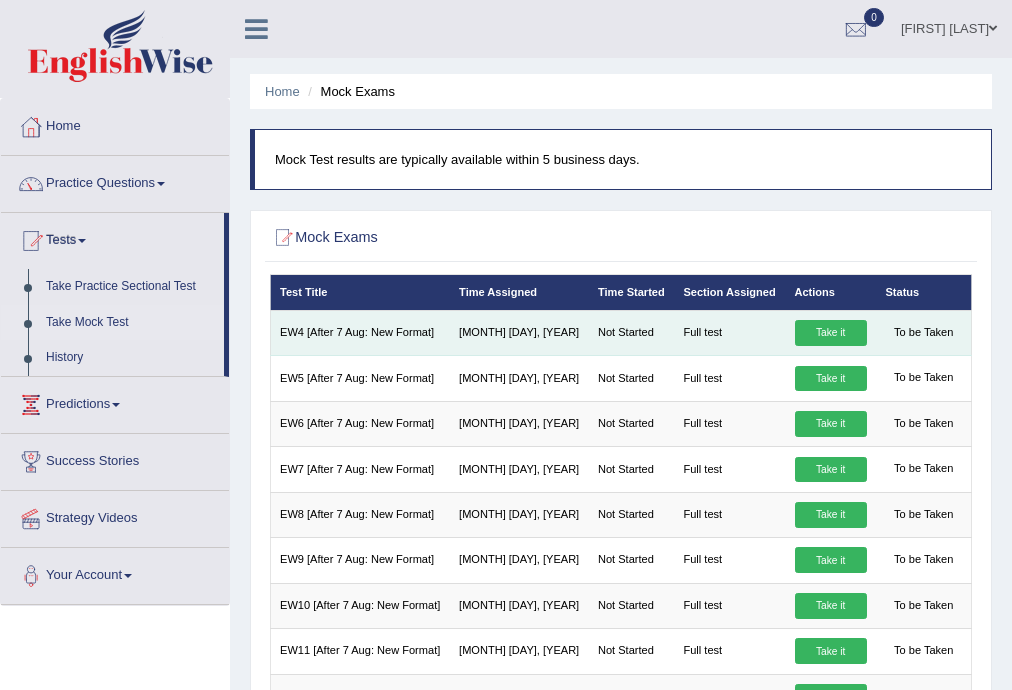 click on "Take it" at bounding box center [831, 333] 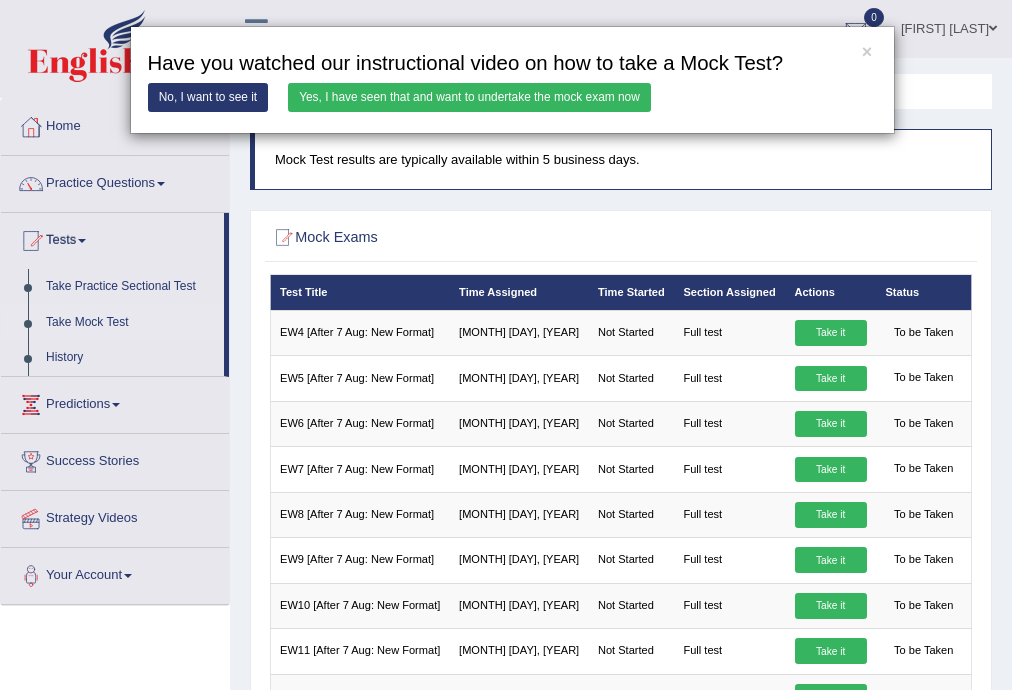 click on "Yes, I have seen that and want to undertake the mock exam now" at bounding box center (469, 97) 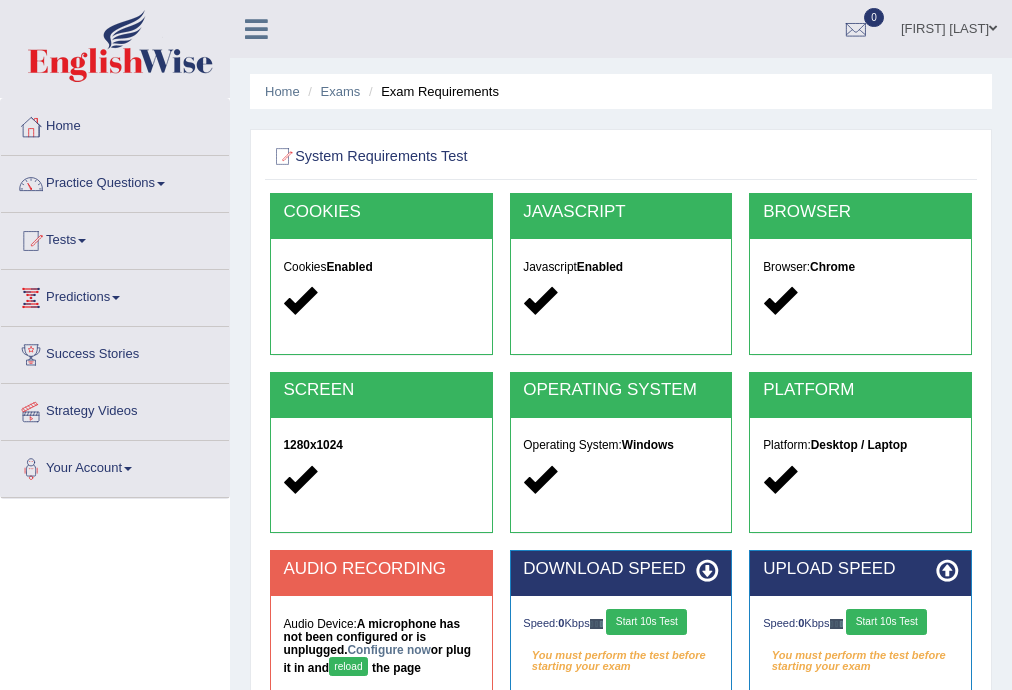 scroll, scrollTop: 0, scrollLeft: 0, axis: both 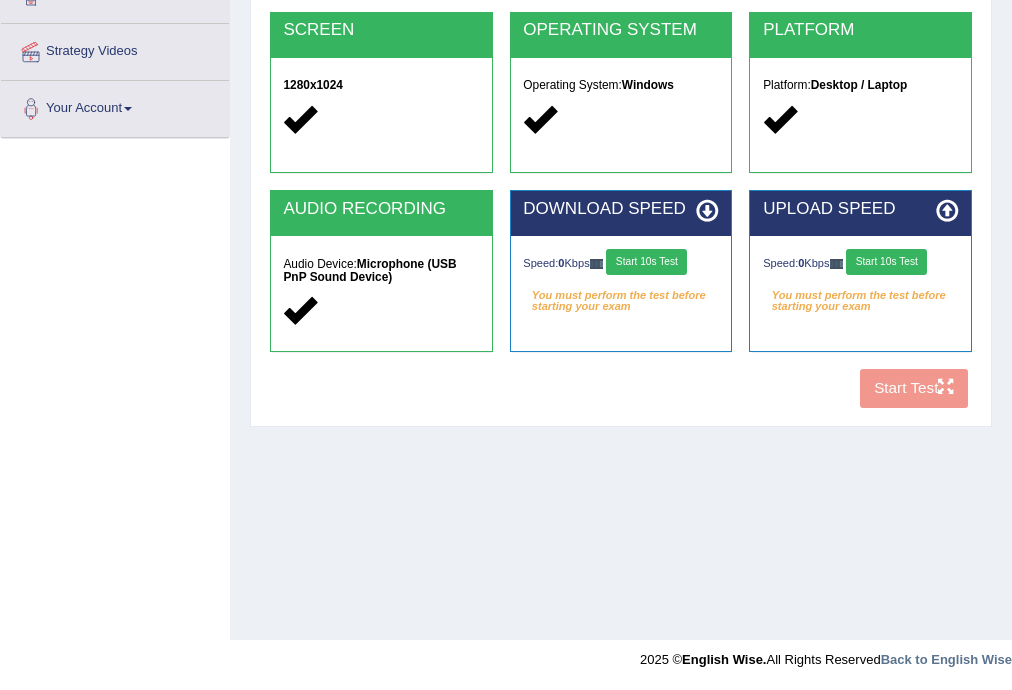 click on "Start 10s Test" at bounding box center [646, 262] 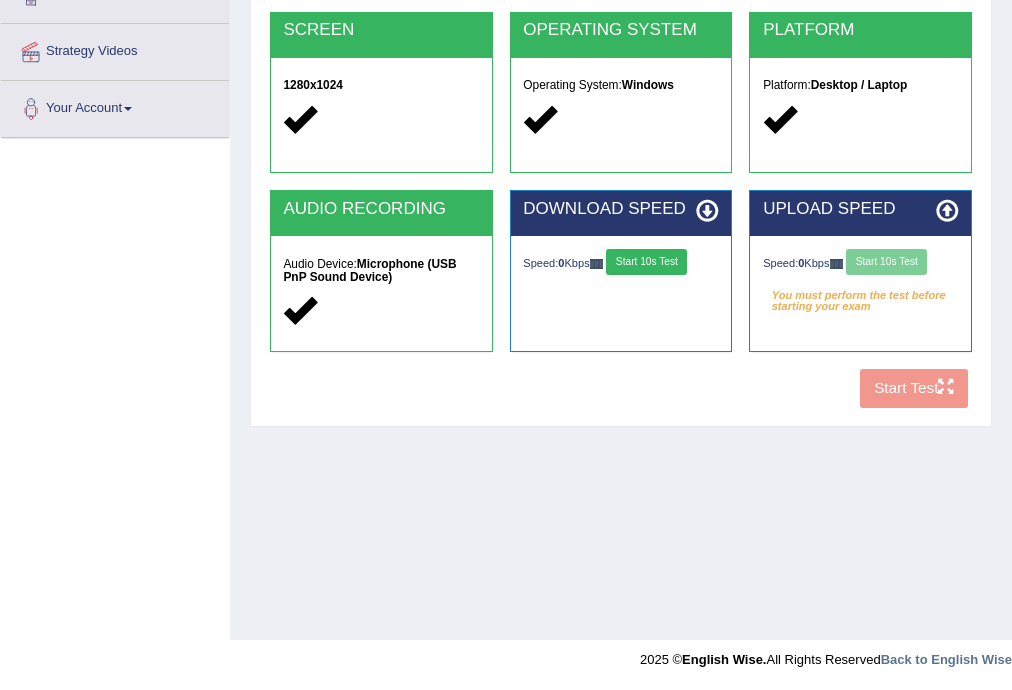 click on "Start 10s Test" at bounding box center (646, 262) 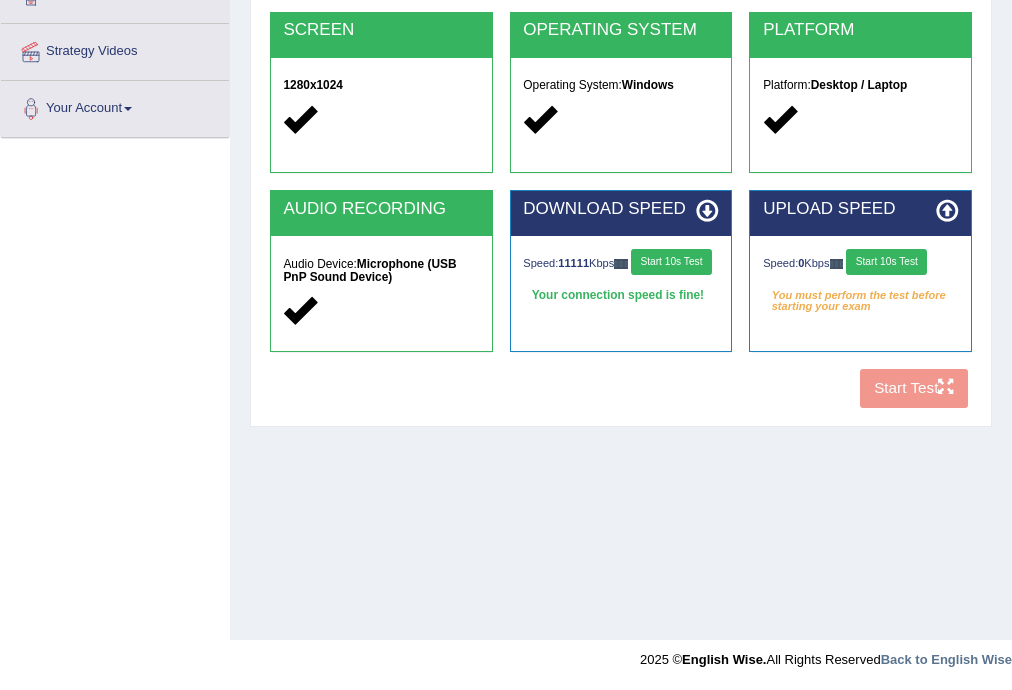 click on "Start 10s Test" at bounding box center (886, 262) 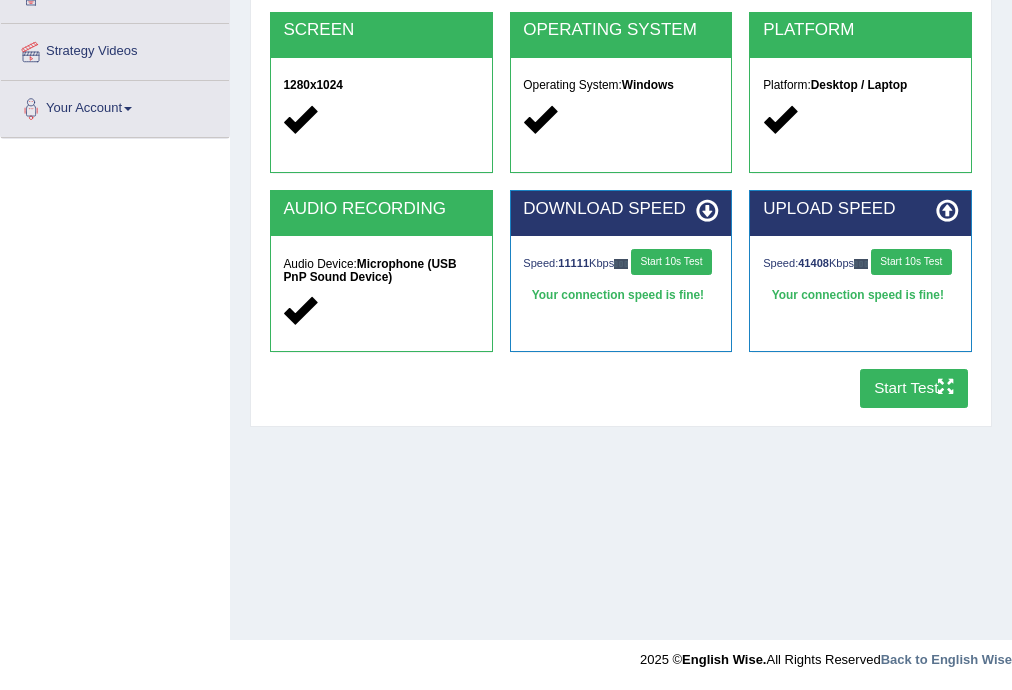 click on "Start Test" at bounding box center [914, 388] 